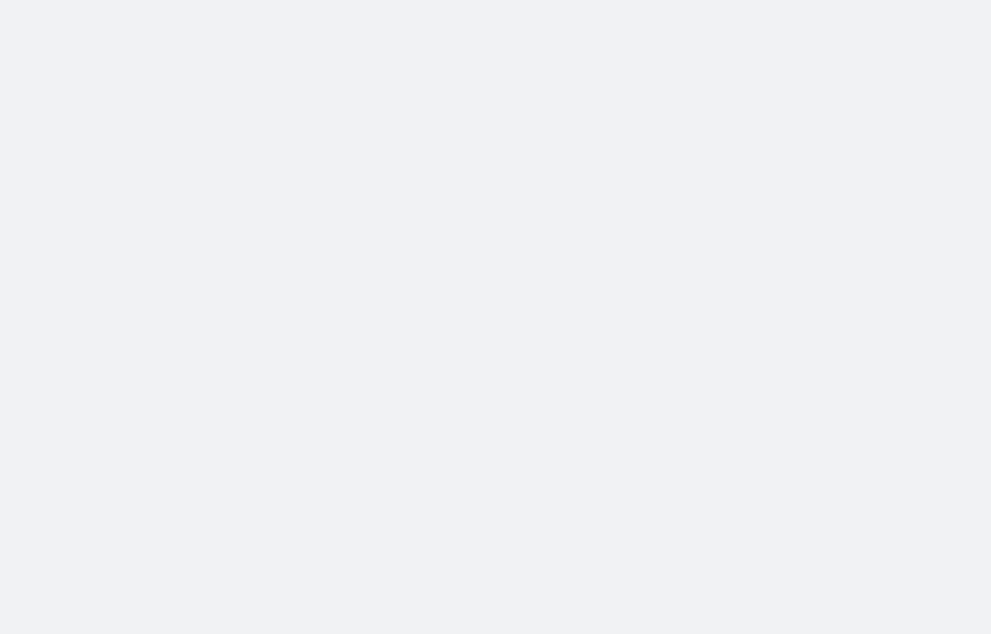 scroll, scrollTop: 0, scrollLeft: 0, axis: both 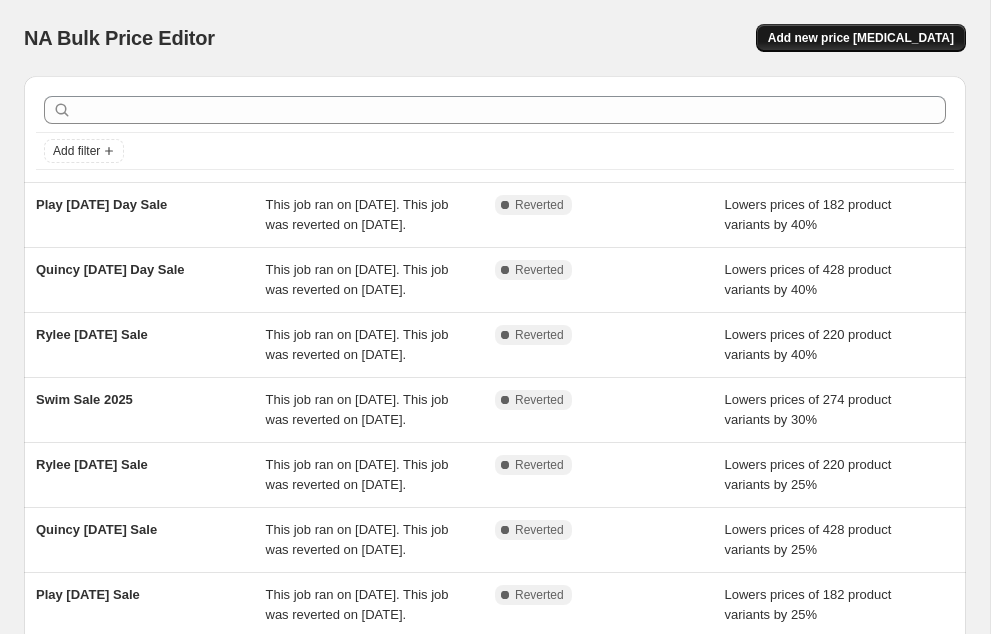 click on "Add new price [MEDICAL_DATA]" at bounding box center [861, 38] 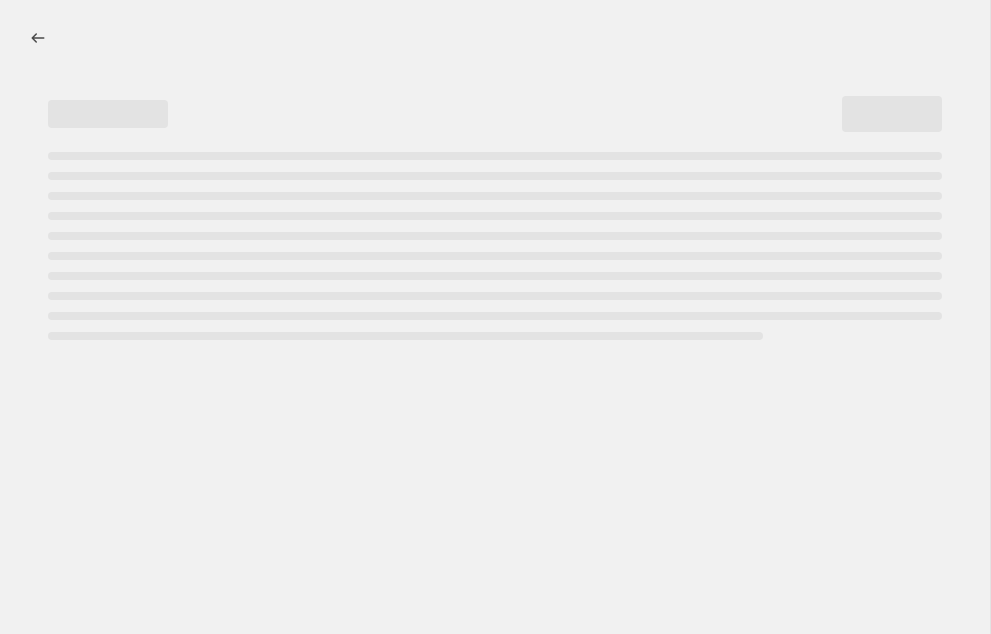 select on "percentage" 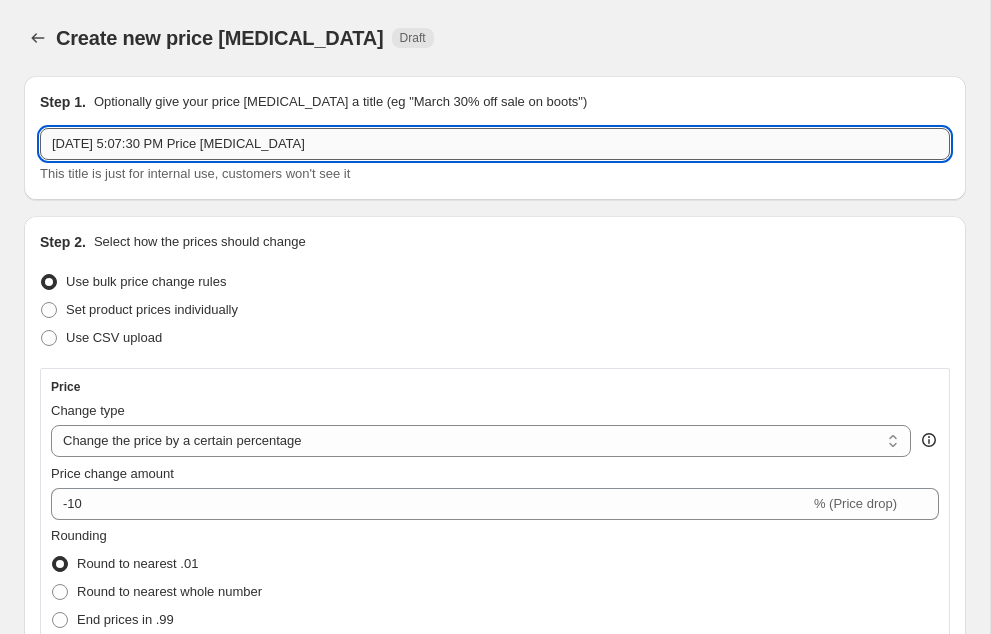 click on "Jul 12, 2025, 5:07:30 PM Price change job" at bounding box center (495, 144) 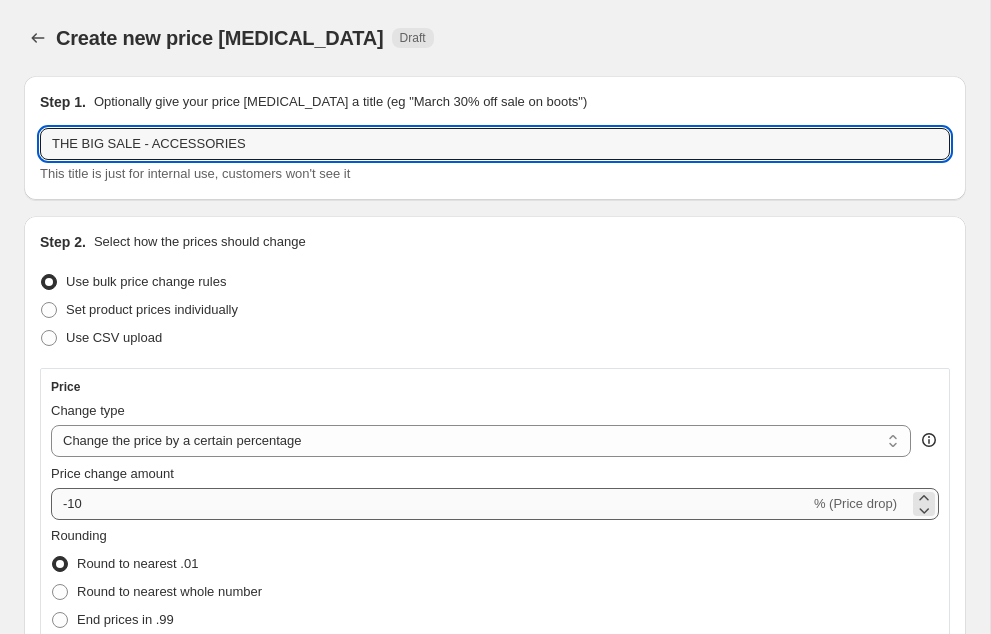 type on "THE BIG SALE - ACCESSORIES" 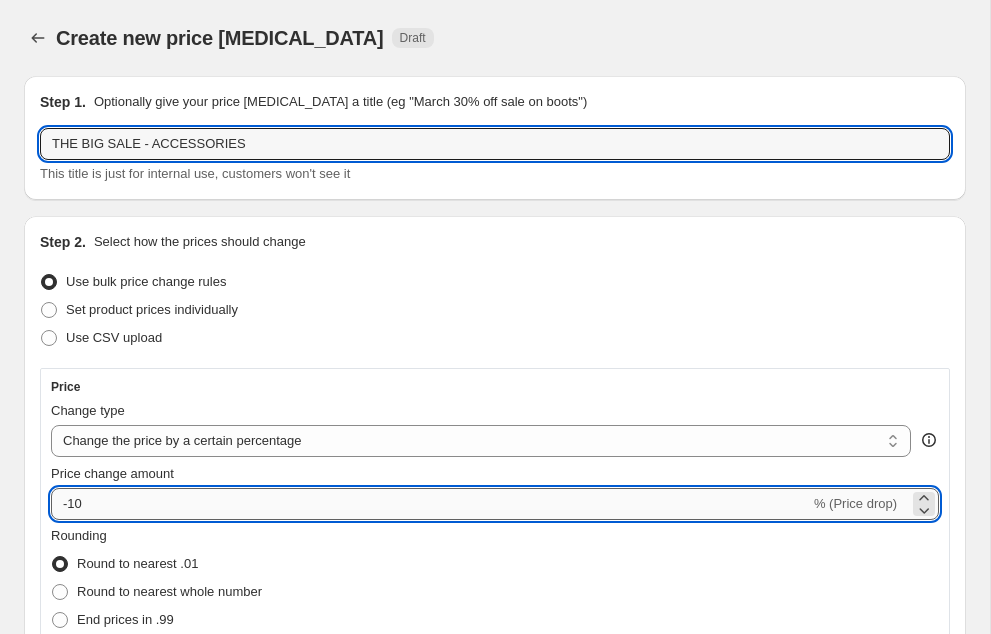 click on "-10" at bounding box center (430, 504) 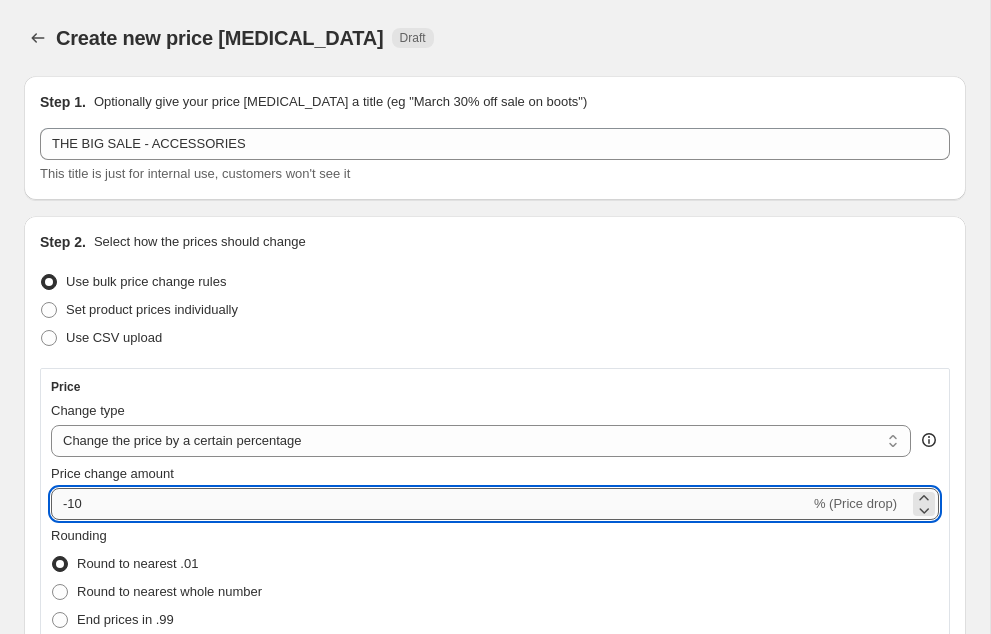 type on "-1" 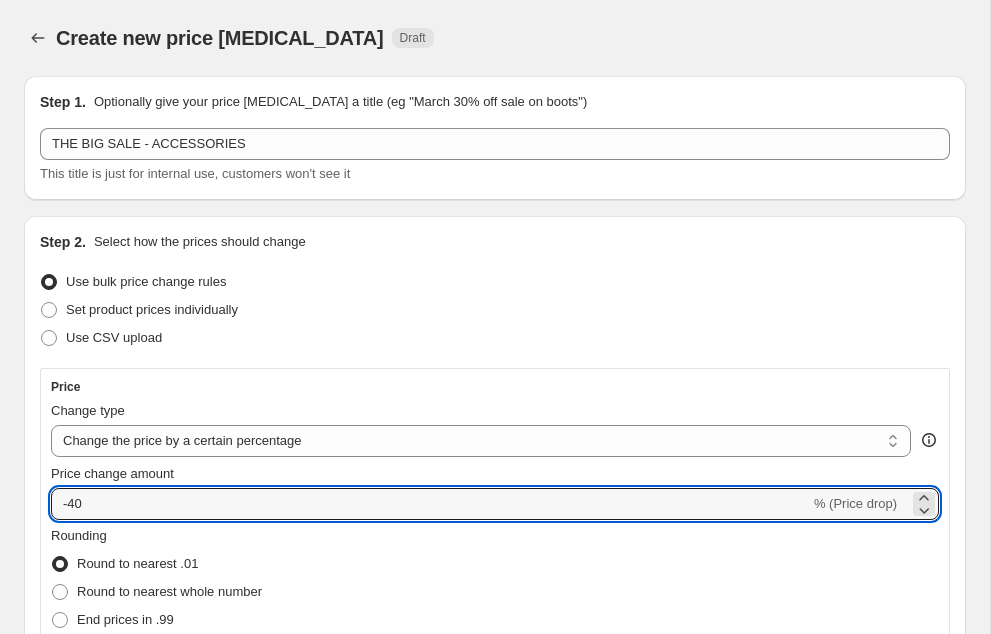 type on "-40" 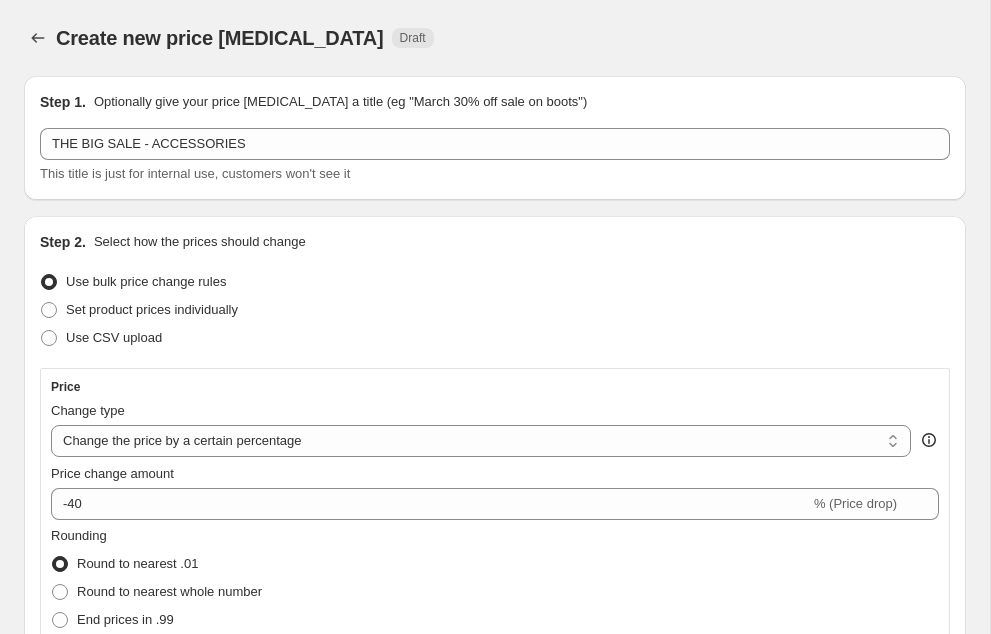 click on "Price change amount" at bounding box center [495, 474] 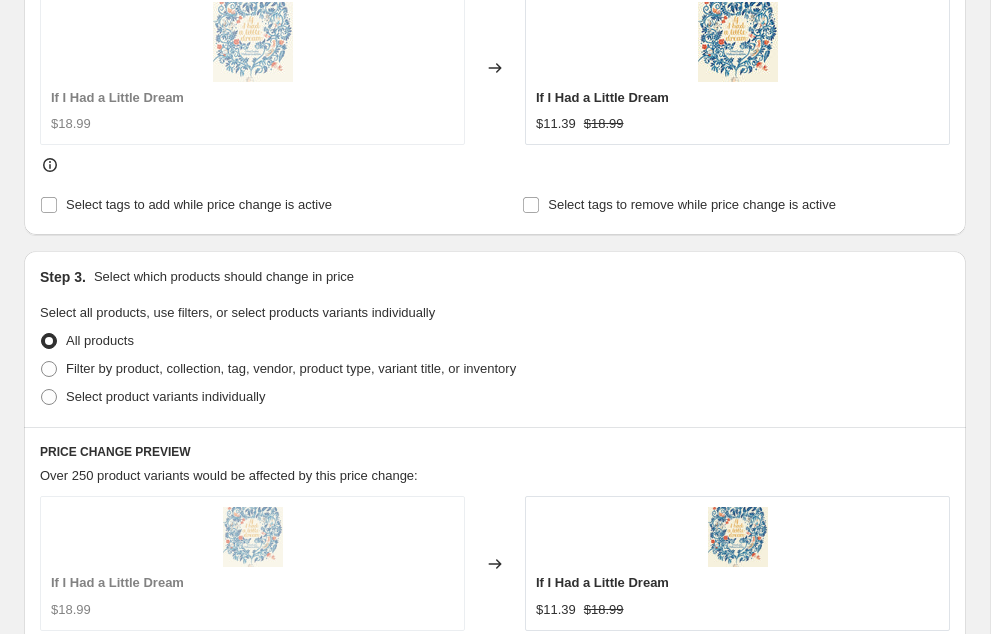 scroll, scrollTop: 890, scrollLeft: 0, axis: vertical 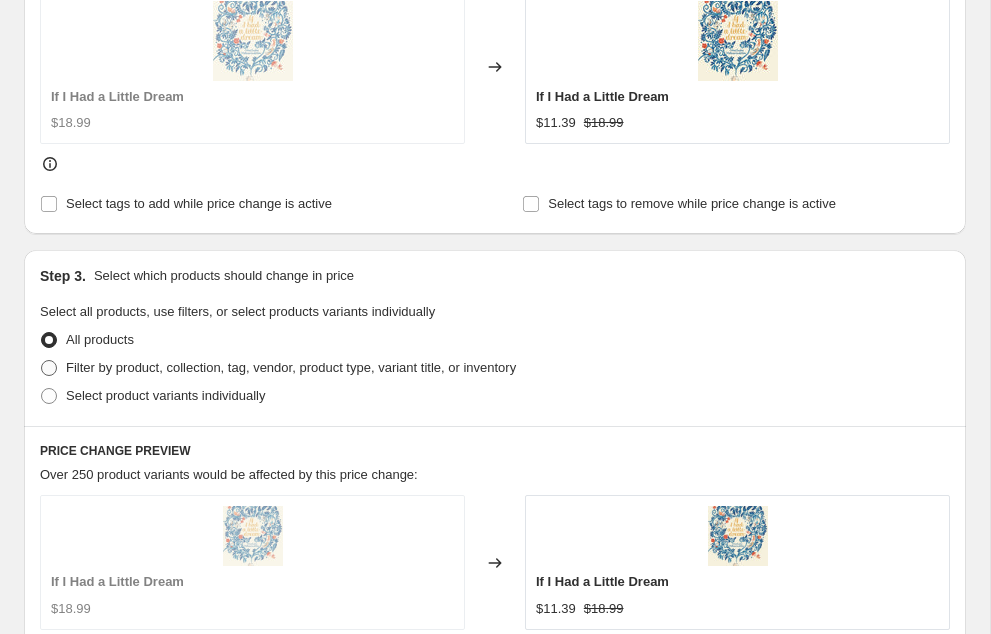 click at bounding box center (49, 368) 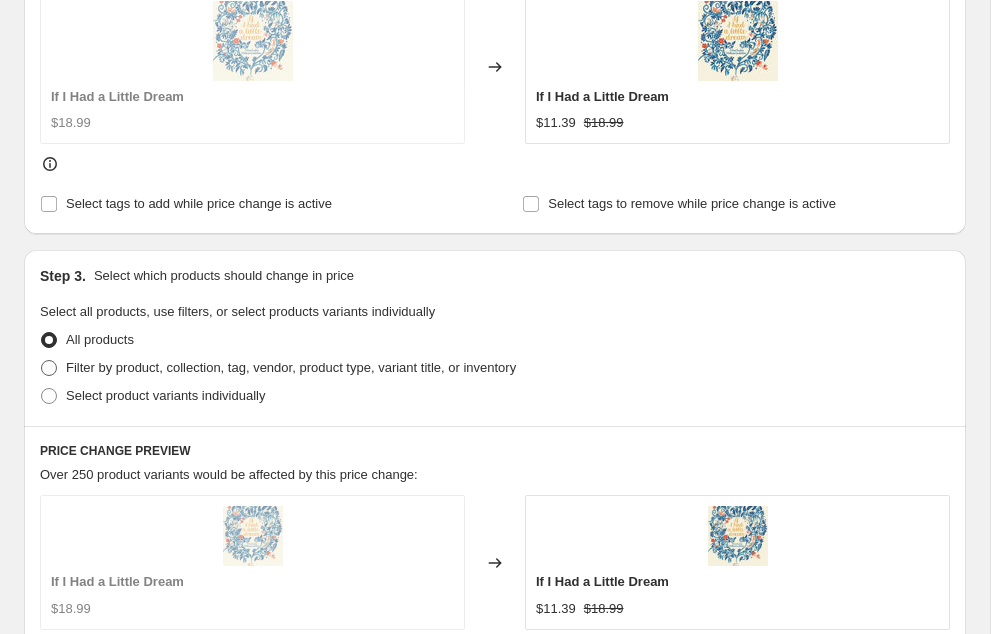 radio on "true" 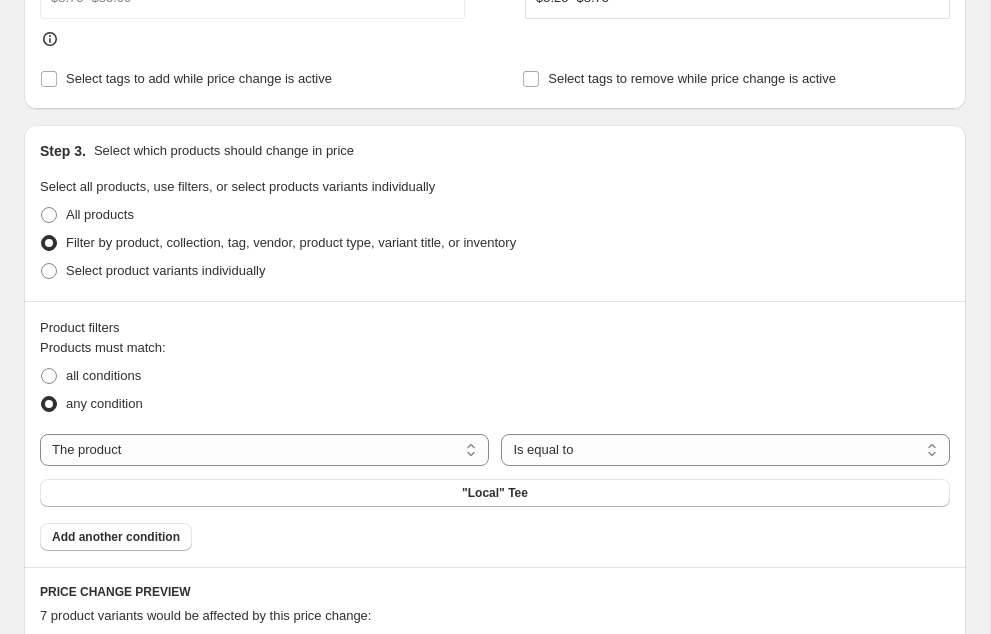 scroll, scrollTop: 1018, scrollLeft: 0, axis: vertical 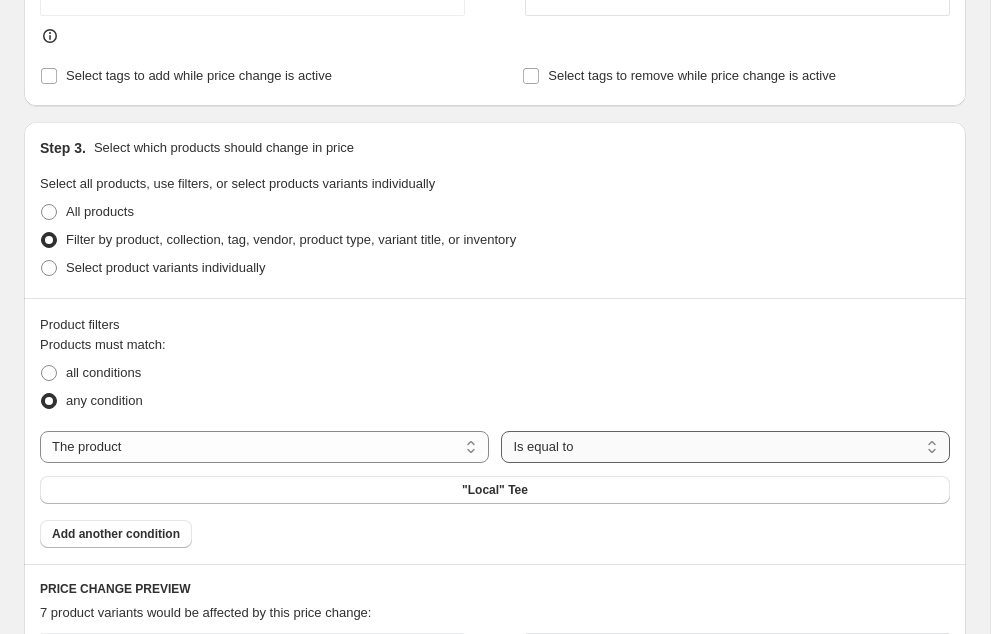 click on "Is equal to Is not equal to" at bounding box center (725, 447) 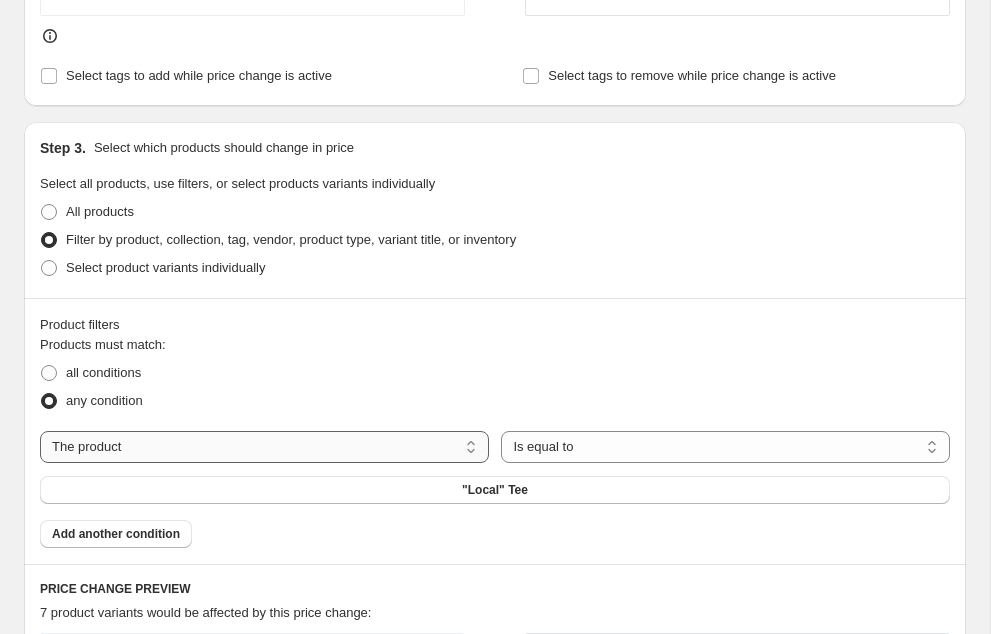click on "The product The product's collection The product's tag The product's vendor The product's type The product's status The variant's title Inventory quantity" at bounding box center [264, 447] 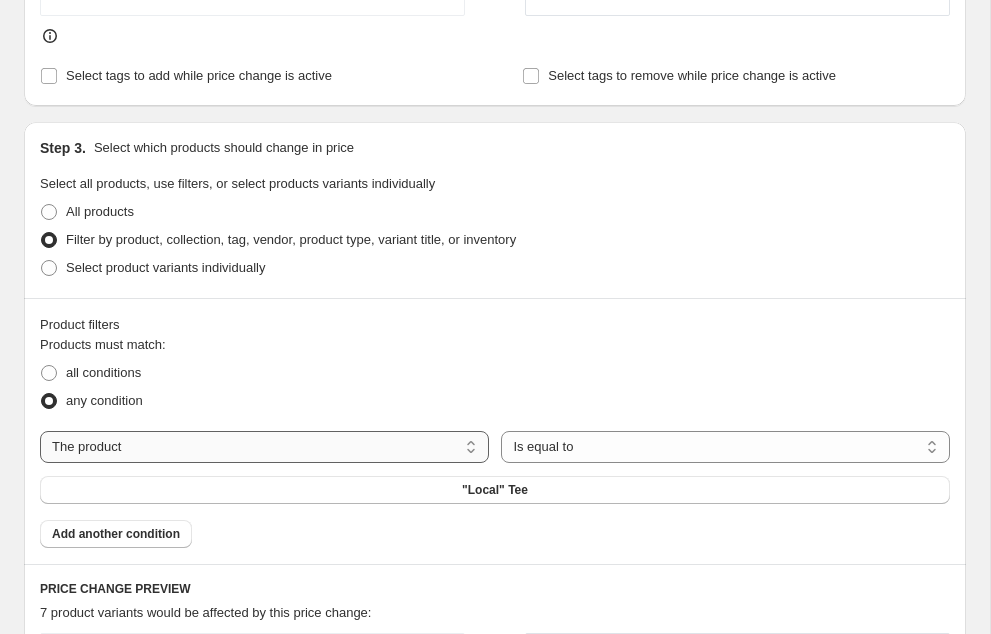 select on "collection" 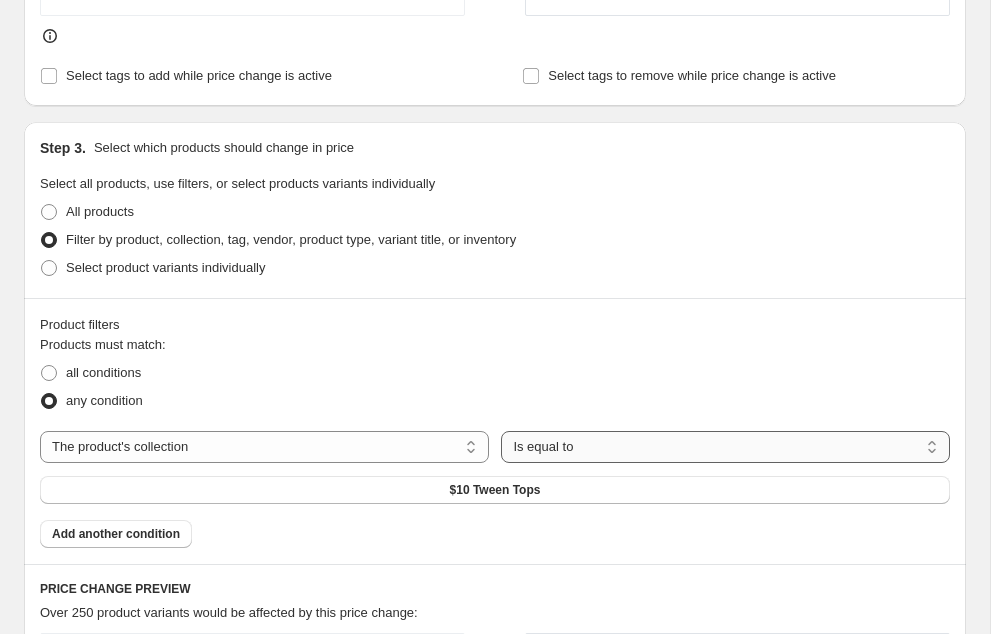 click on "Is equal to Is not equal to" at bounding box center [725, 447] 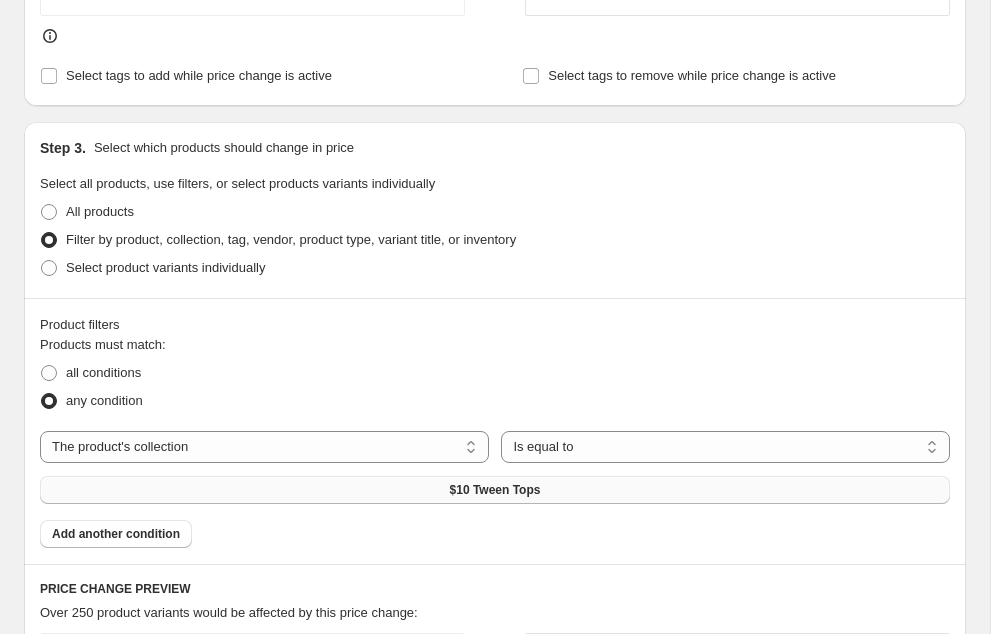 click on "$10 Tween Tops" at bounding box center [495, 490] 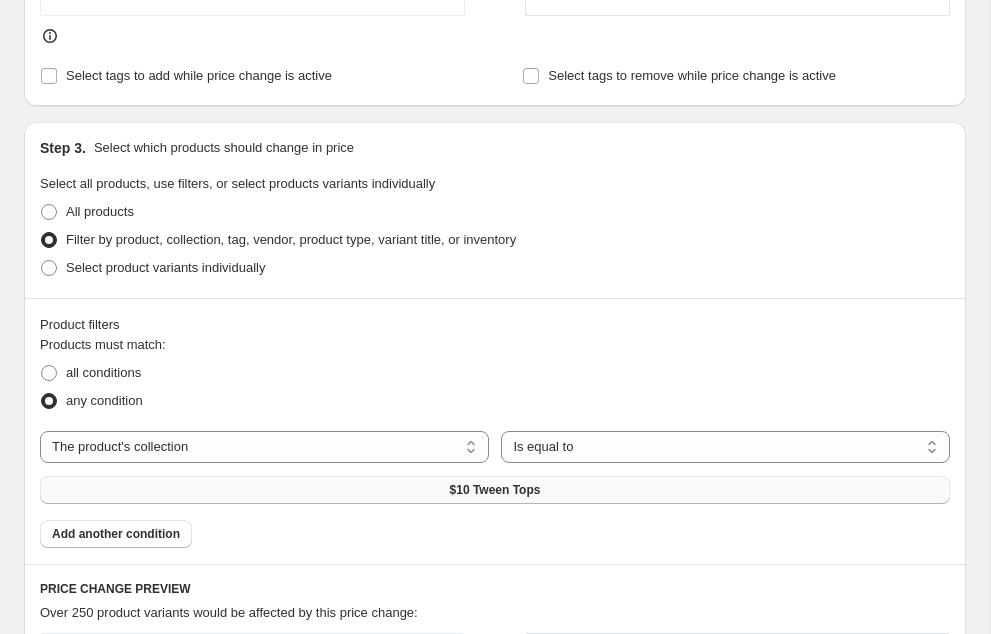 click on "$10 Tween Tops" at bounding box center [495, 490] 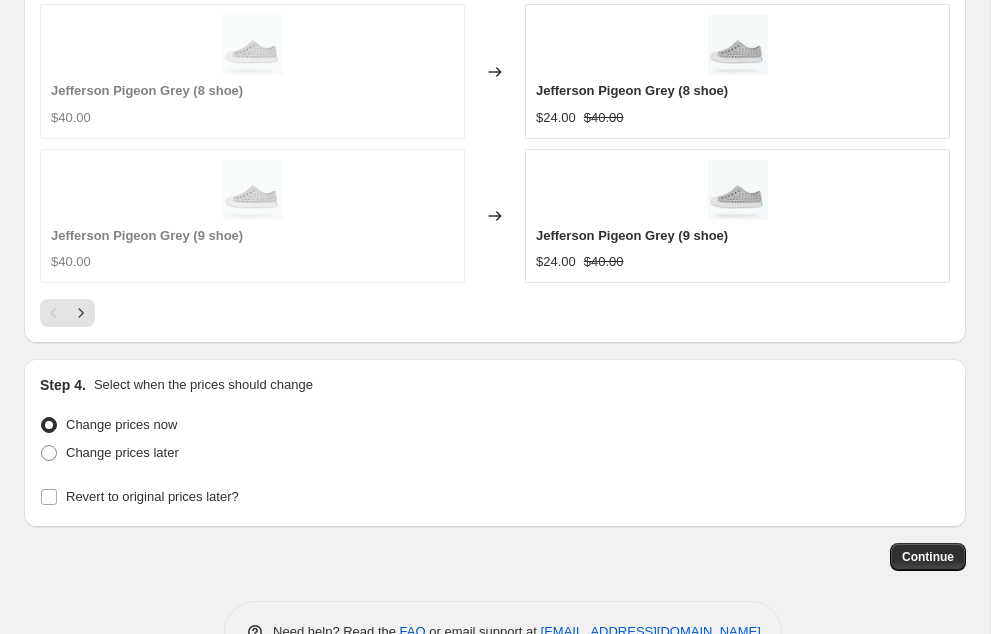 scroll, scrollTop: 2139, scrollLeft: 0, axis: vertical 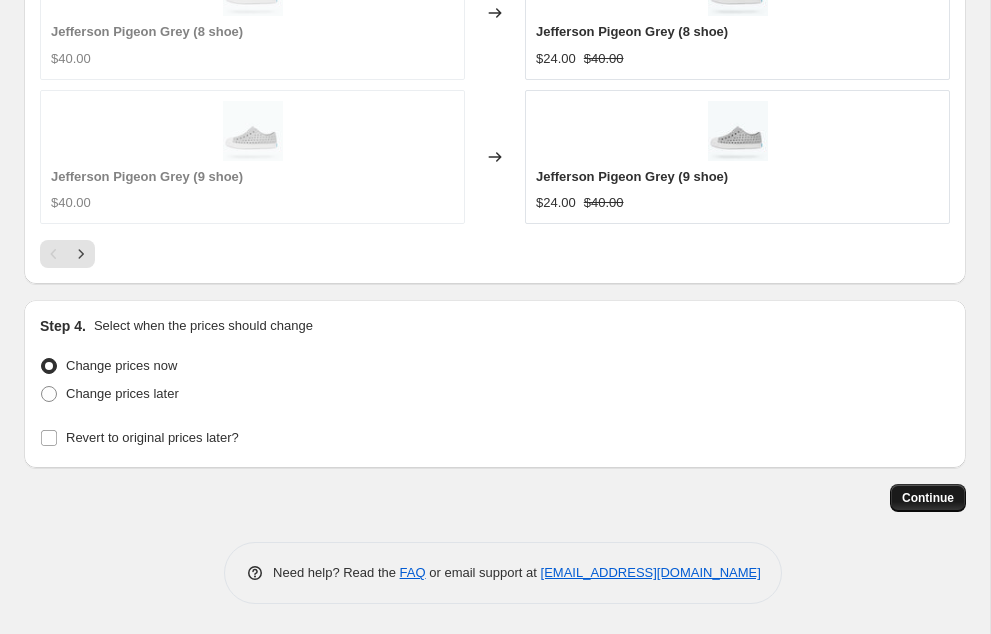 click on "Continue" at bounding box center [928, 498] 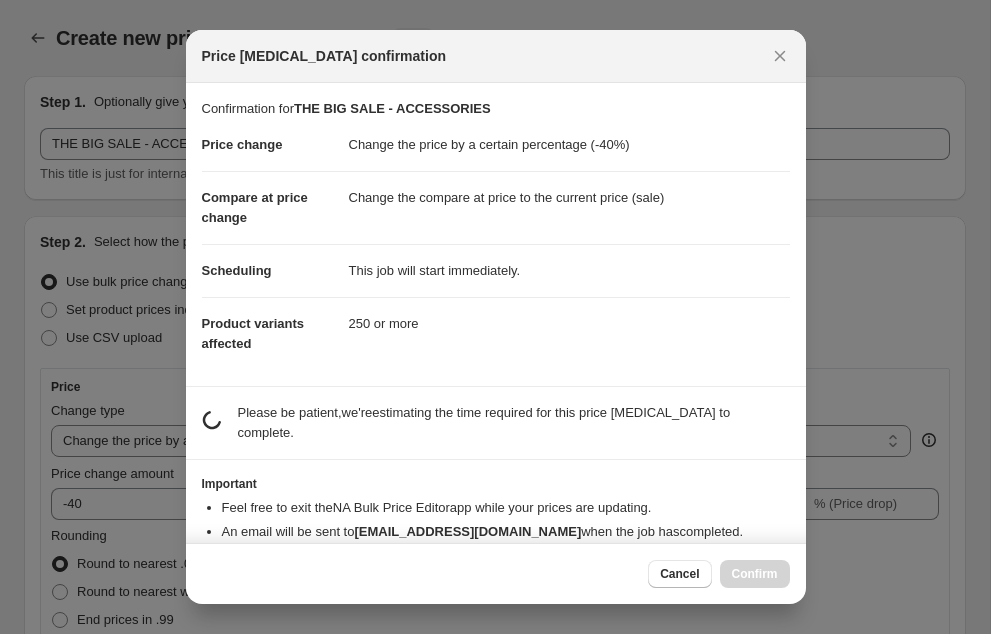 scroll, scrollTop: 0, scrollLeft: 0, axis: both 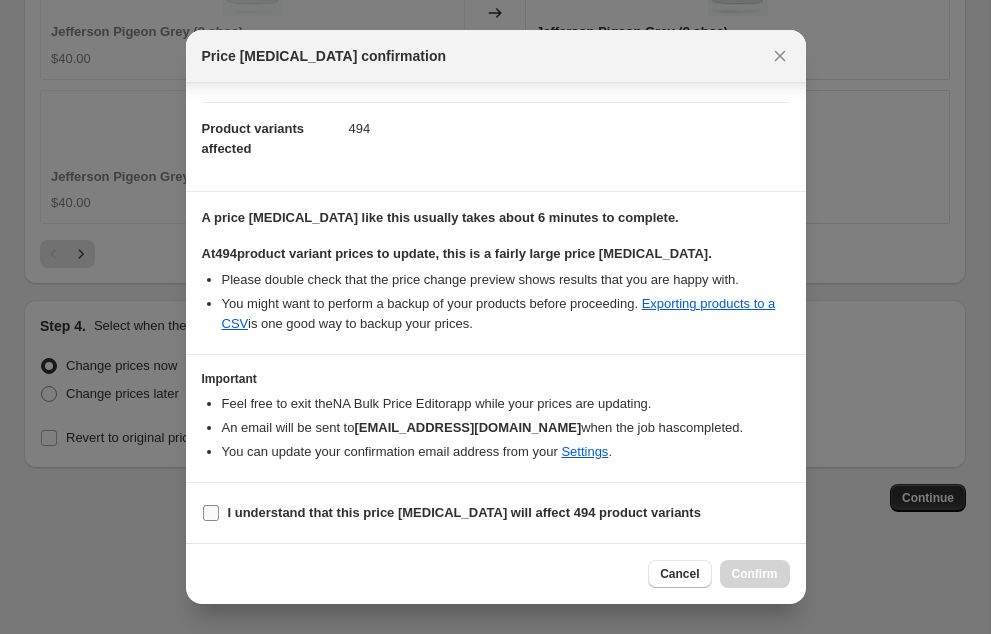 click on "I understand that this price [MEDICAL_DATA] will affect 494 product variants" at bounding box center [211, 513] 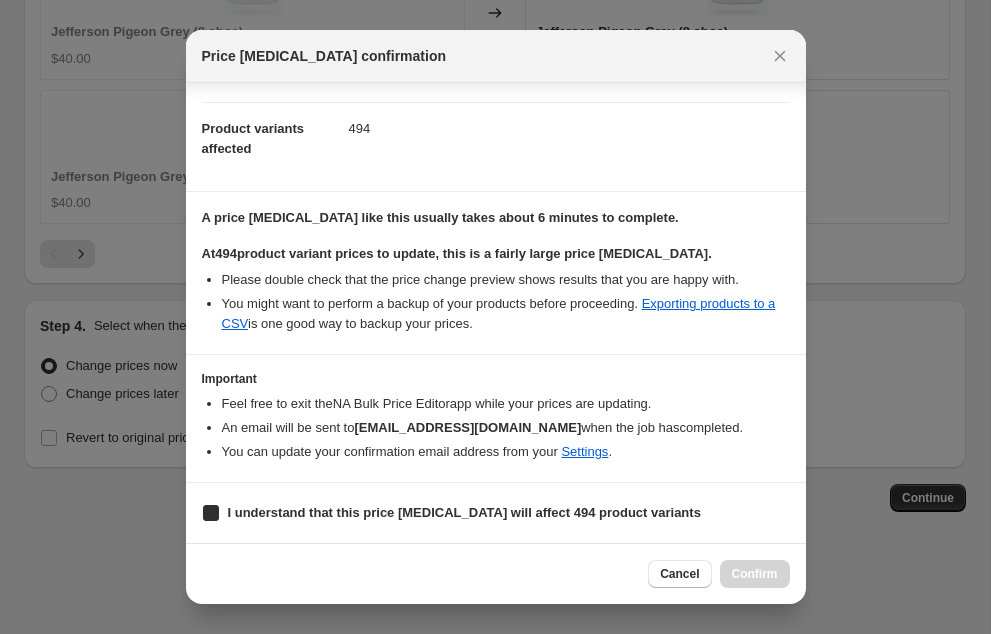 checkbox on "true" 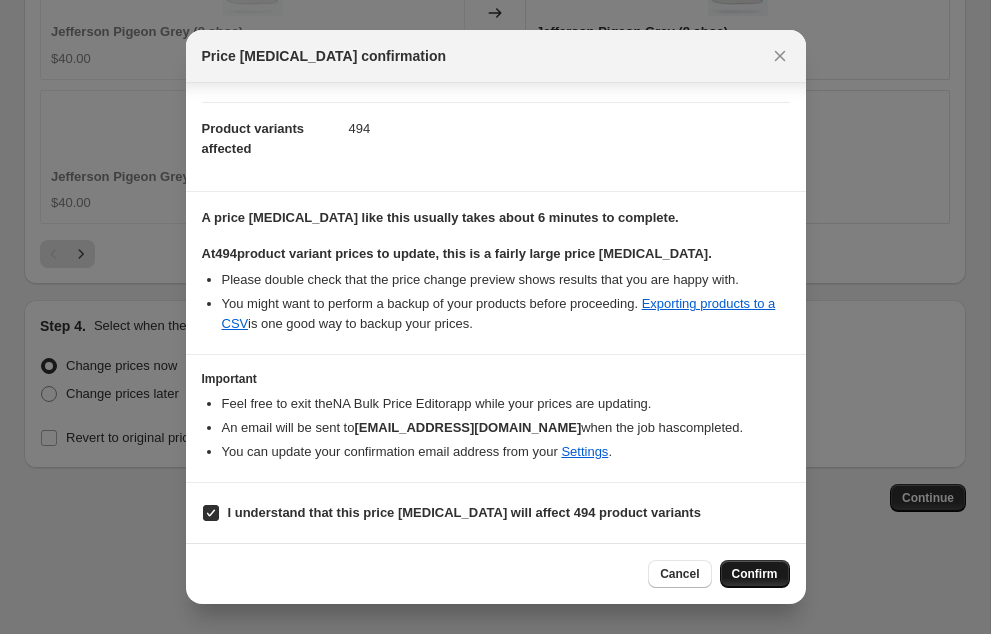 click on "Confirm" at bounding box center [755, 574] 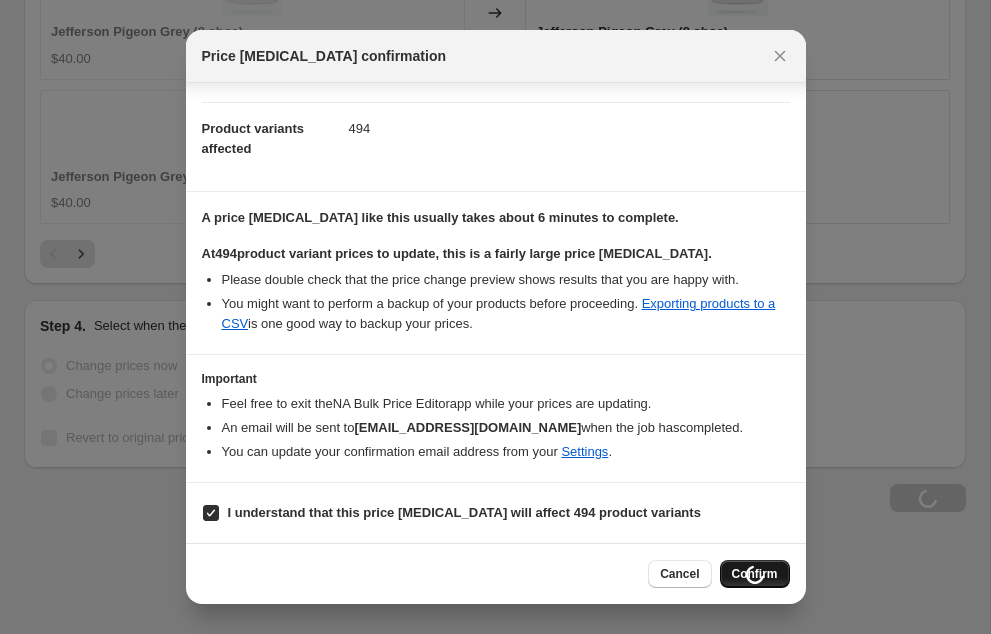 scroll, scrollTop: 2207, scrollLeft: 0, axis: vertical 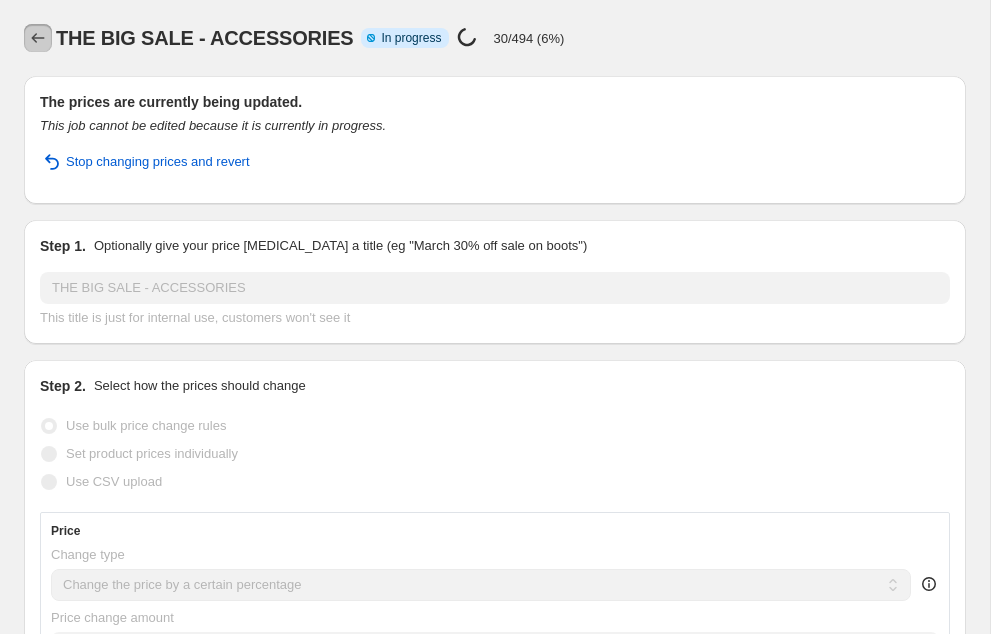 click 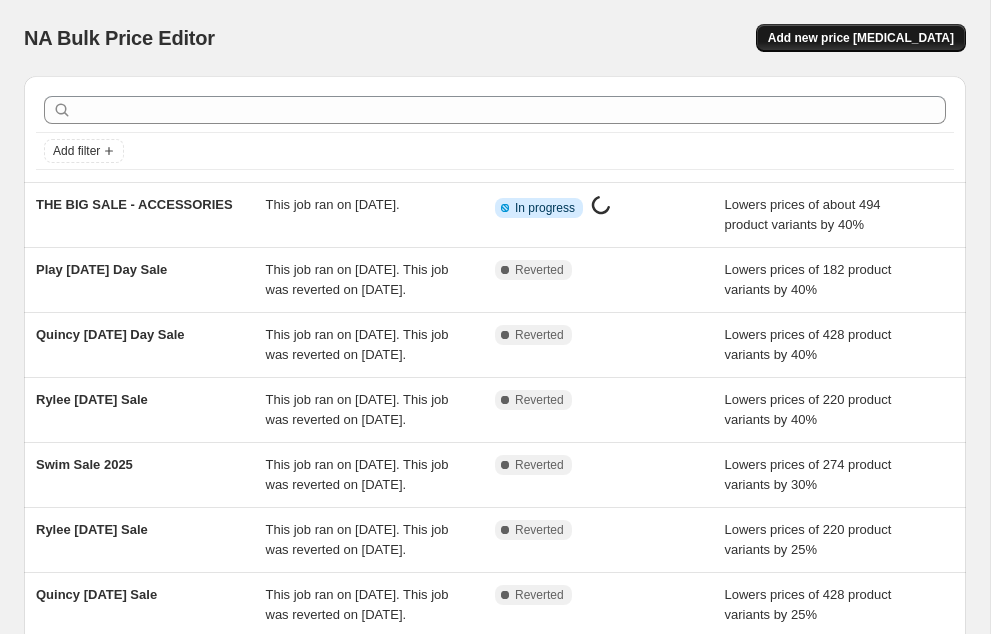 click on "Add new price [MEDICAL_DATA]" at bounding box center (861, 38) 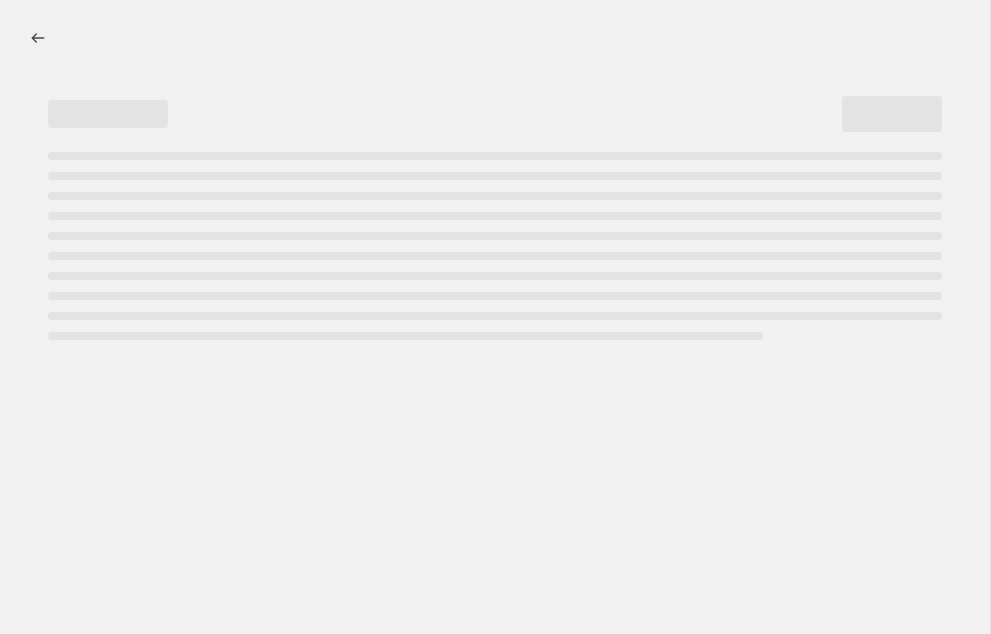 select on "percentage" 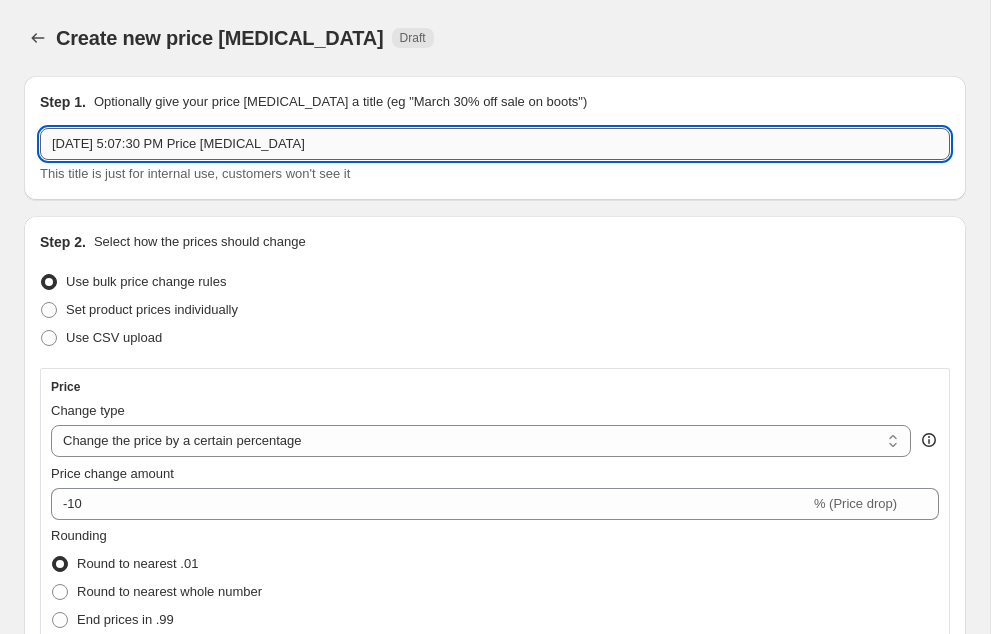 click on "Jul 12, 2025, 5:07:30 PM Price change job" at bounding box center (495, 144) 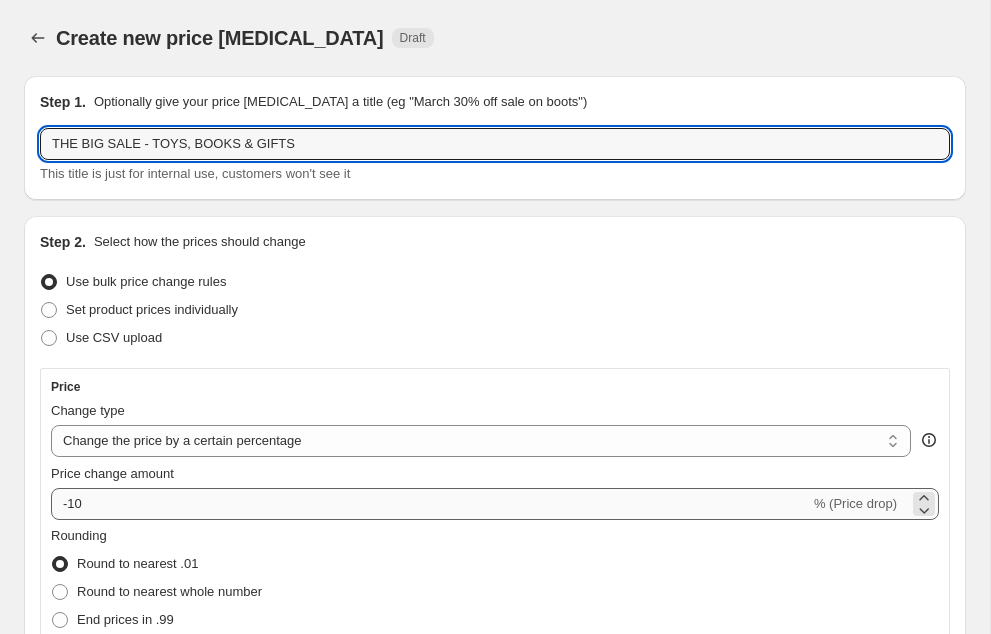 type on "THE BIG SALE - TOYS, BOOKS & GIFTS" 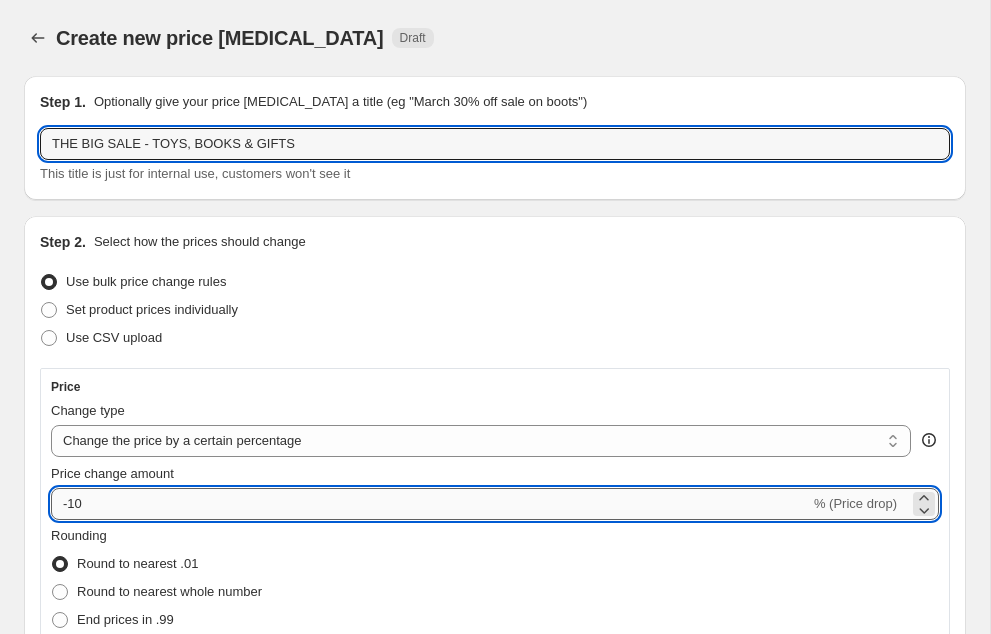 click on "-10" at bounding box center (430, 504) 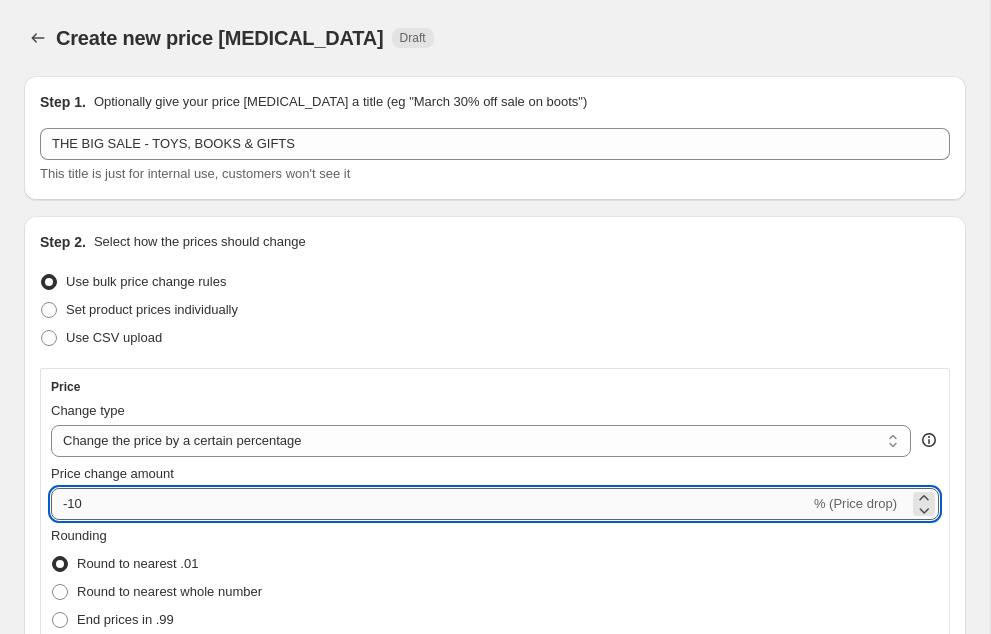 type on "-1" 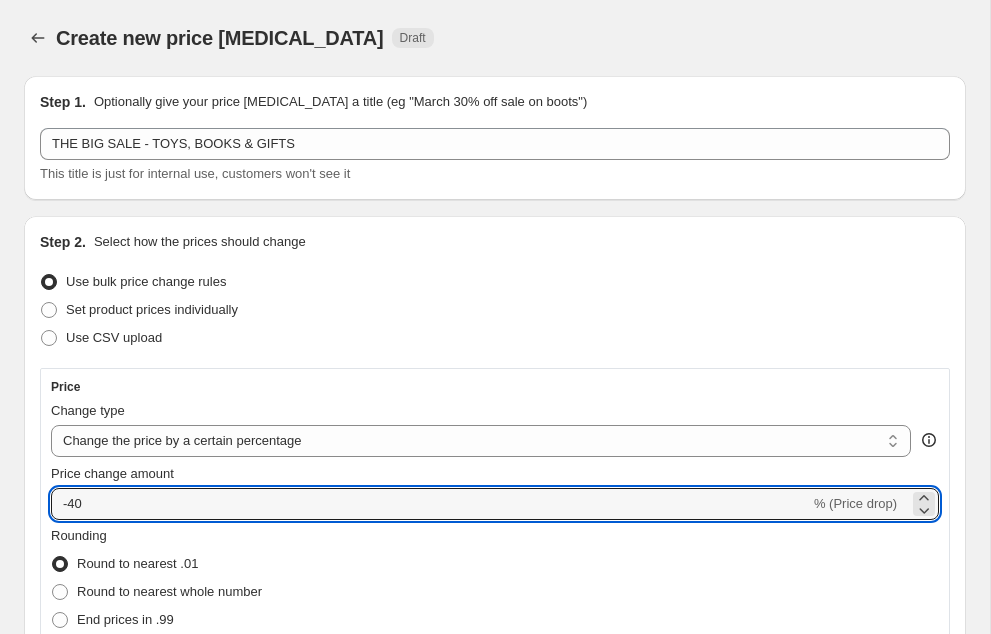 type on "-40" 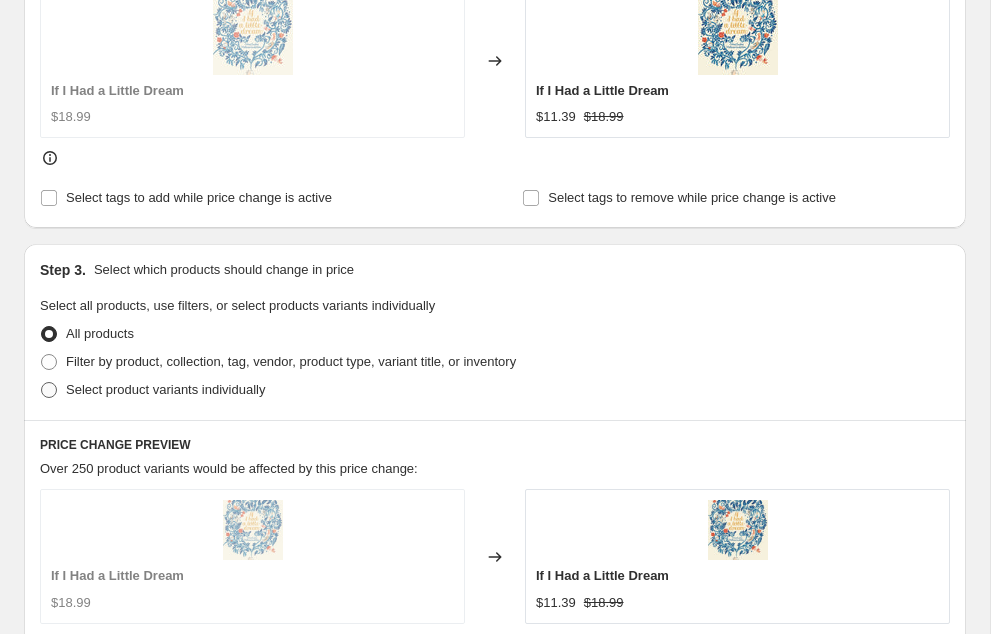 scroll, scrollTop: 901, scrollLeft: 0, axis: vertical 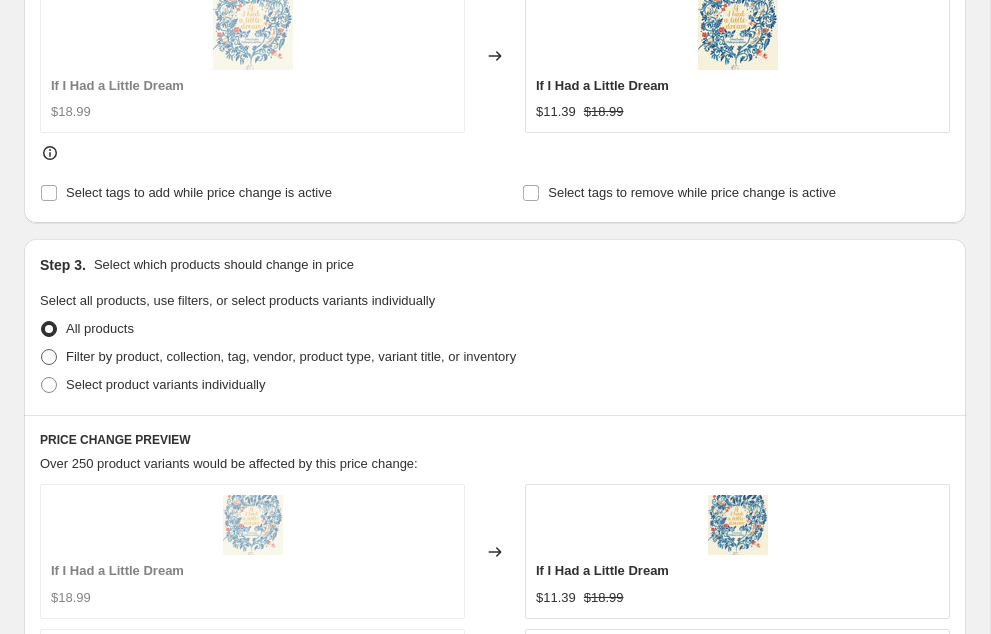click at bounding box center (49, 357) 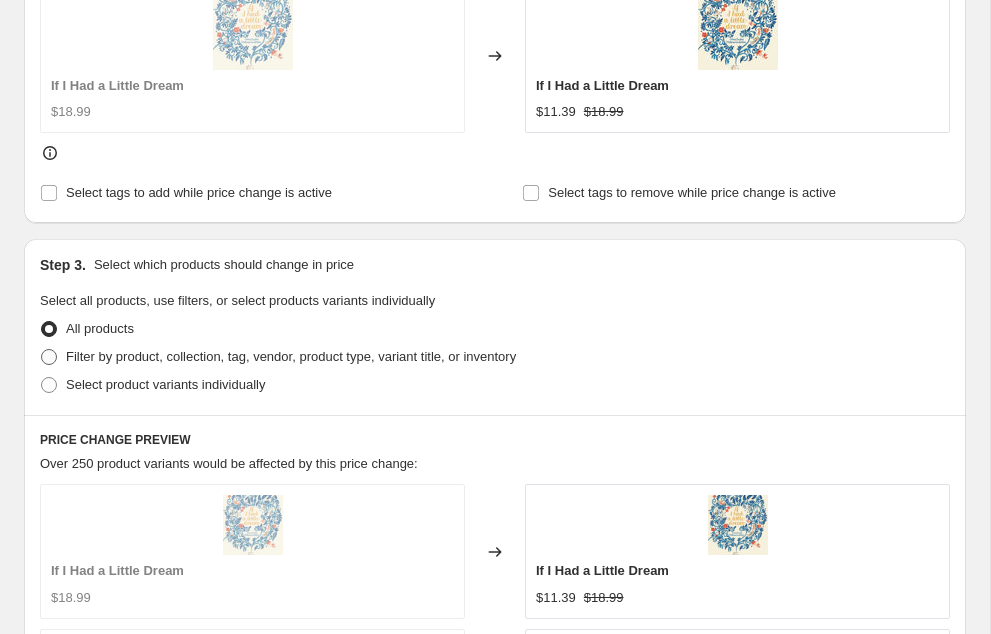radio on "true" 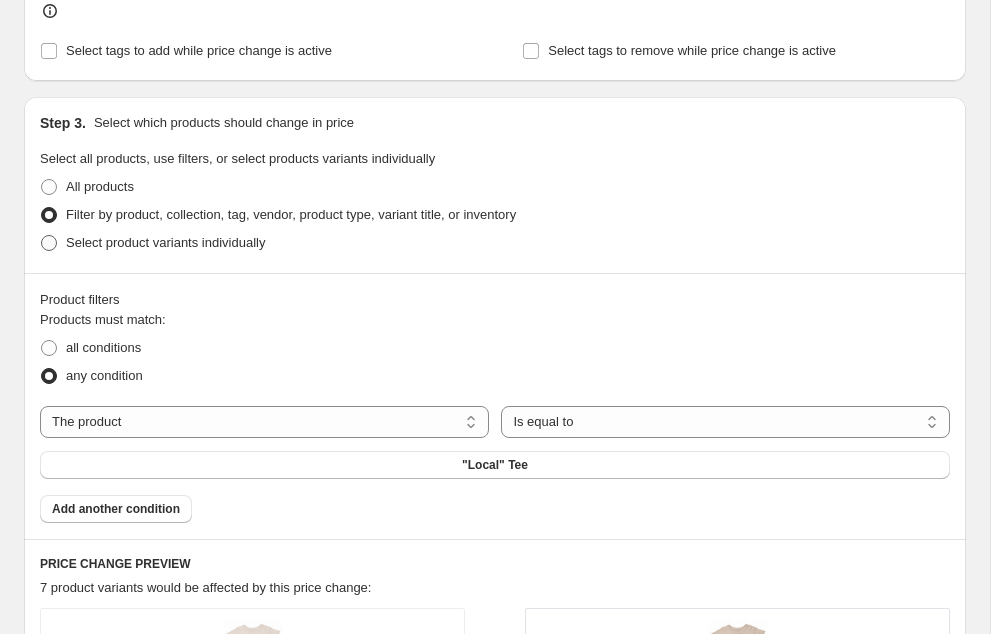 scroll, scrollTop: 1047, scrollLeft: 0, axis: vertical 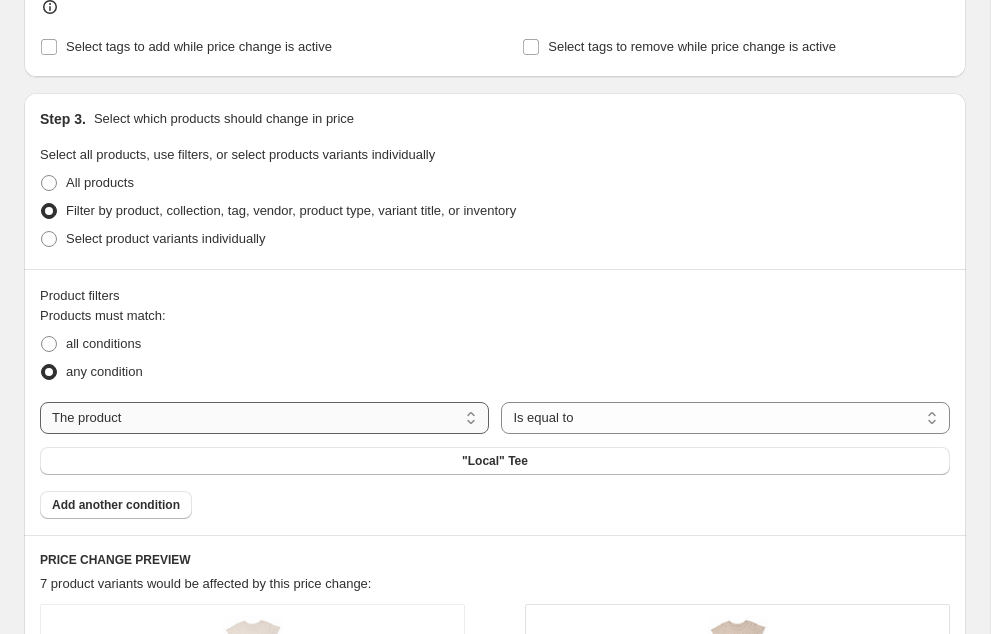 click on "The product The product's collection The product's tag The product's vendor The product's type The product's status The variant's title Inventory quantity" at bounding box center (264, 418) 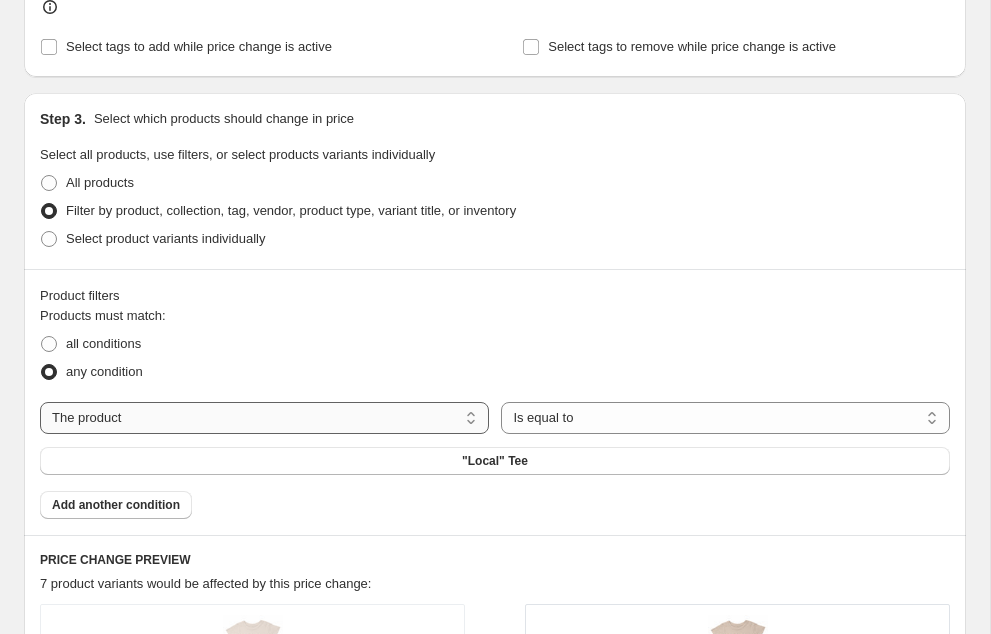 select on "collection" 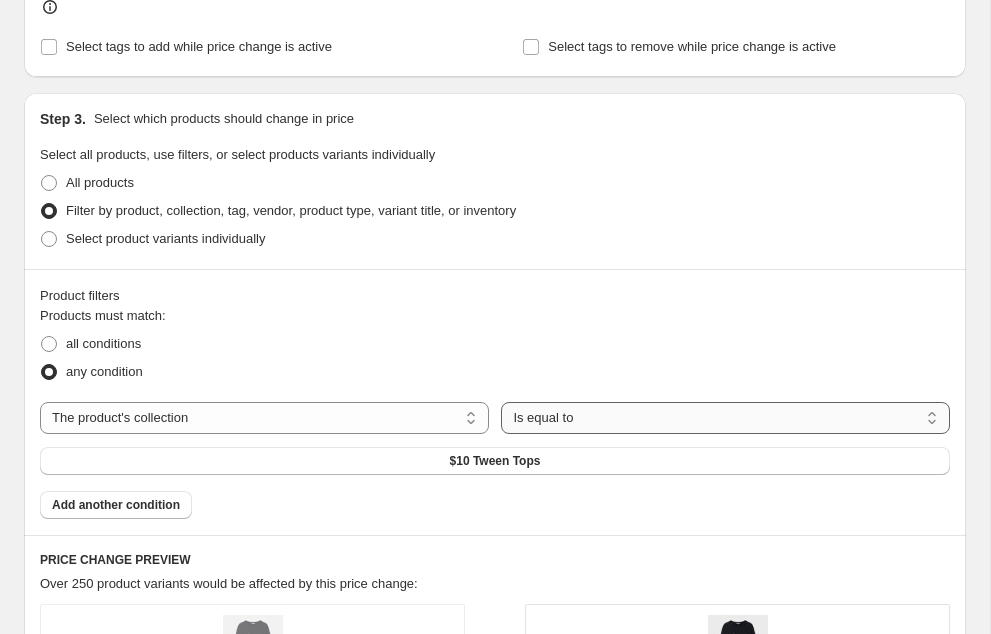 click on "Is equal to Is not equal to" at bounding box center [725, 418] 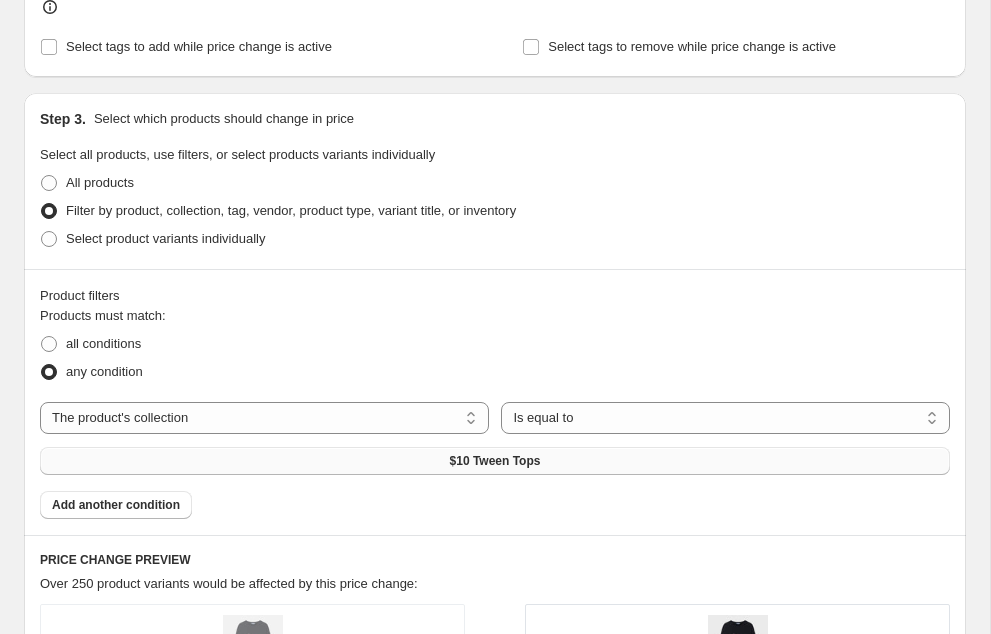 click on "$10 Tween Tops" at bounding box center (495, 461) 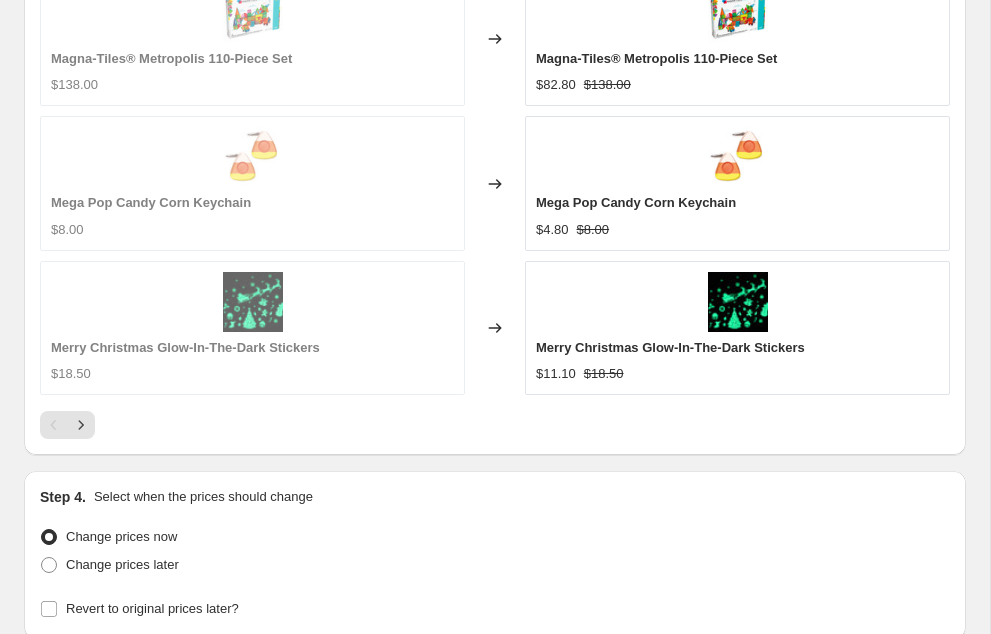 scroll, scrollTop: 2139, scrollLeft: 0, axis: vertical 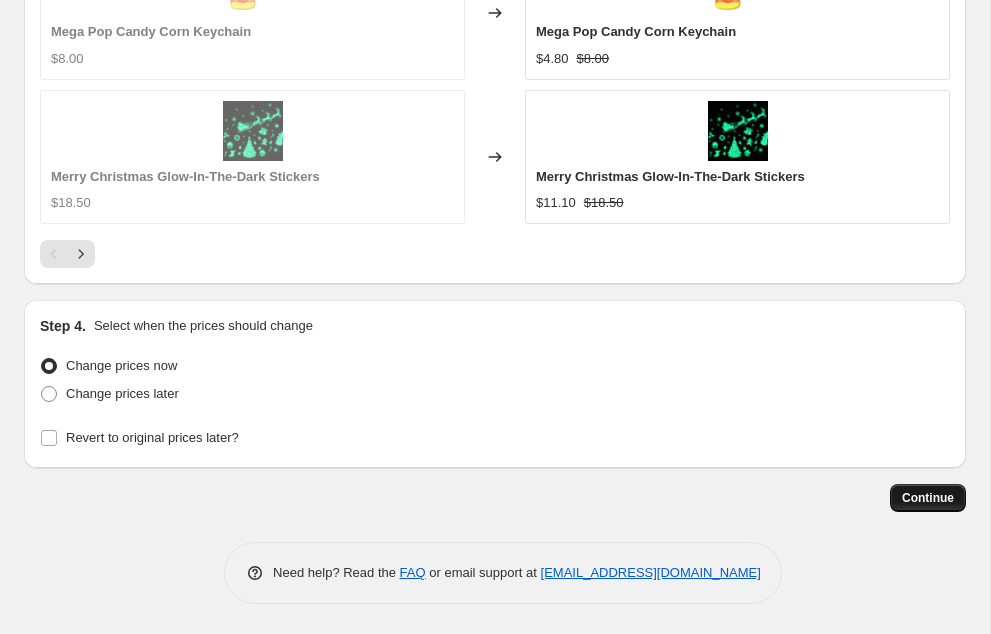 click on "Continue" at bounding box center (928, 498) 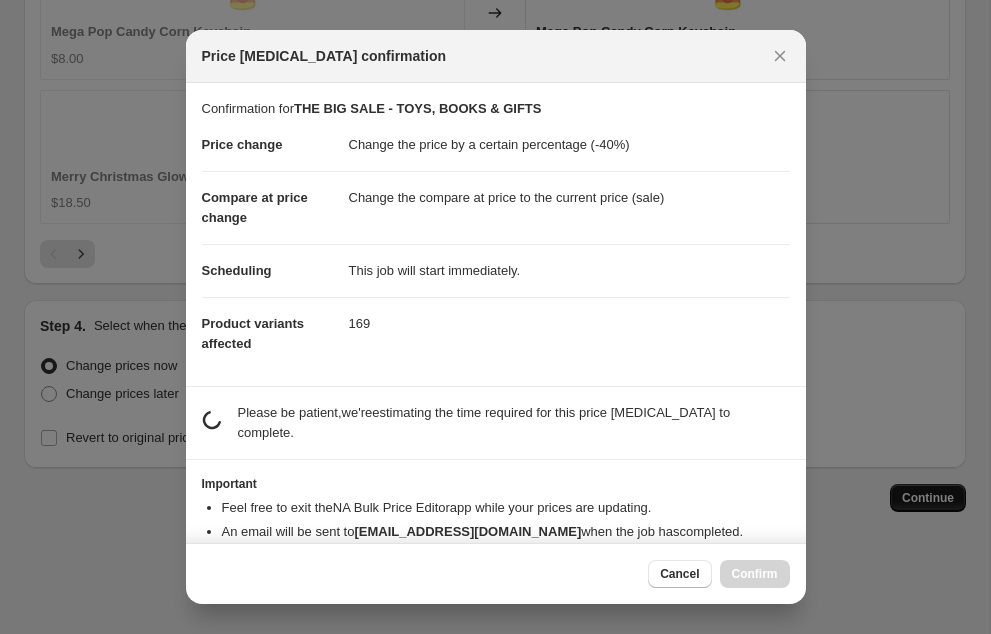 scroll, scrollTop: 0, scrollLeft: 0, axis: both 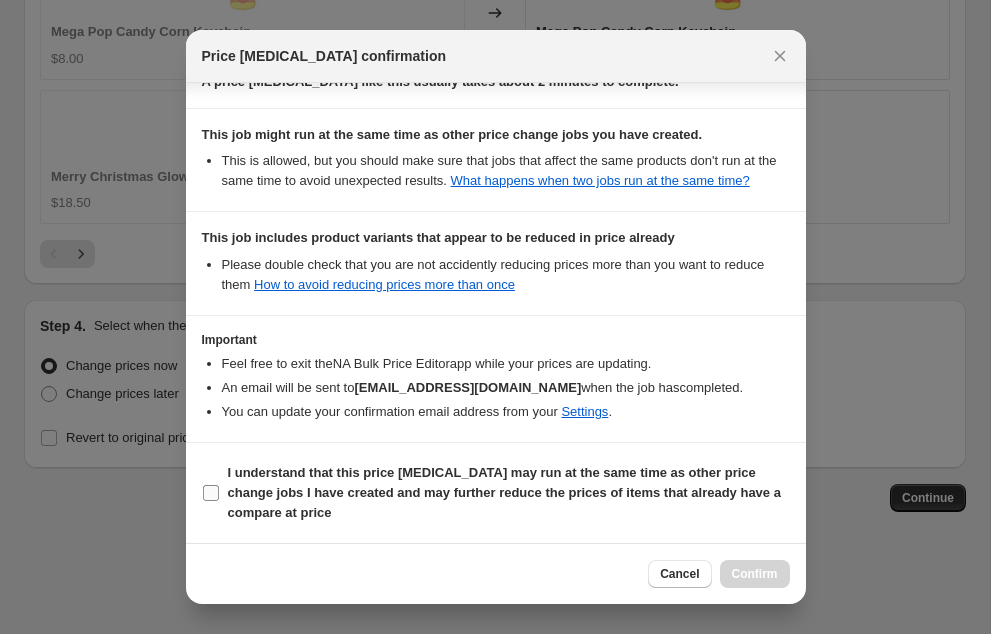 click on "I understand that this price change job may run at the same time as other price change jobs I have created and may further reduce the prices of items that already have a compare at price" at bounding box center [211, 493] 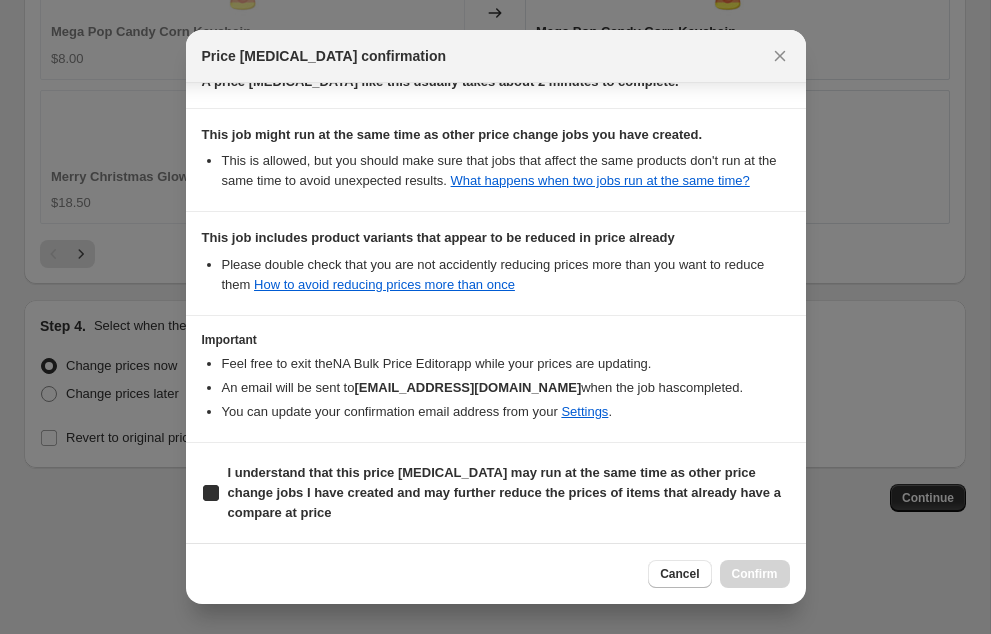 checkbox on "true" 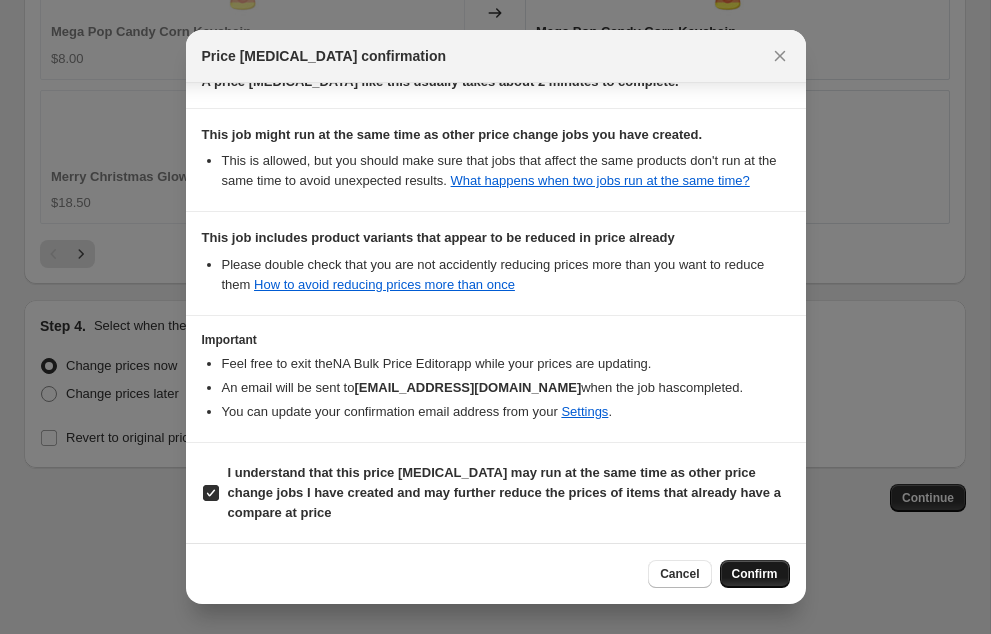 click on "Confirm" at bounding box center (755, 574) 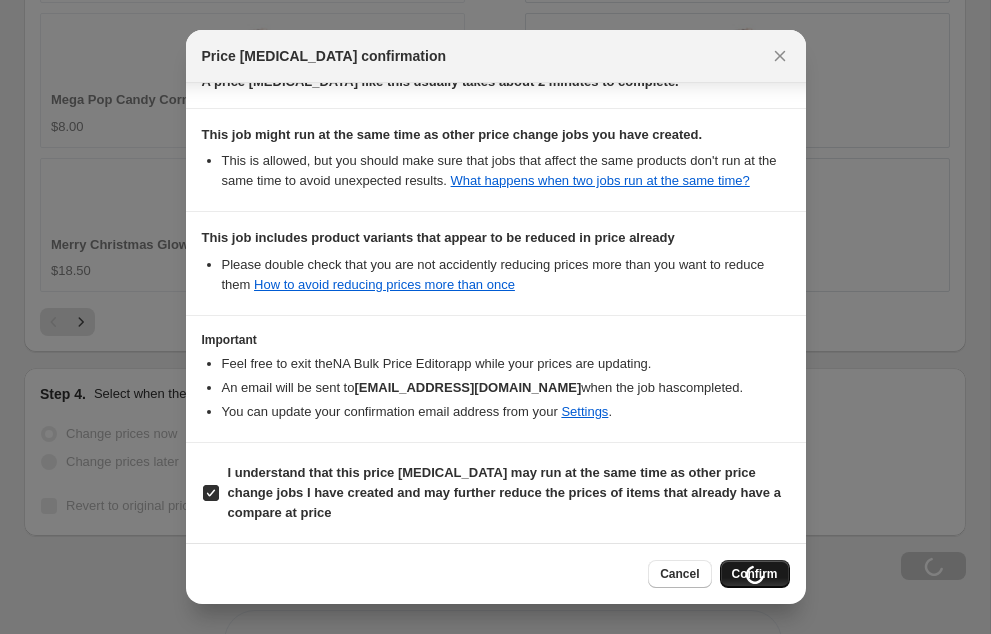 scroll, scrollTop: 2207, scrollLeft: 0, axis: vertical 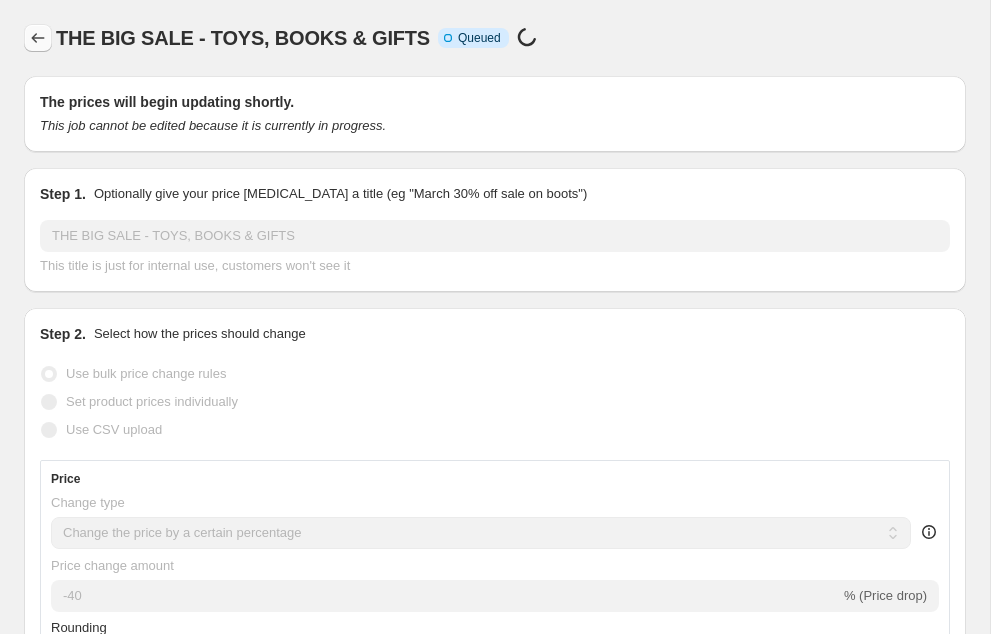 click 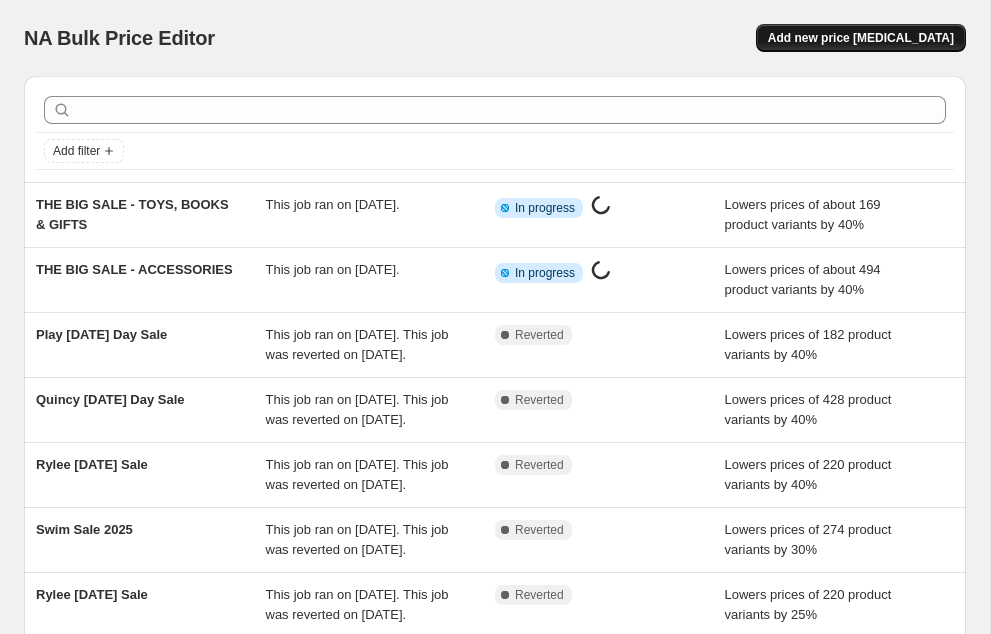 click on "Add new price [MEDICAL_DATA]" at bounding box center (861, 38) 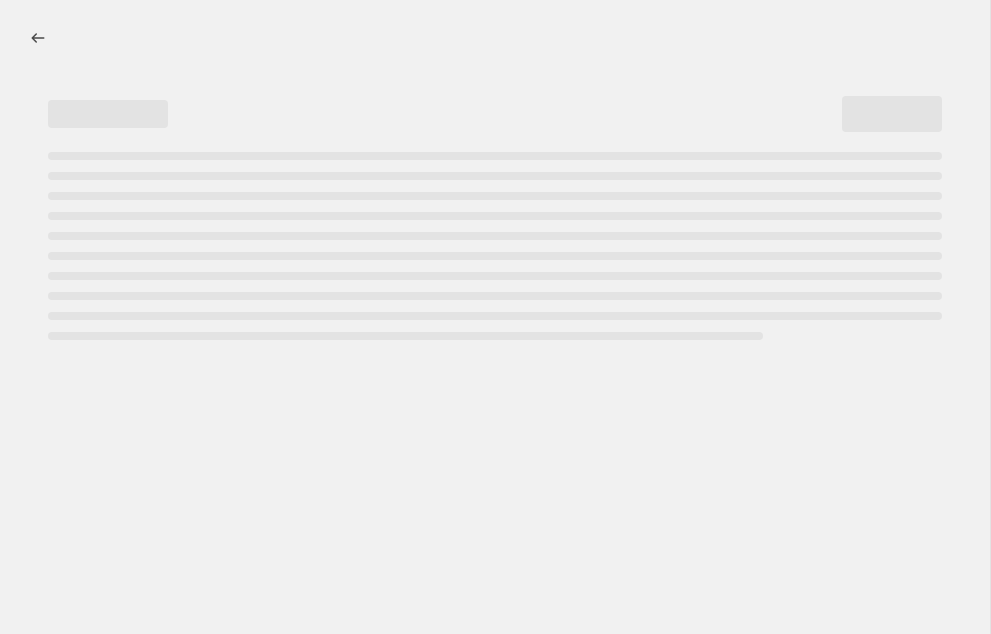 select on "percentage" 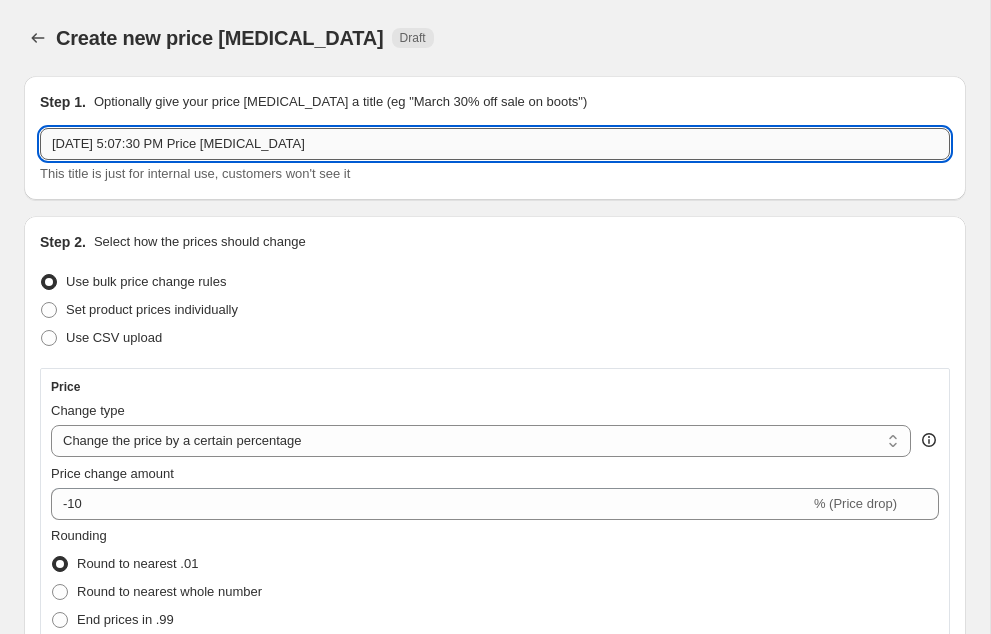 click on "Jul 12, 2025, 5:07:30 PM Price change job" at bounding box center [495, 144] 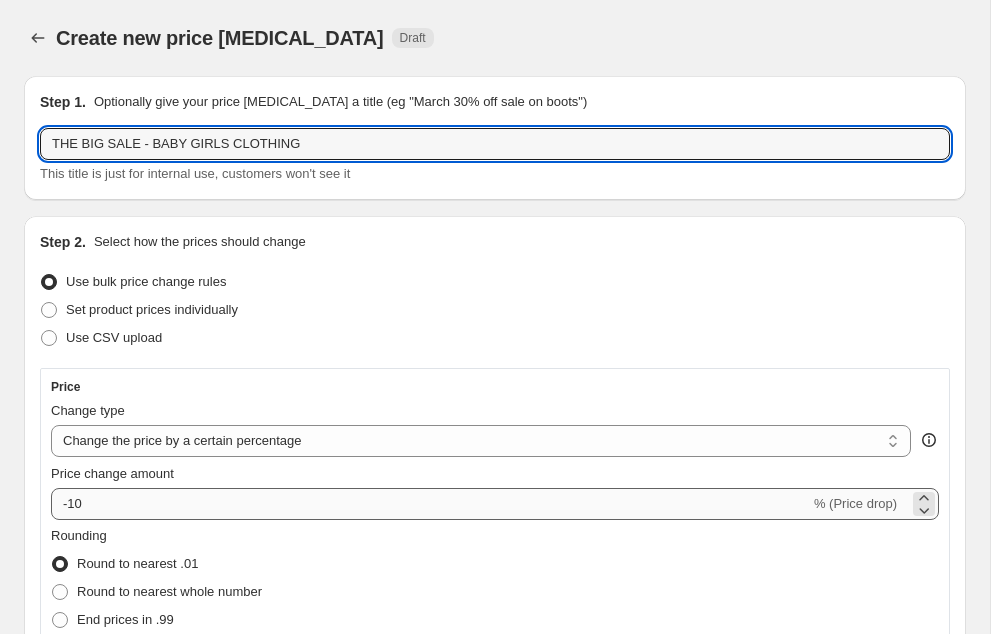 type on "THE BIG SALE - BABY GIRLS CLOTHING" 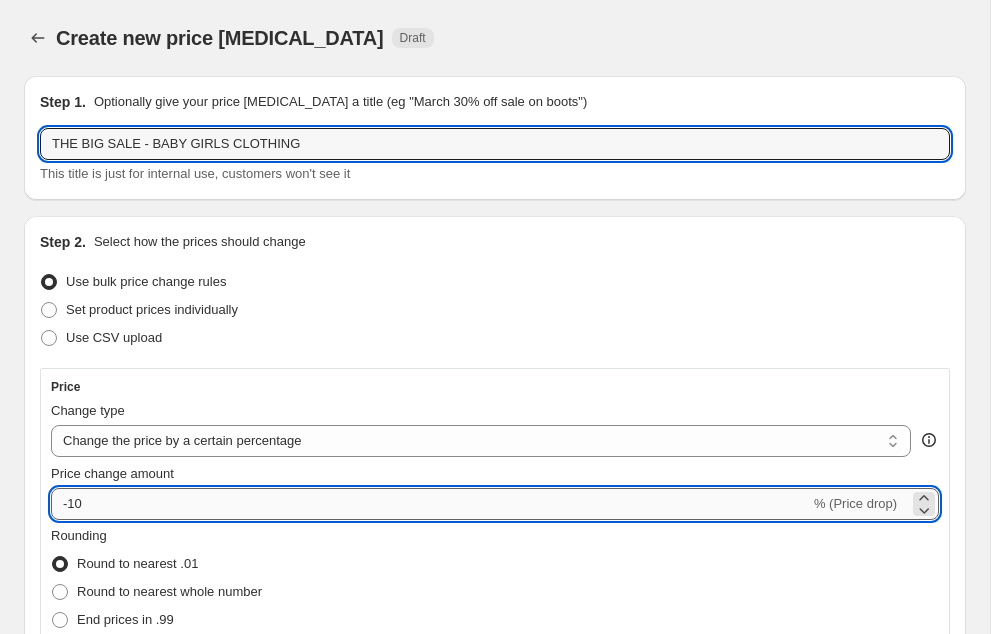 click on "-10" at bounding box center [430, 504] 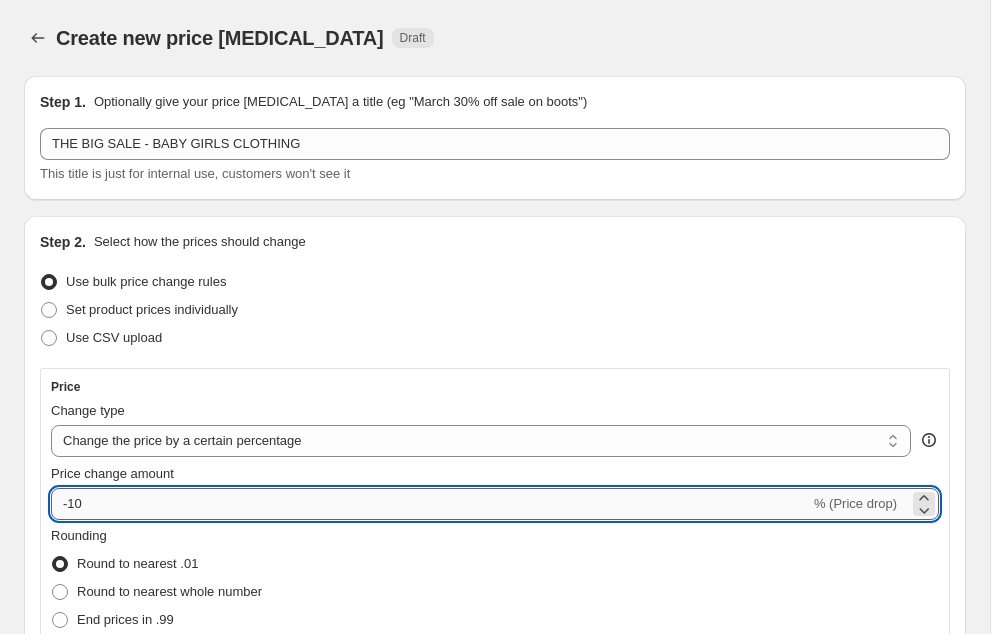 type on "-1" 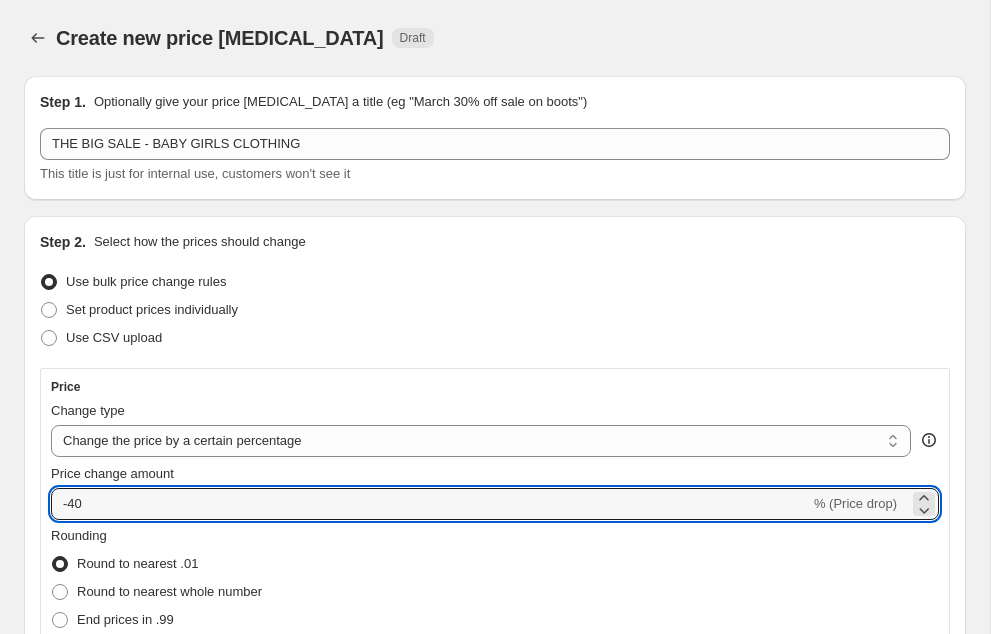 type on "-40" 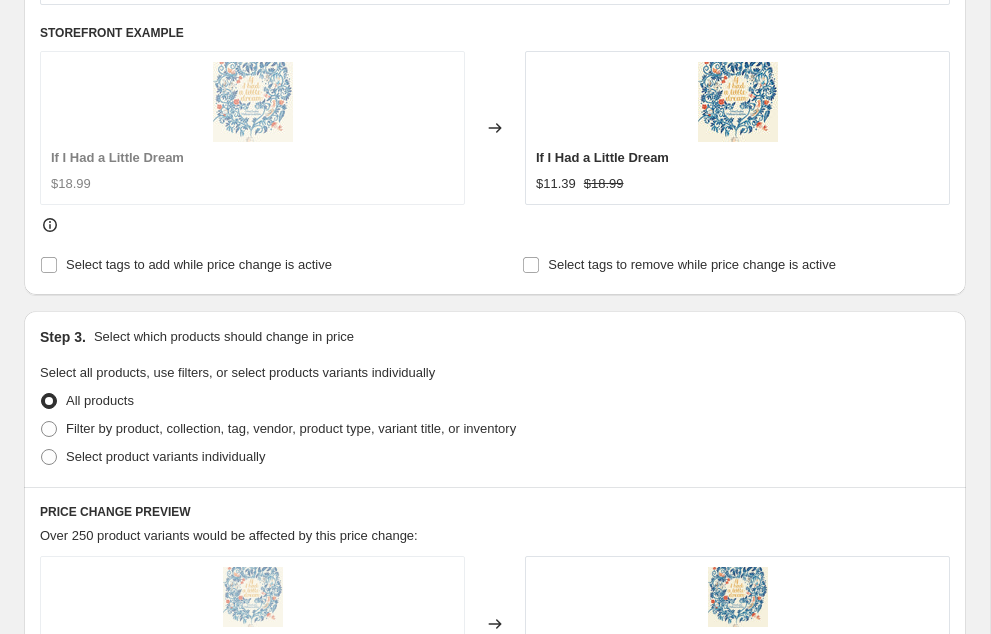 scroll, scrollTop: 0, scrollLeft: 0, axis: both 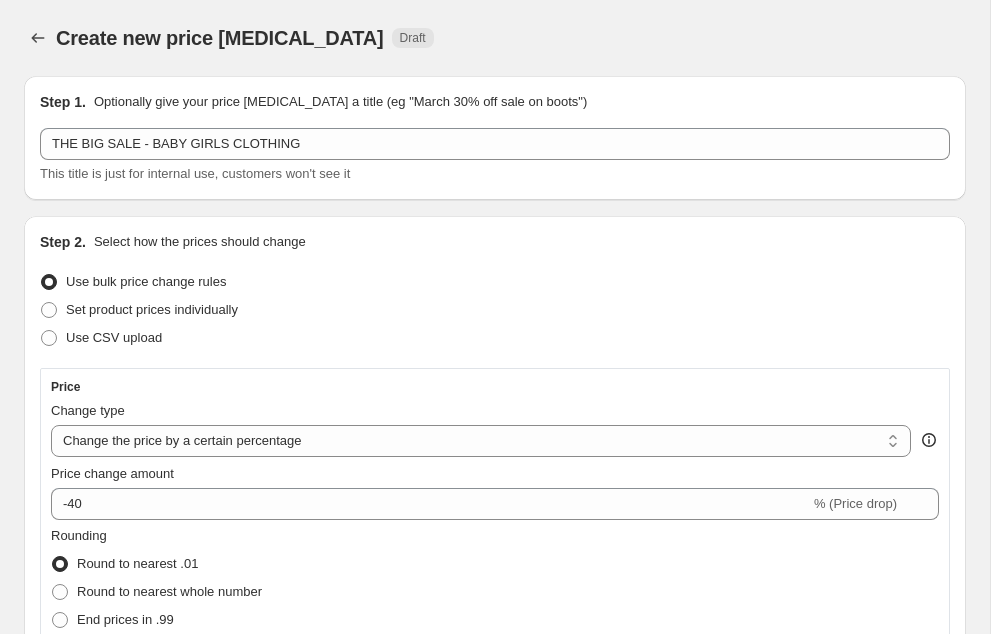 select on "percentage" 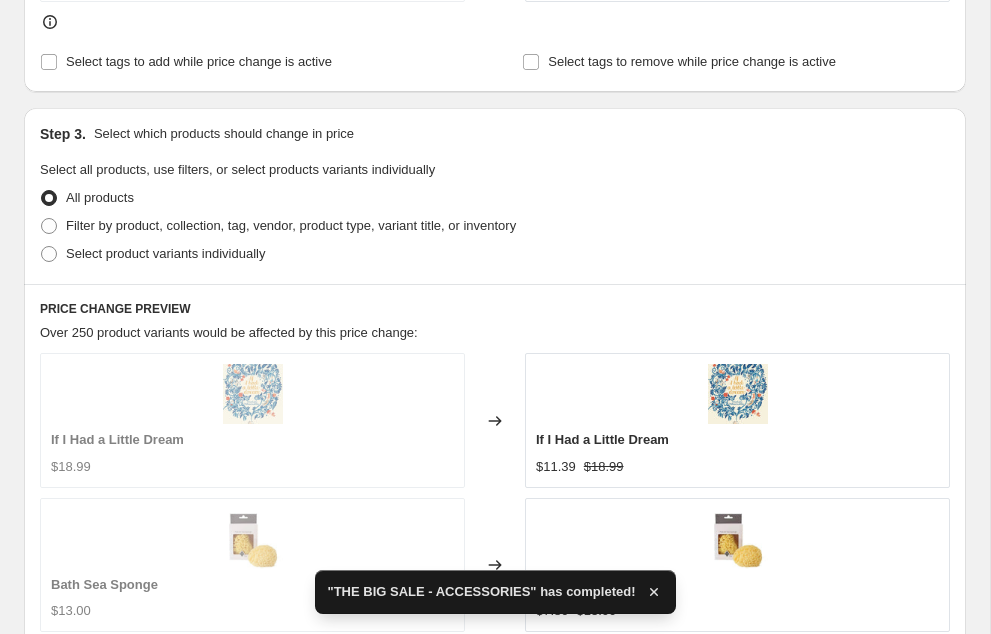scroll, scrollTop: 1040, scrollLeft: 0, axis: vertical 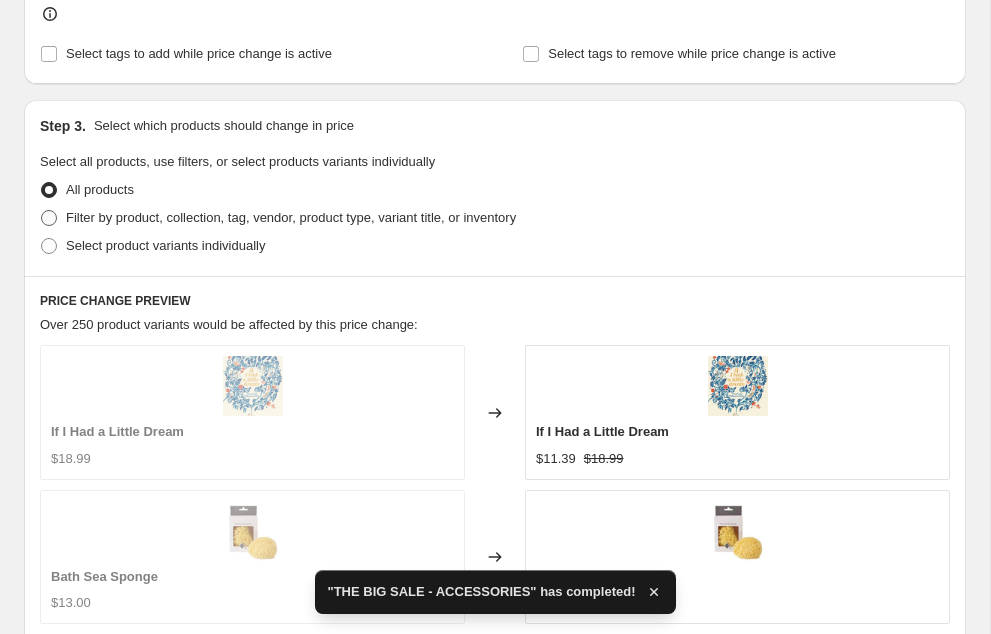 click on "Filter by product, collection, tag, vendor, product type, variant title, or inventory" at bounding box center [291, 217] 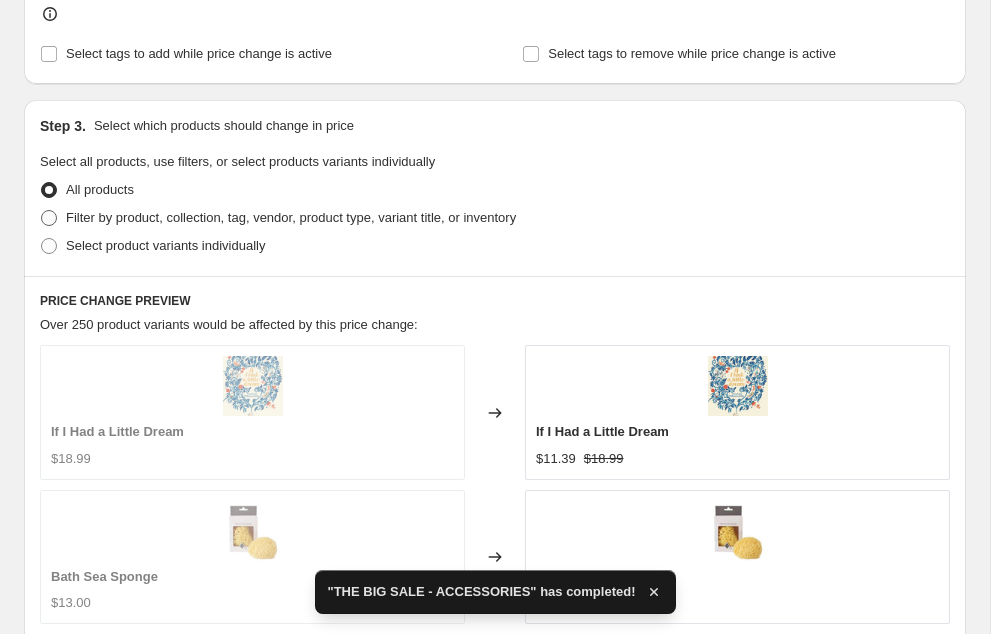 radio on "true" 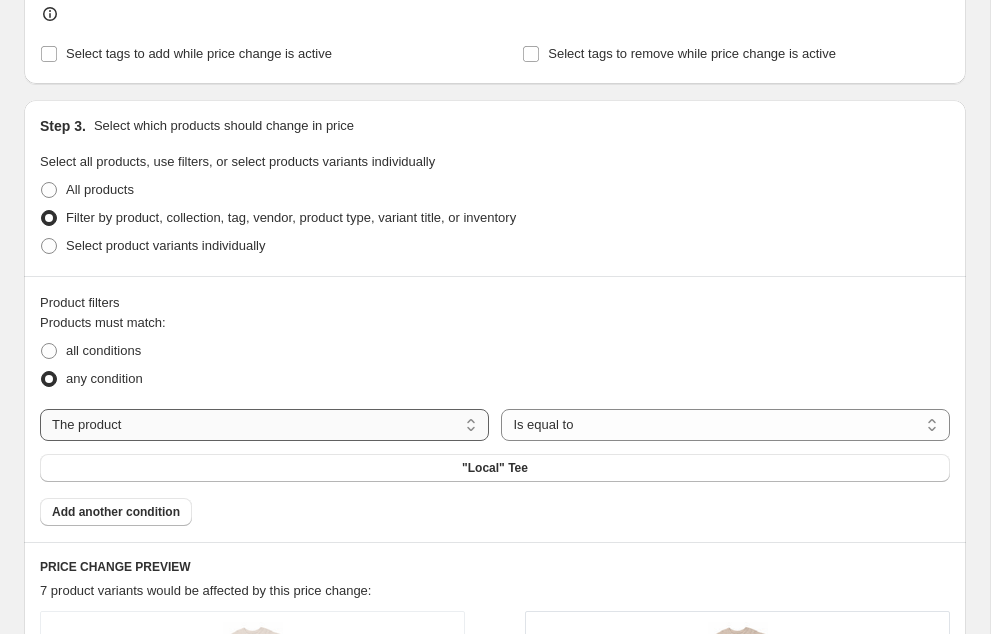 click on "The product The product's collection The product's tag The product's vendor The product's type The product's status The variant's title Inventory quantity" at bounding box center [264, 425] 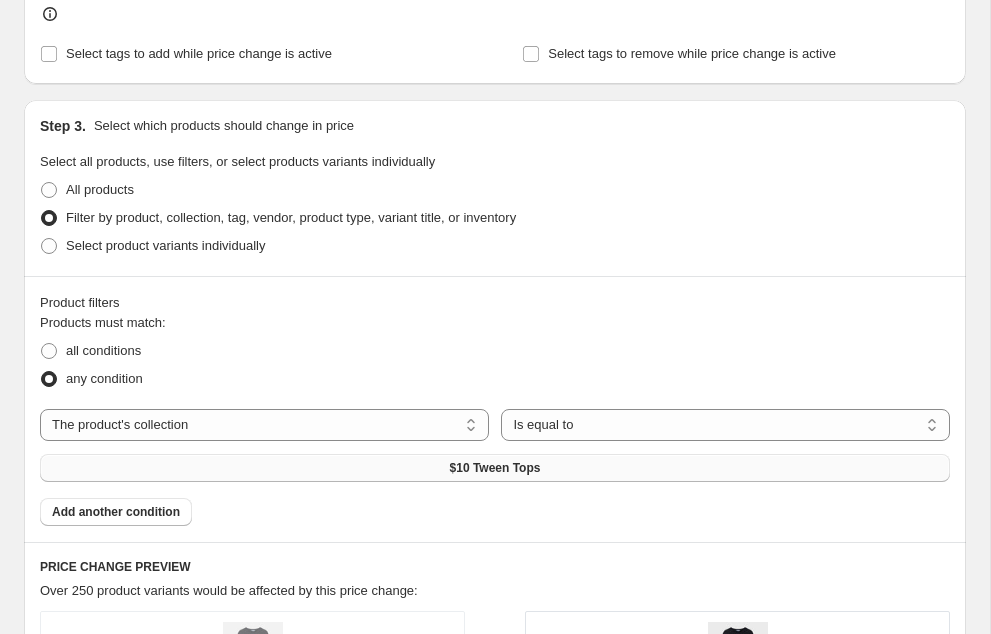 click on "$10 Tween Tops" at bounding box center [495, 468] 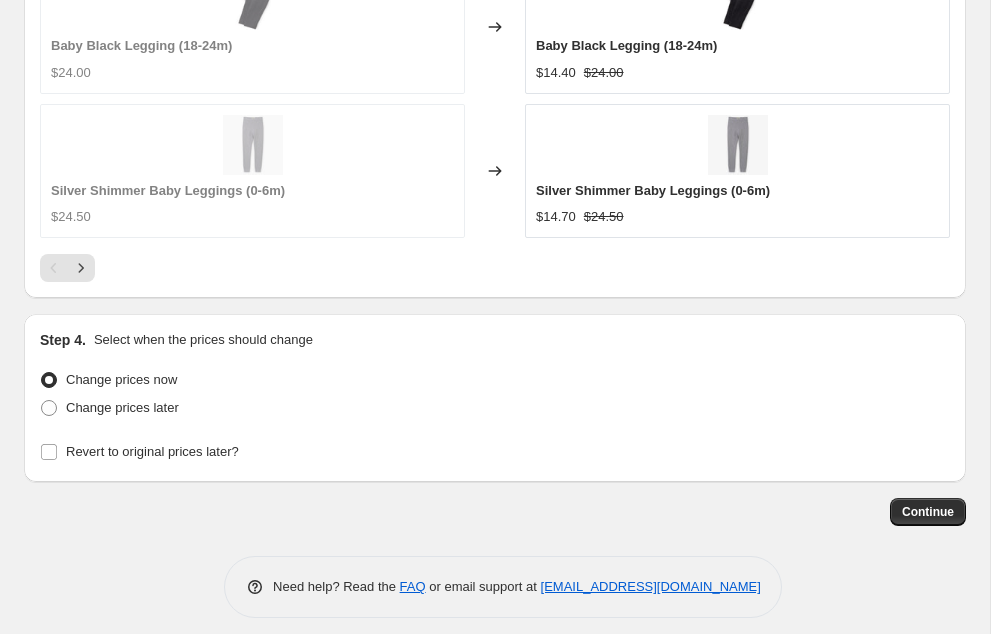 scroll, scrollTop: 2139, scrollLeft: 0, axis: vertical 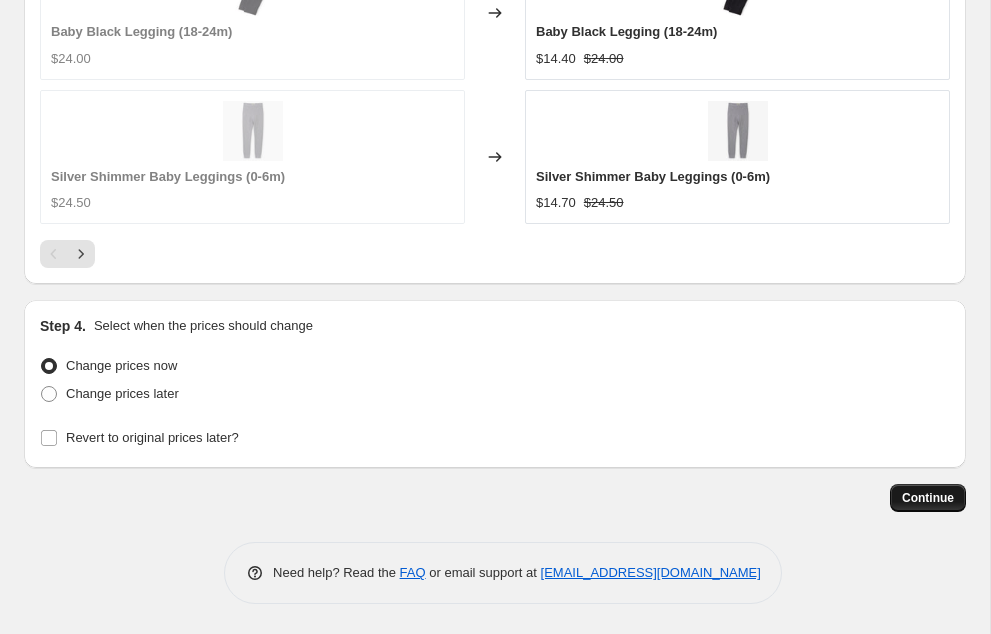 click on "Continue" at bounding box center (928, 498) 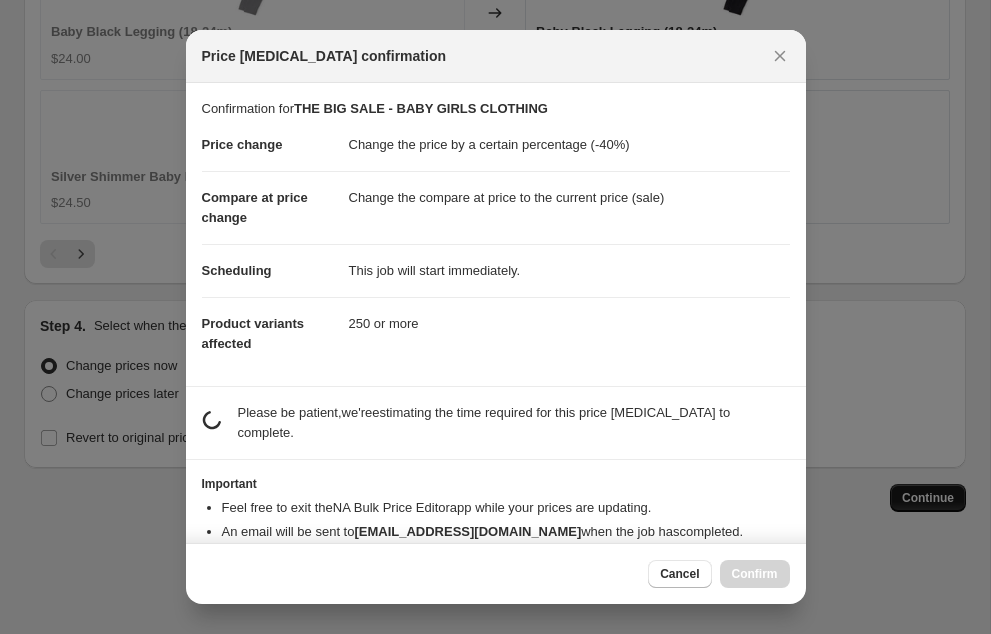 scroll, scrollTop: 0, scrollLeft: 0, axis: both 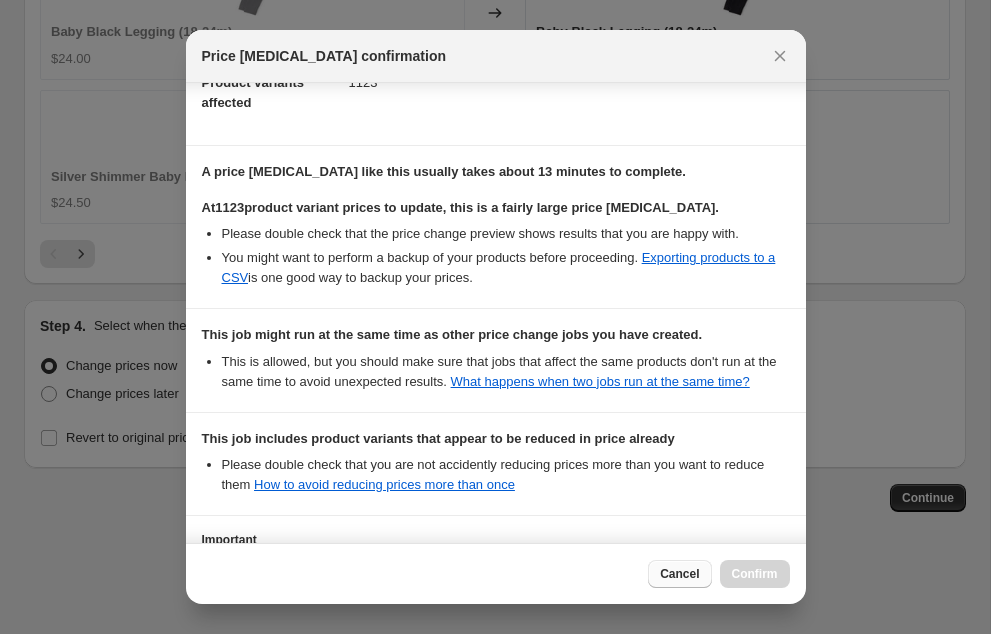 click on "Cancel" at bounding box center [679, 574] 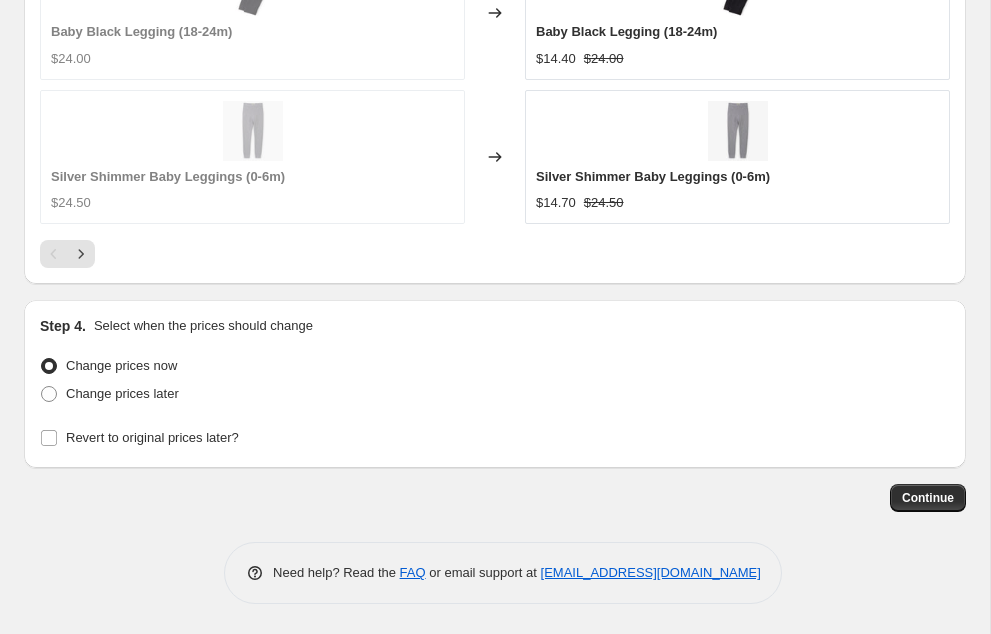 select on "percentage" 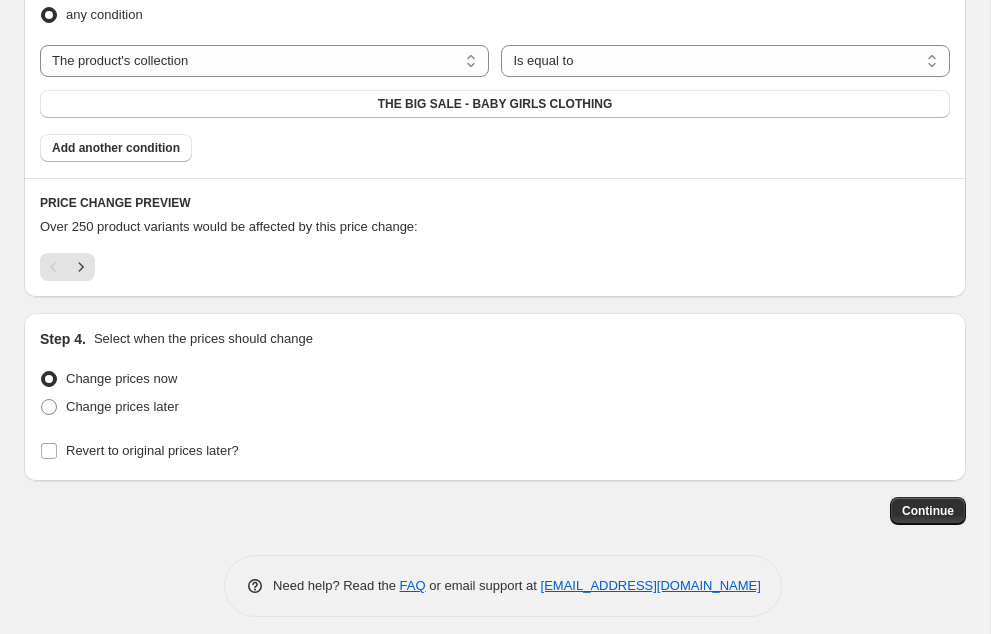 scroll, scrollTop: 1417, scrollLeft: 0, axis: vertical 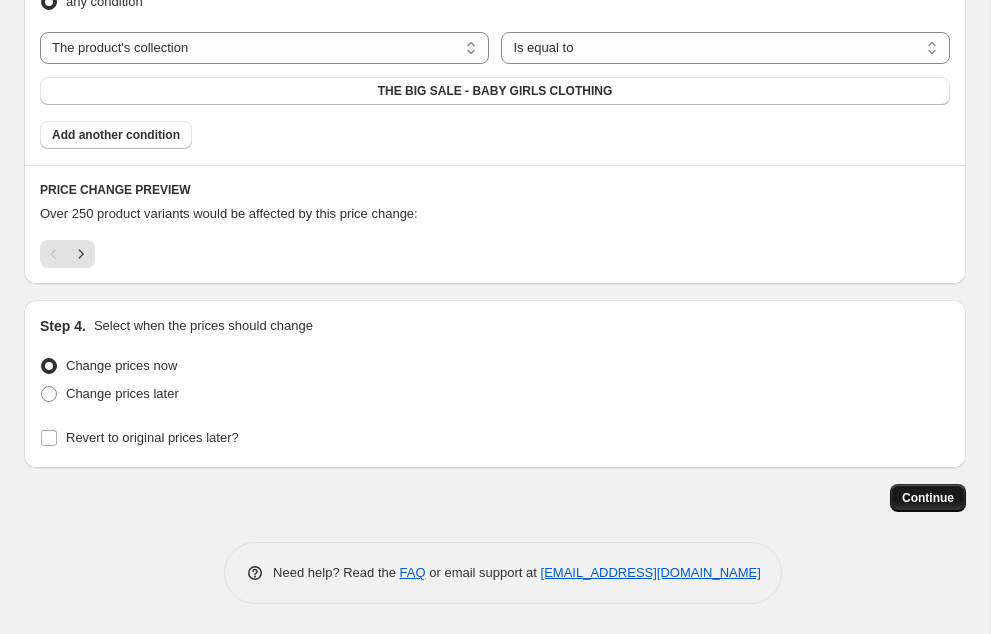 click on "Continue" at bounding box center [928, 498] 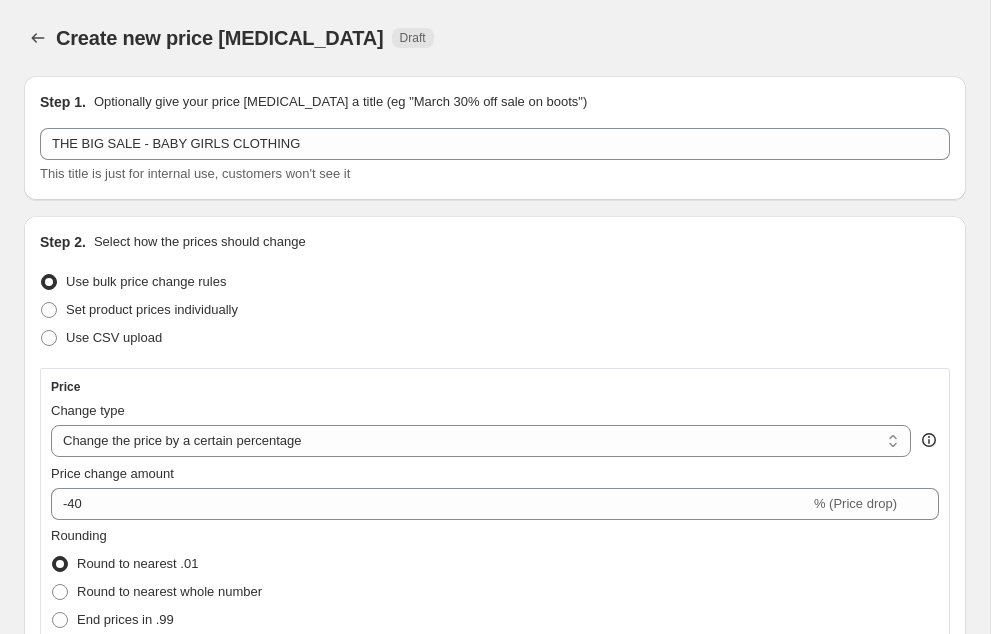 scroll, scrollTop: 1417, scrollLeft: 0, axis: vertical 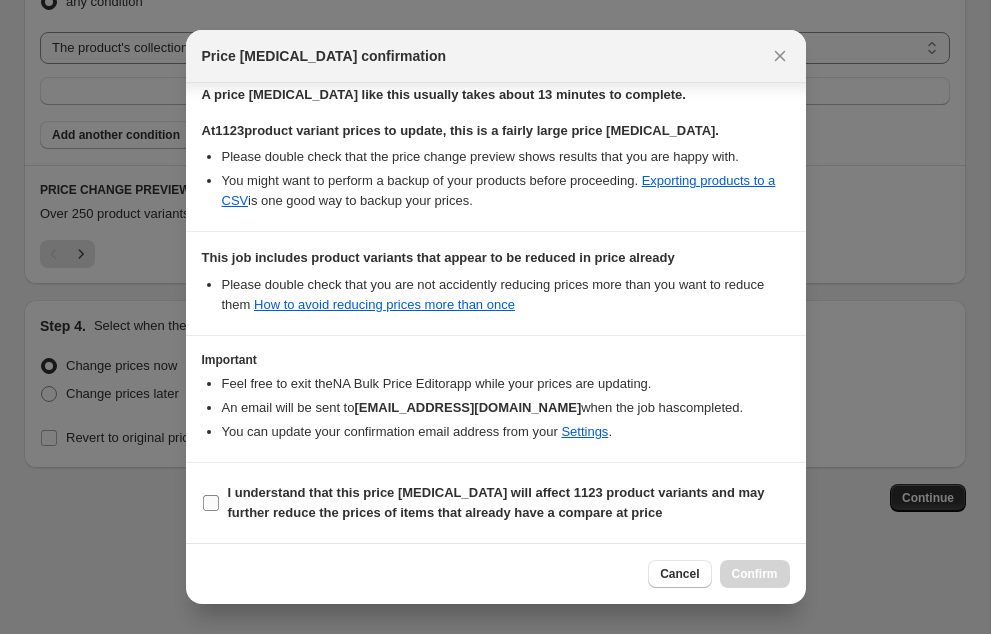 click on "I understand that this price change job will affect 1123 product variants and may further reduce the prices of items that already have a compare at price" at bounding box center (211, 503) 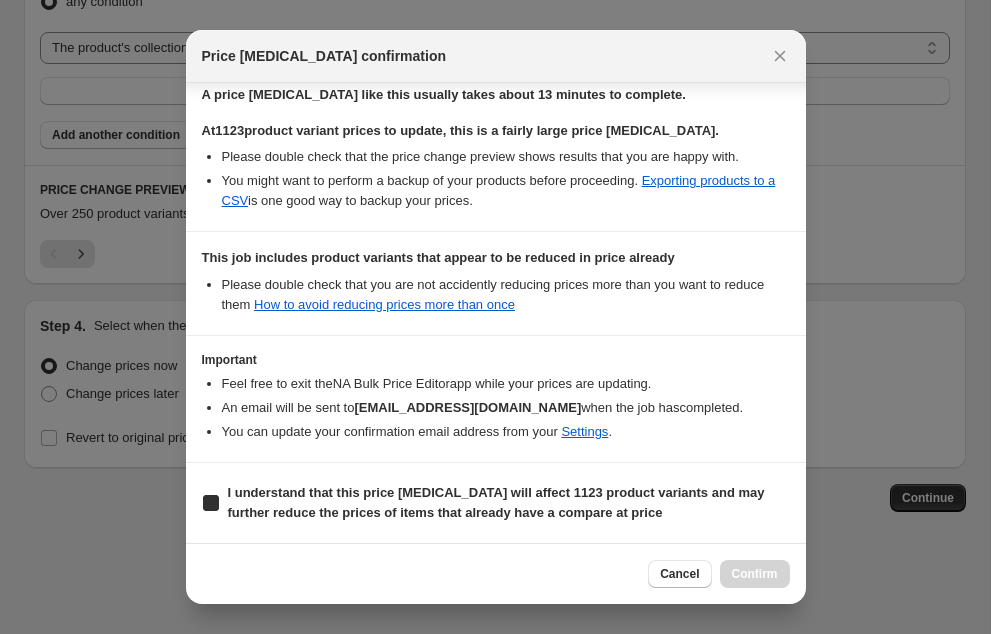 checkbox on "true" 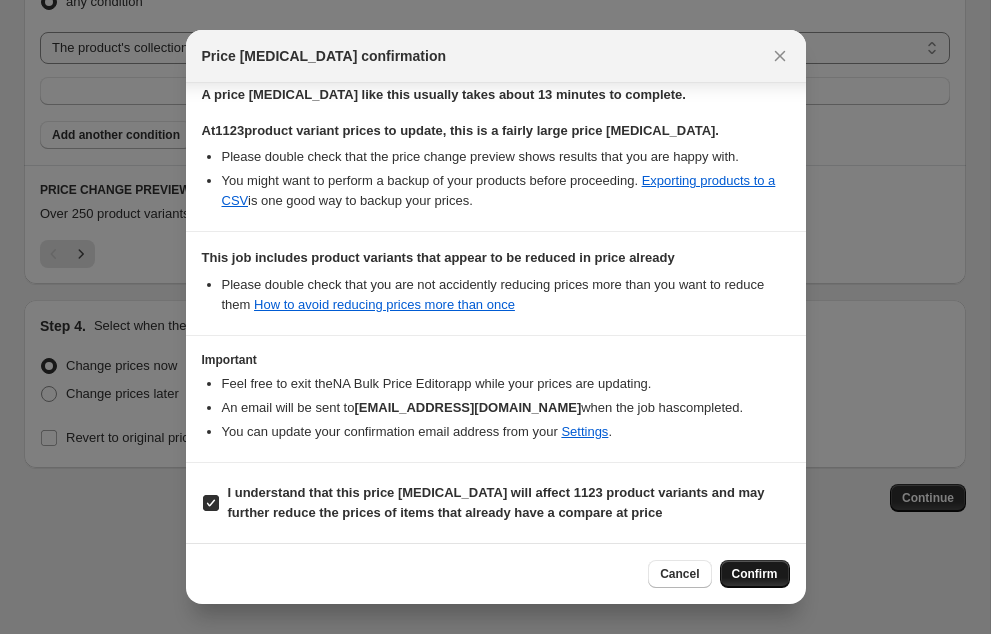 click on "Confirm" at bounding box center (755, 574) 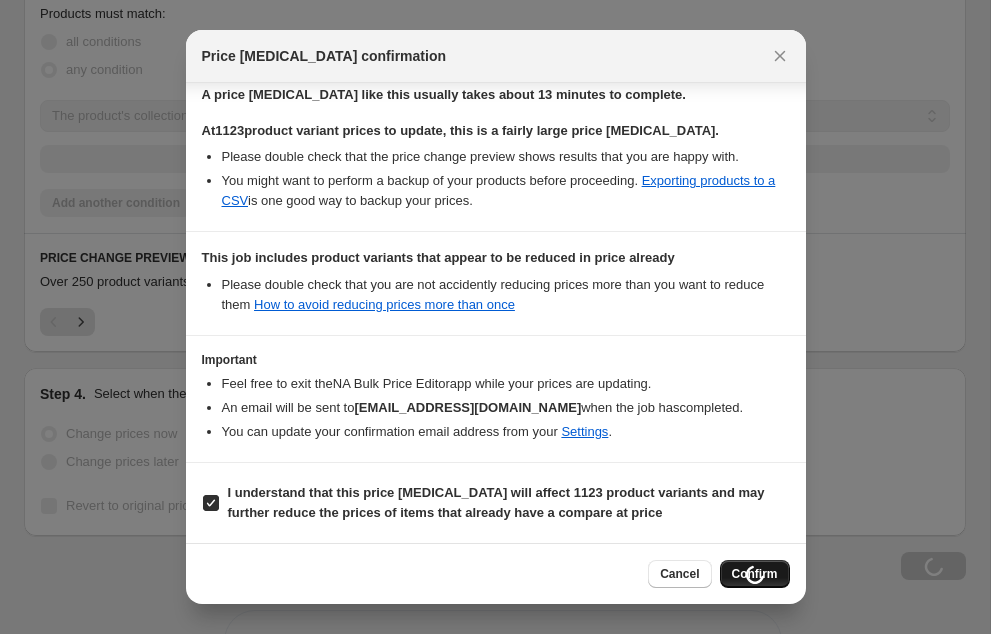 scroll, scrollTop: 1485, scrollLeft: 0, axis: vertical 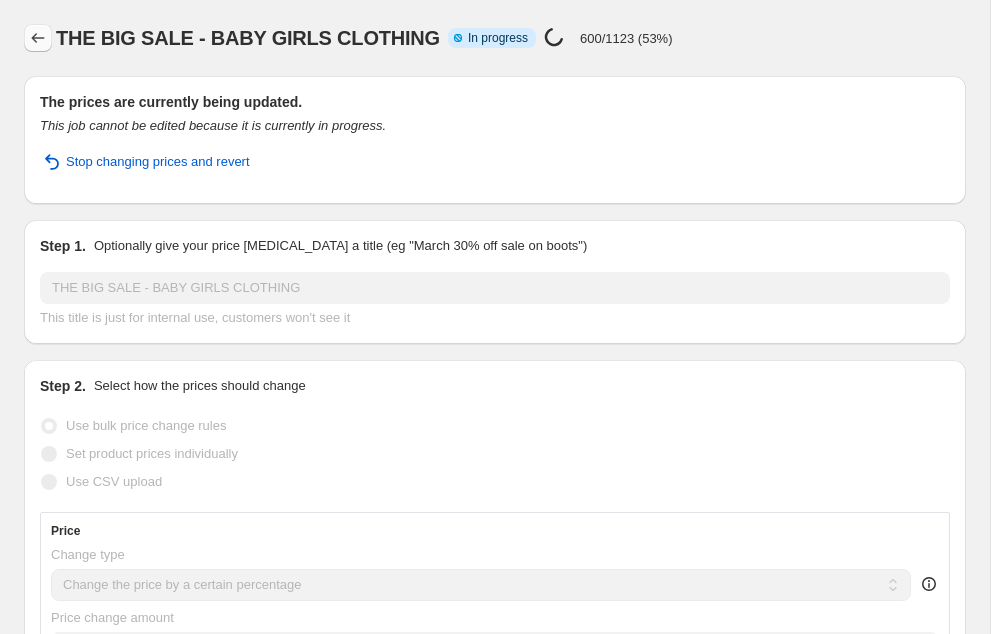click 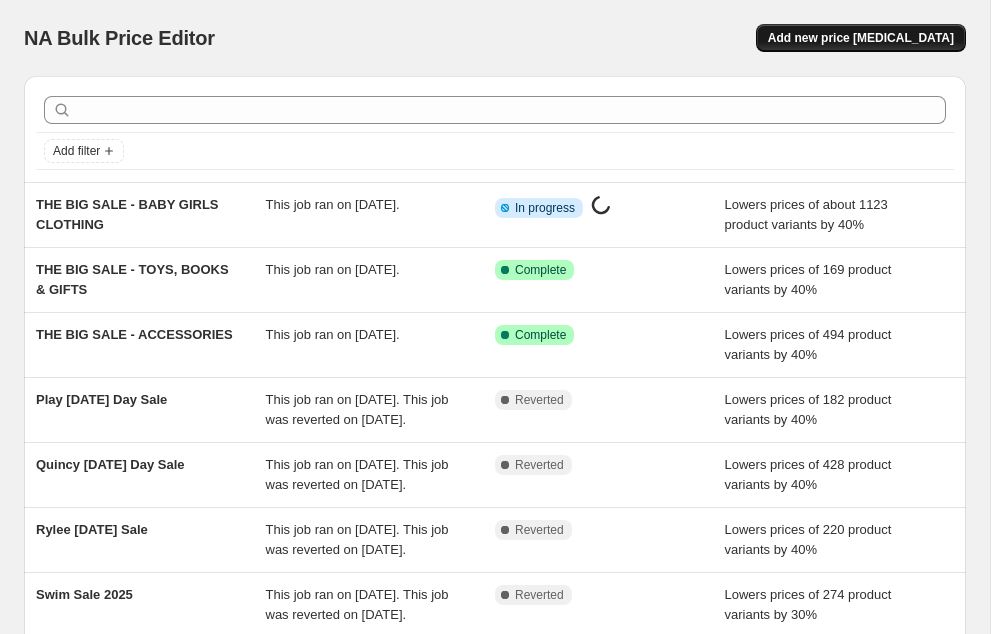 click on "Add new price [MEDICAL_DATA]" at bounding box center [861, 38] 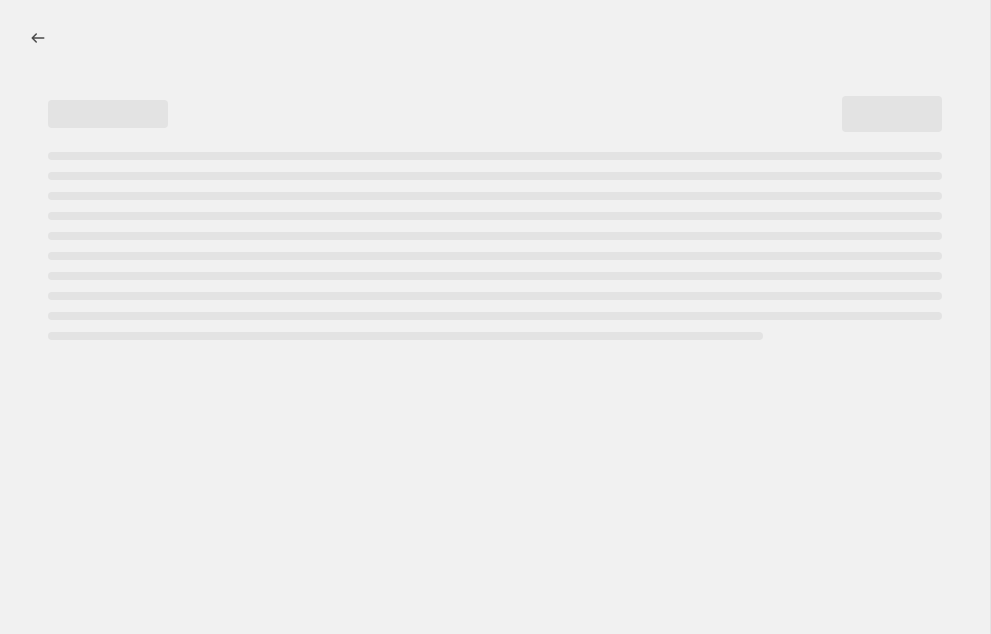 select on "percentage" 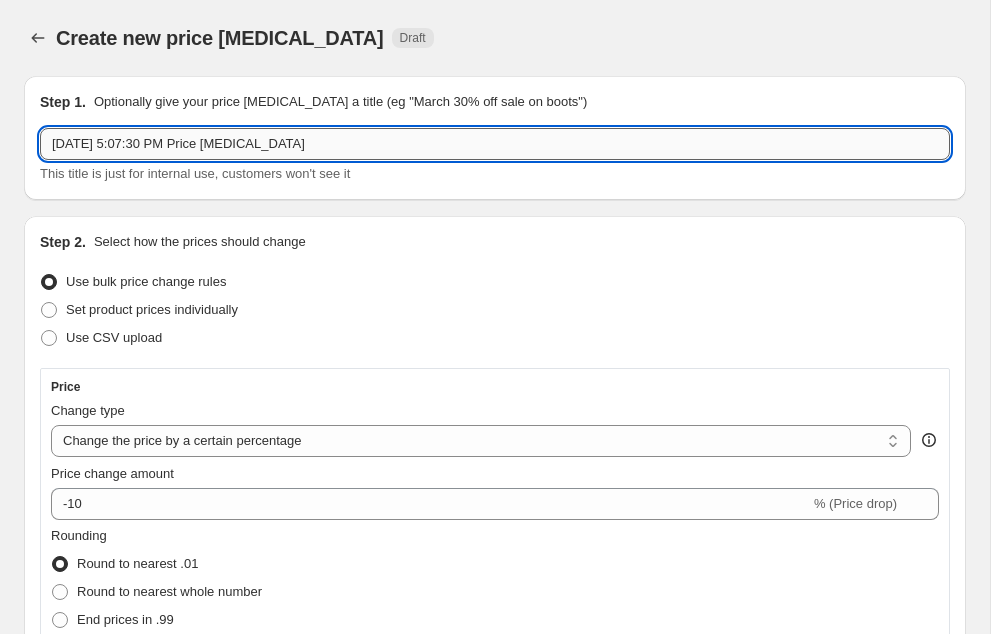 click on "Jul 12, 2025, 5:07:30 PM Price change job" at bounding box center (495, 144) 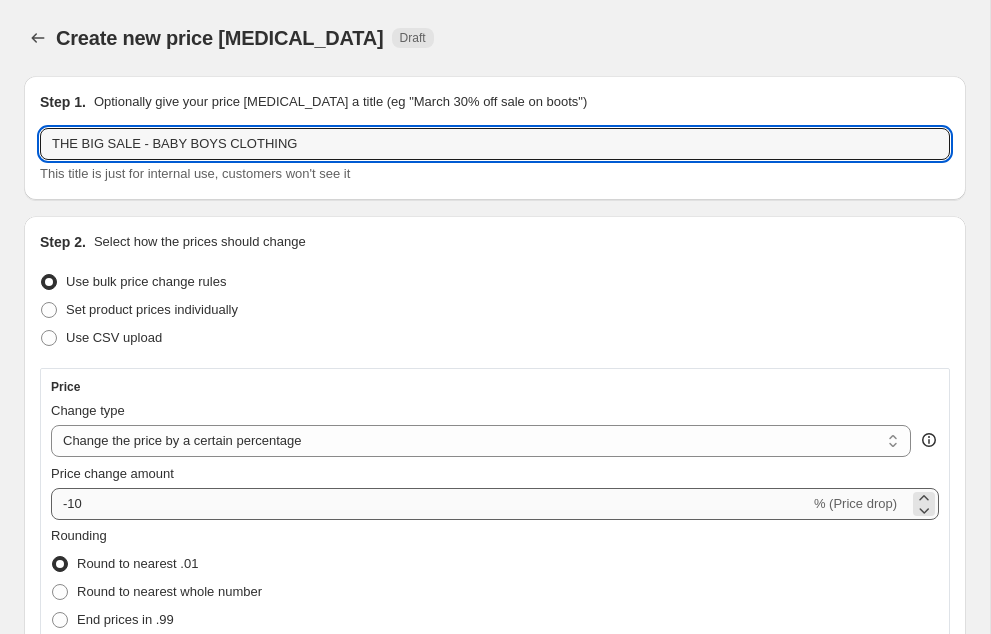type on "THE BIG SALE - BABY BOYS CLOTHING" 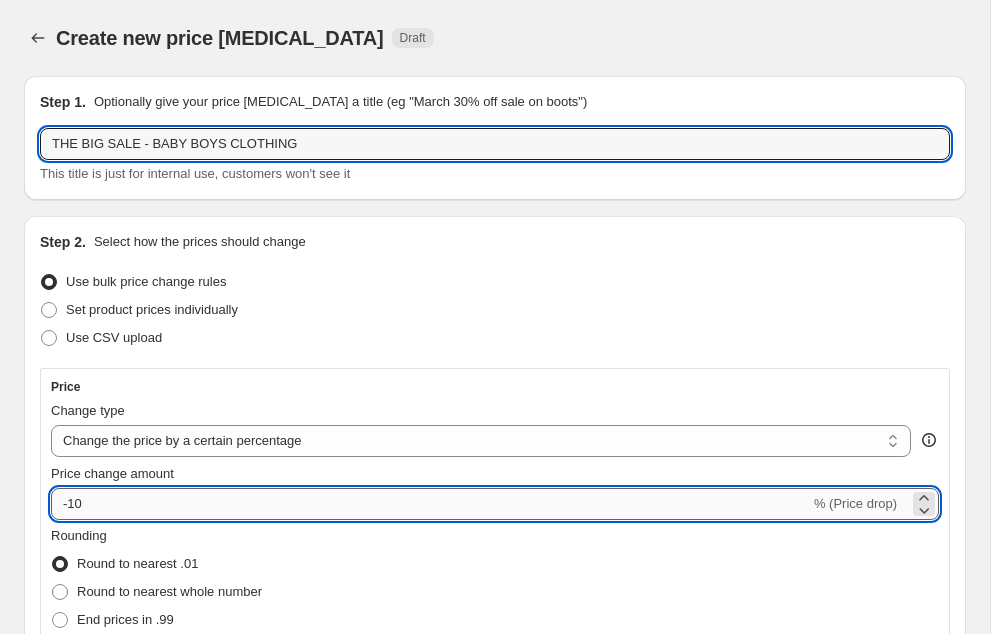 click on "-10" at bounding box center (430, 504) 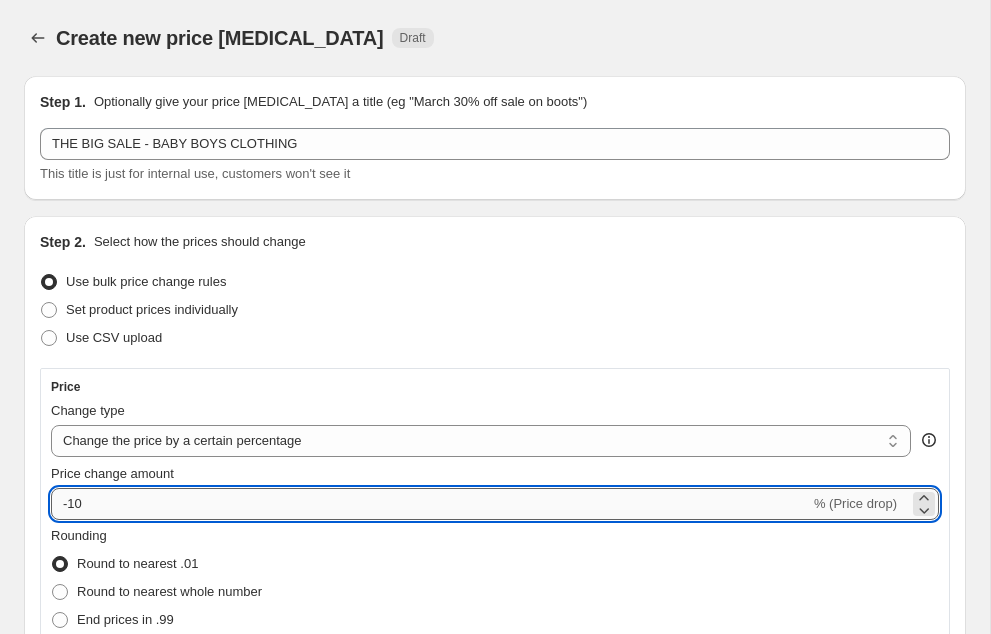 type on "-1" 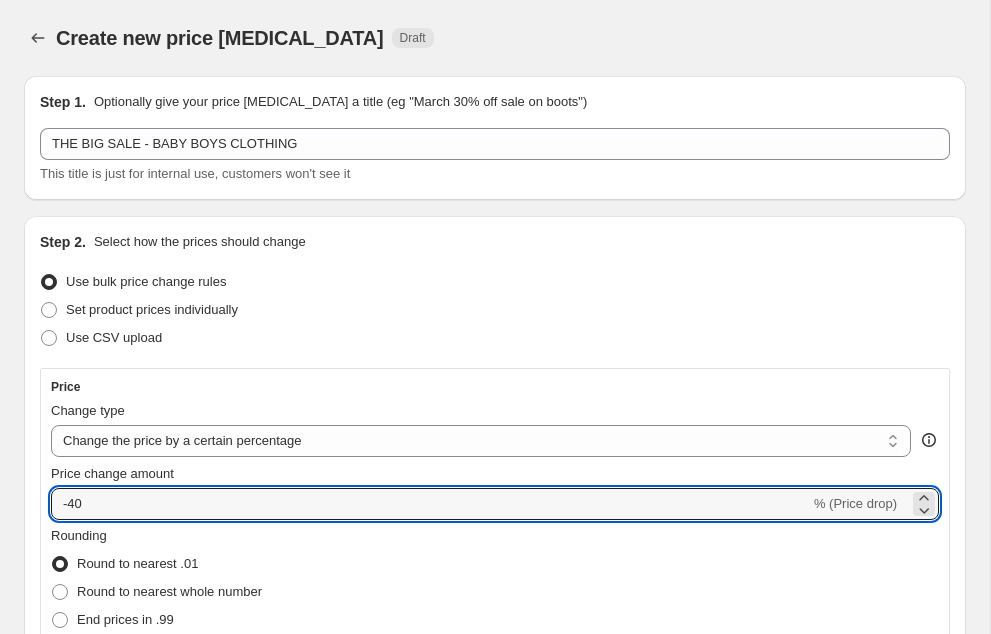 type on "-40" 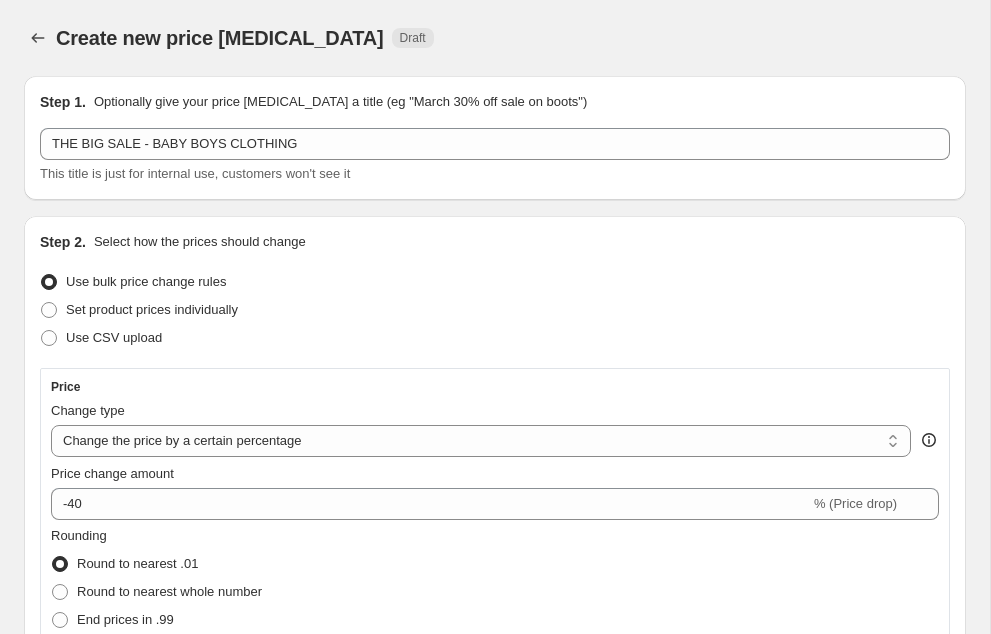 click on "Step 2. Select how the prices should change" at bounding box center [495, 242] 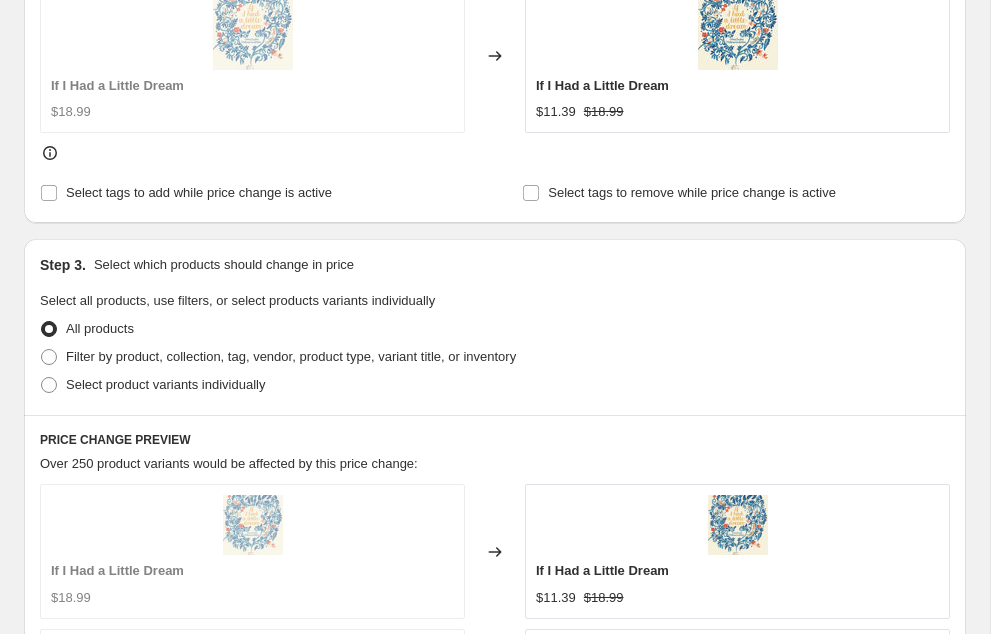 scroll, scrollTop: 904, scrollLeft: 0, axis: vertical 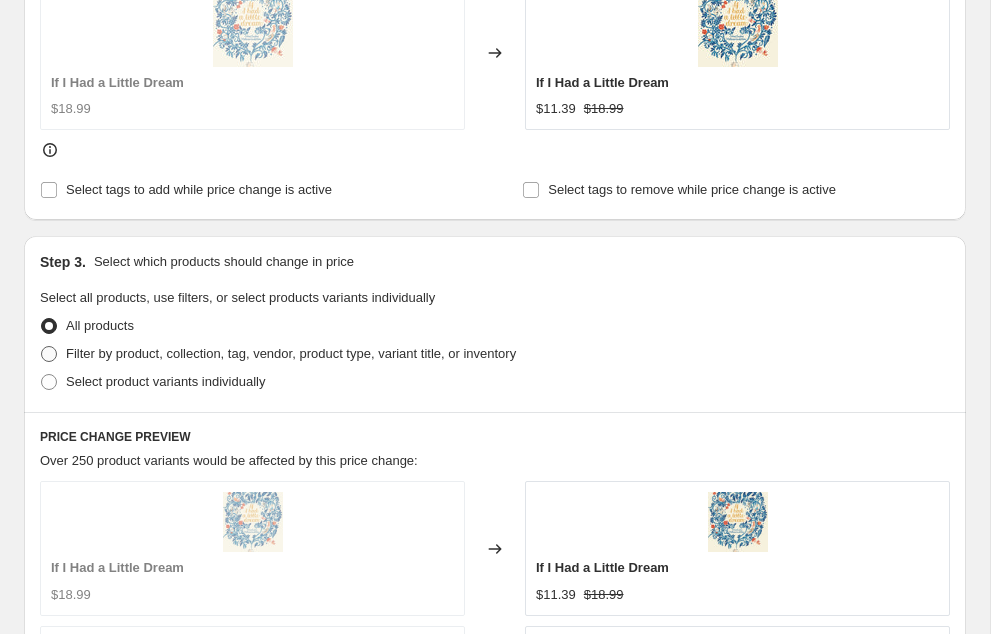 click on "Filter by product, collection, tag, vendor, product type, variant title, or inventory" at bounding box center [291, 353] 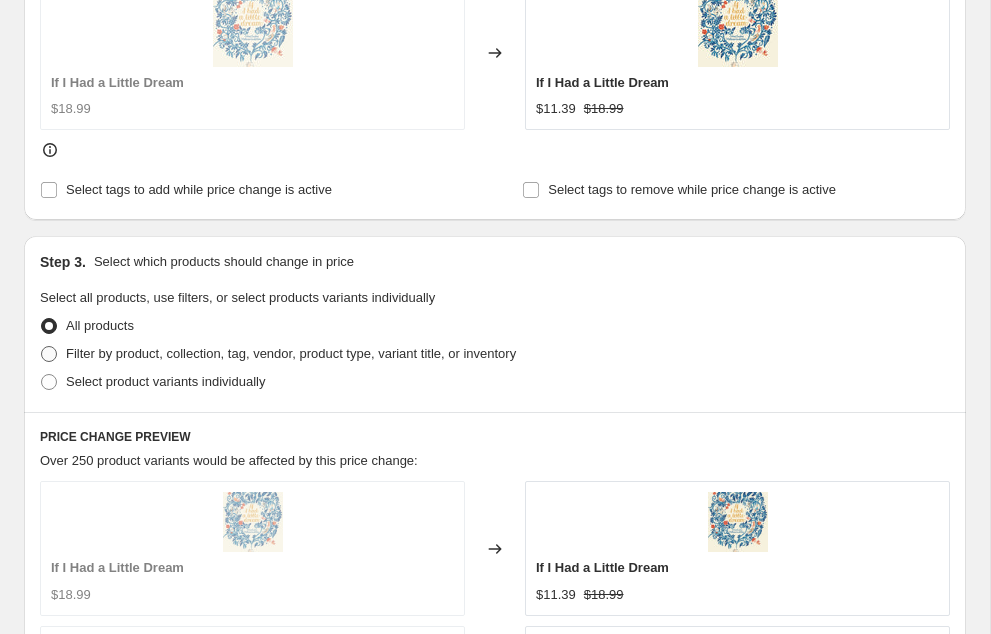 radio on "true" 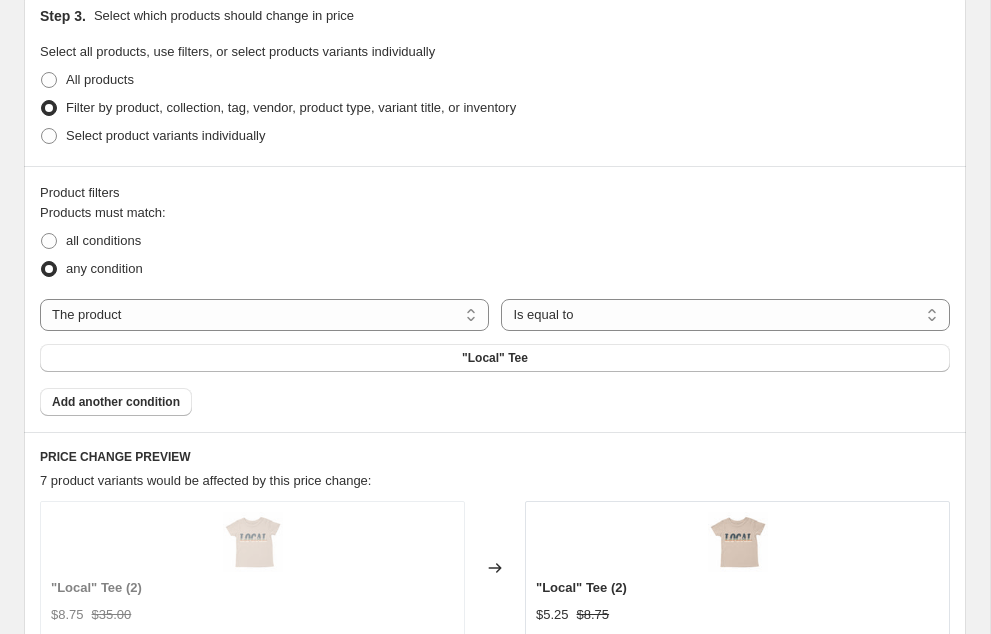 scroll, scrollTop: 1166, scrollLeft: 0, axis: vertical 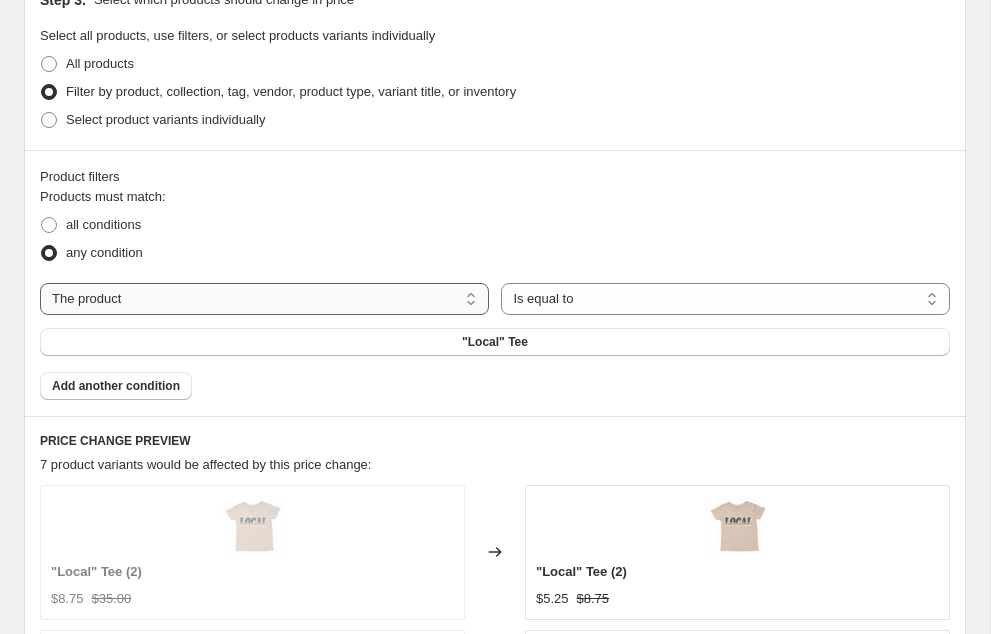 click on "The product The product's collection The product's tag The product's vendor The product's type The product's status The variant's title Inventory quantity" at bounding box center [264, 299] 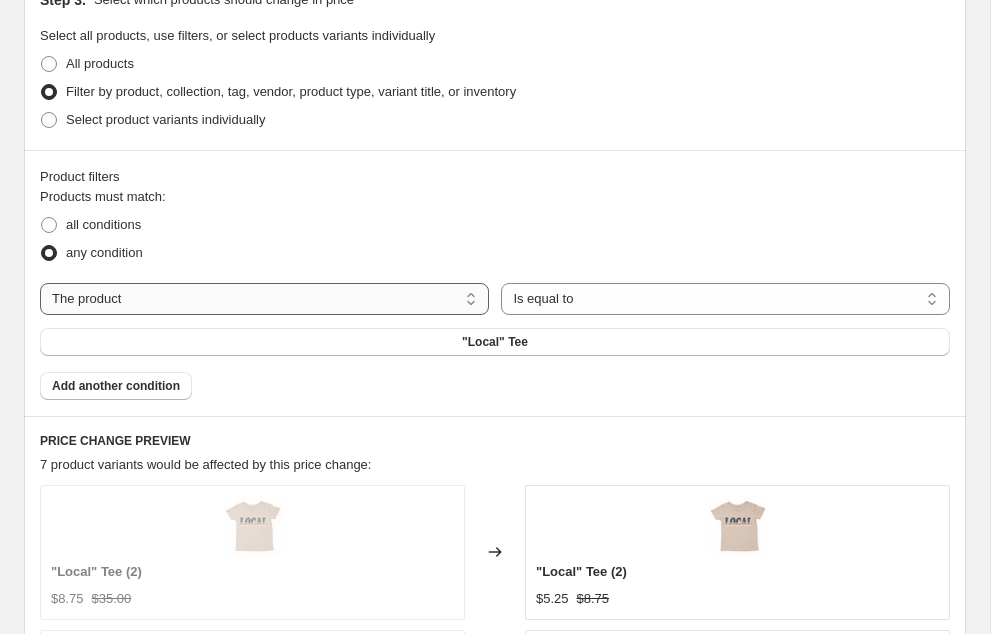 select on "collection" 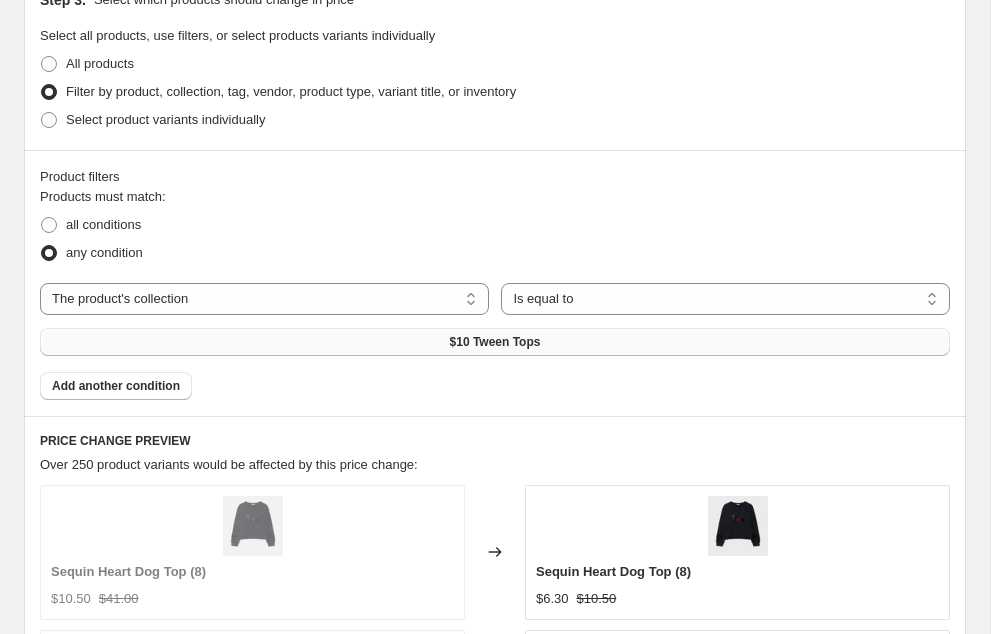 click on "$10 Tween Tops" at bounding box center [495, 342] 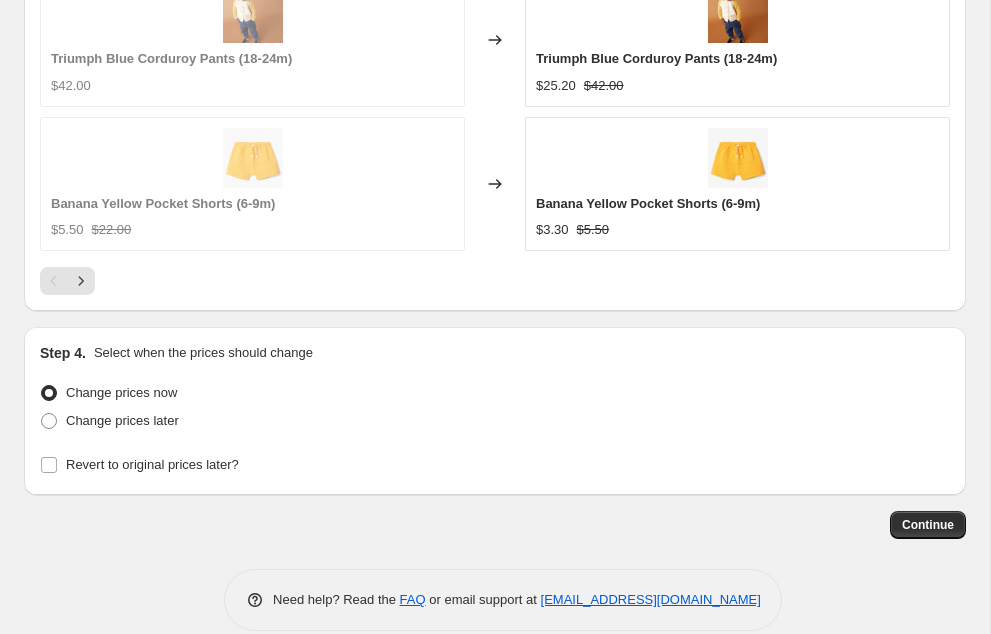 scroll, scrollTop: 2139, scrollLeft: 0, axis: vertical 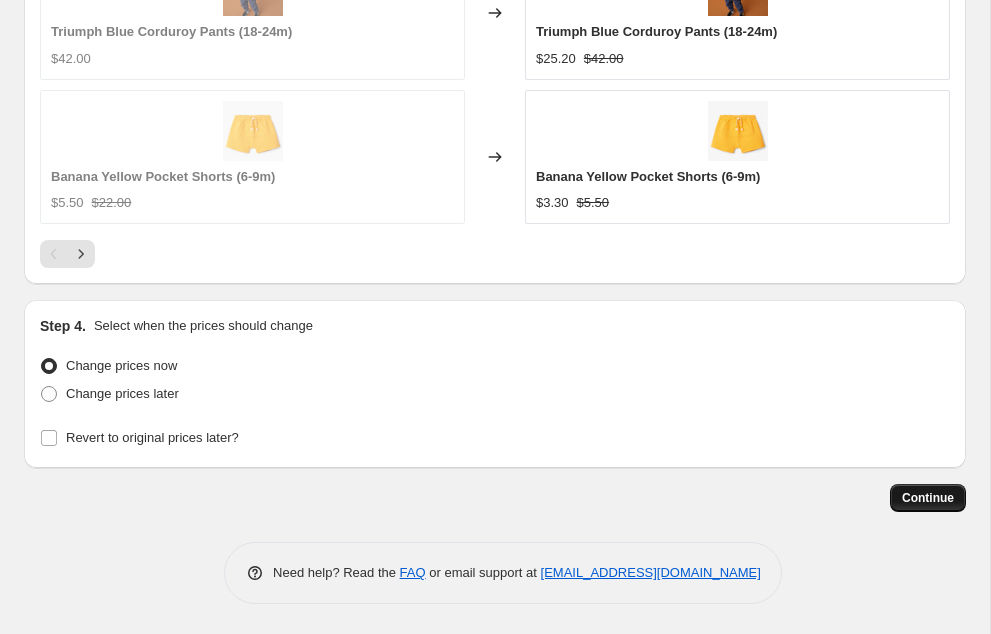 click on "Continue" at bounding box center [928, 498] 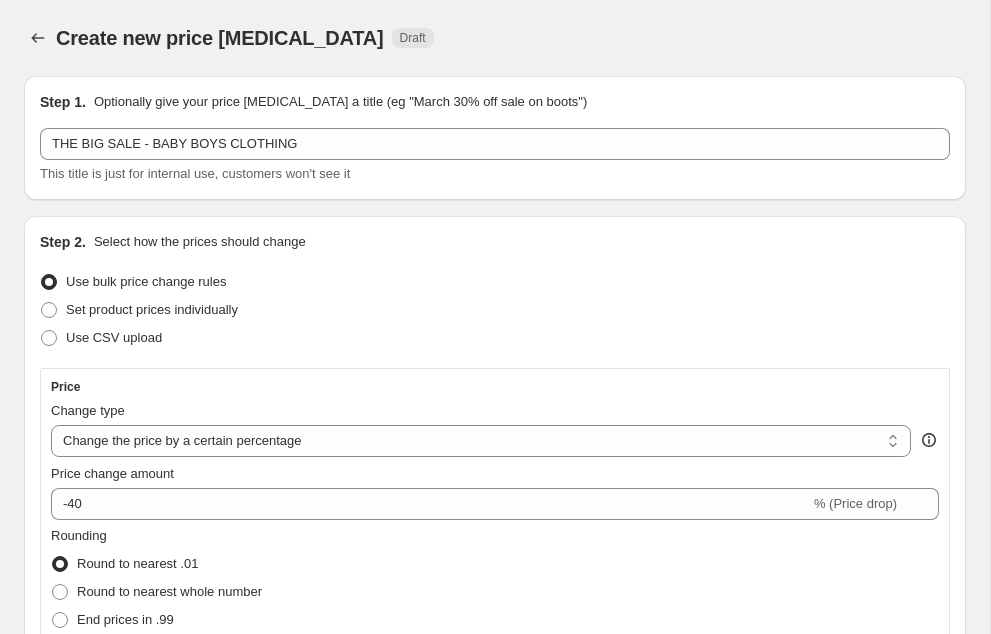 scroll, scrollTop: 2139, scrollLeft: 0, axis: vertical 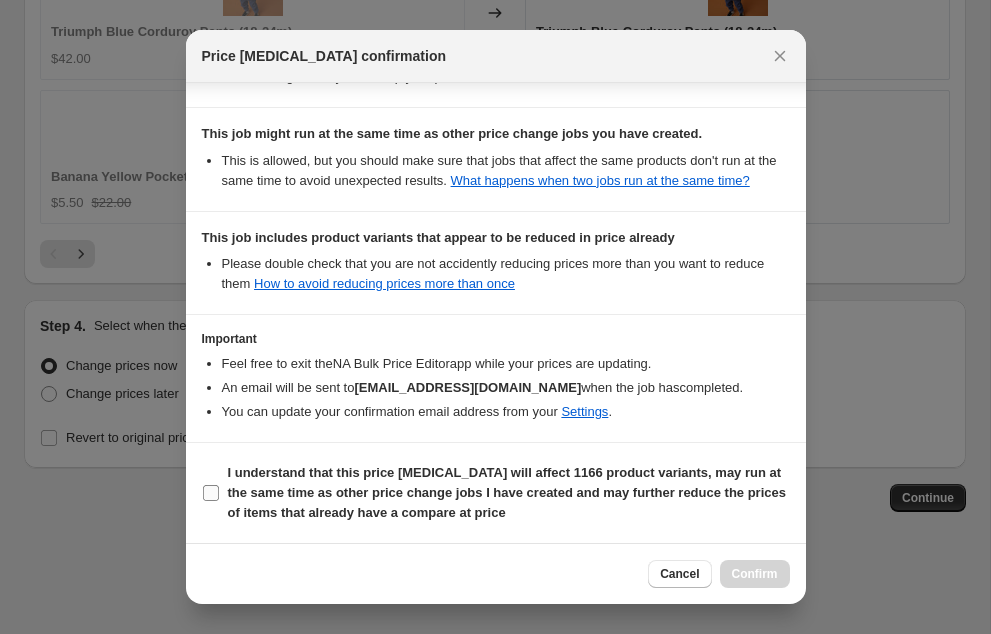 click on "I understand that this price change job will affect 1166 product variants, may run at the same time as other price change jobs I have created and may further reduce the prices of items that already have a compare at price" at bounding box center [211, 493] 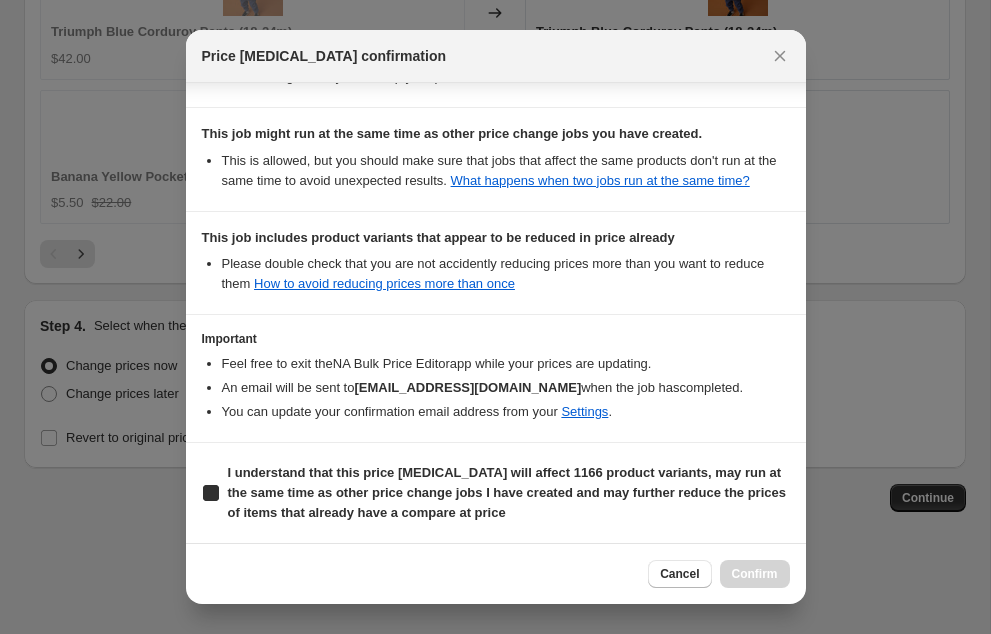 checkbox on "true" 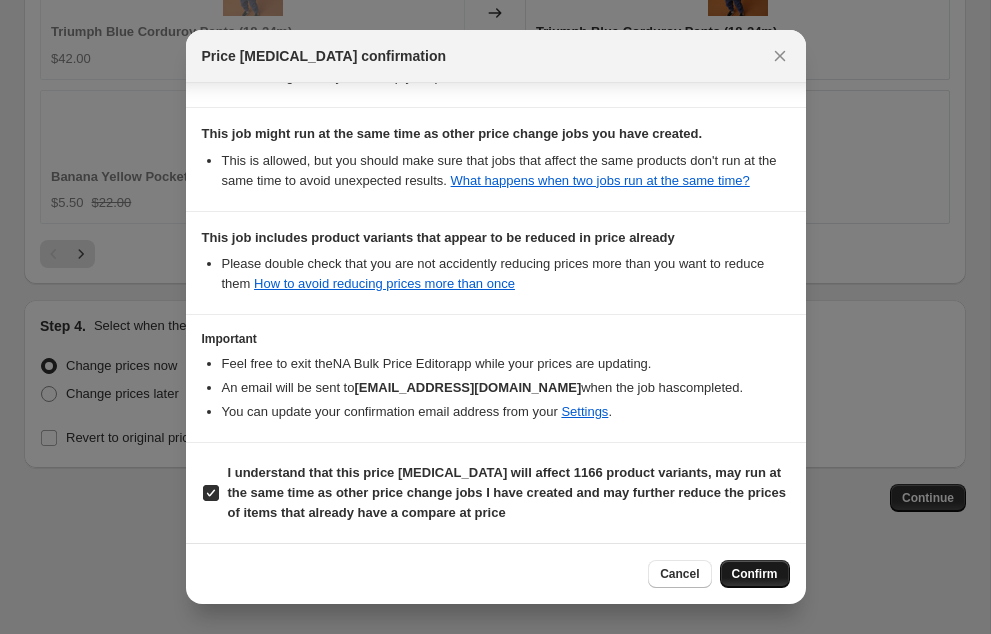 click on "Confirm" at bounding box center [755, 574] 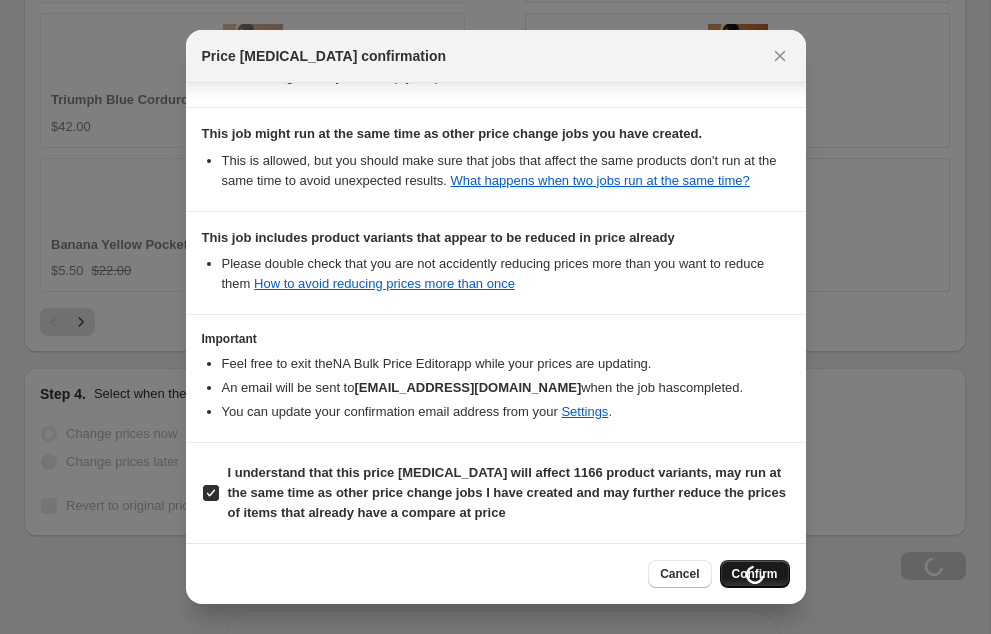 scroll, scrollTop: 2207, scrollLeft: 0, axis: vertical 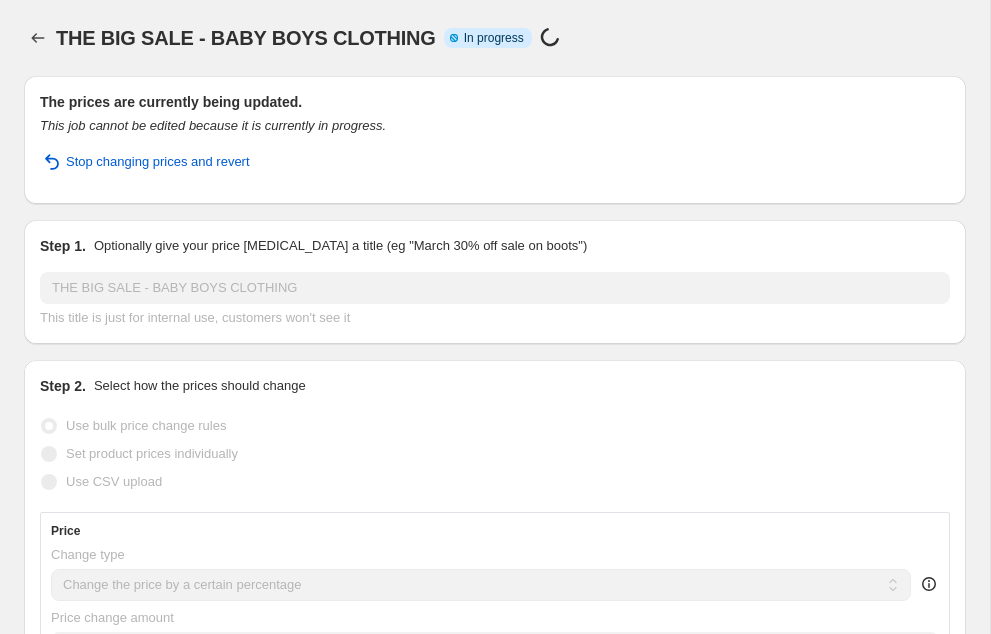 select on "percentage" 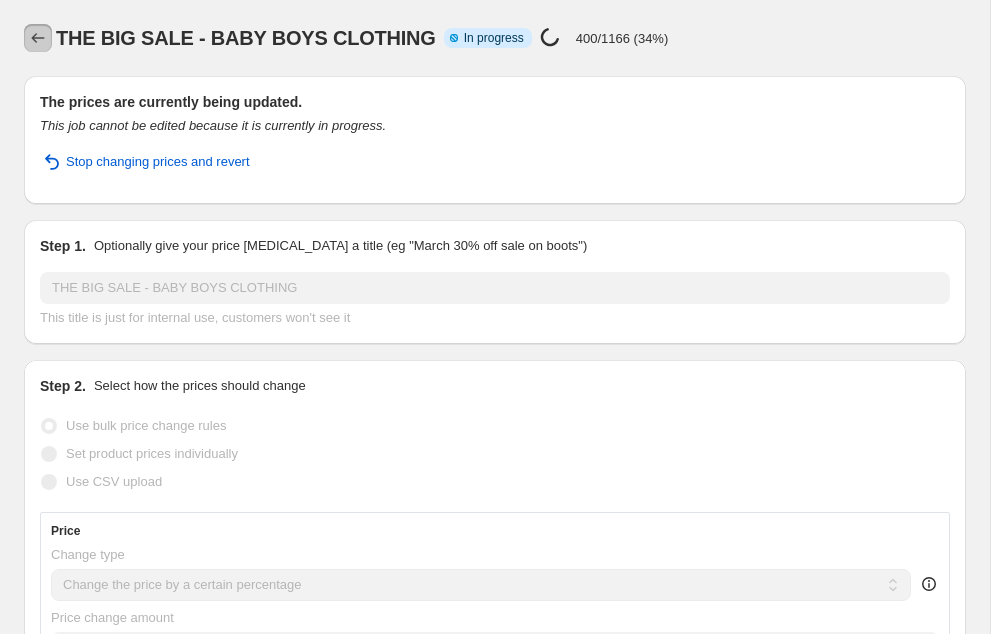 click 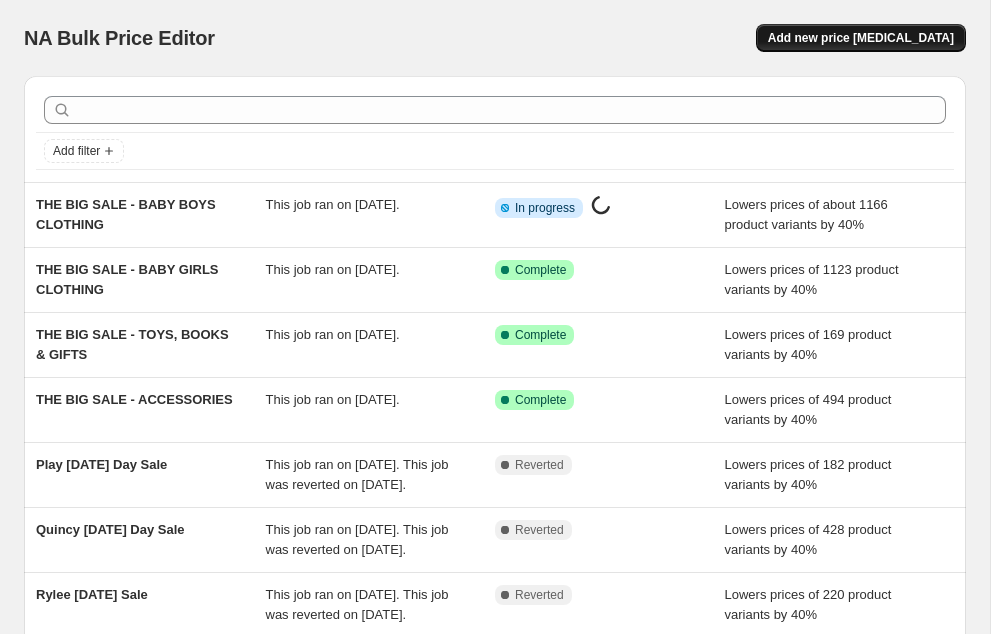 click on "Add new price [MEDICAL_DATA]" at bounding box center [861, 38] 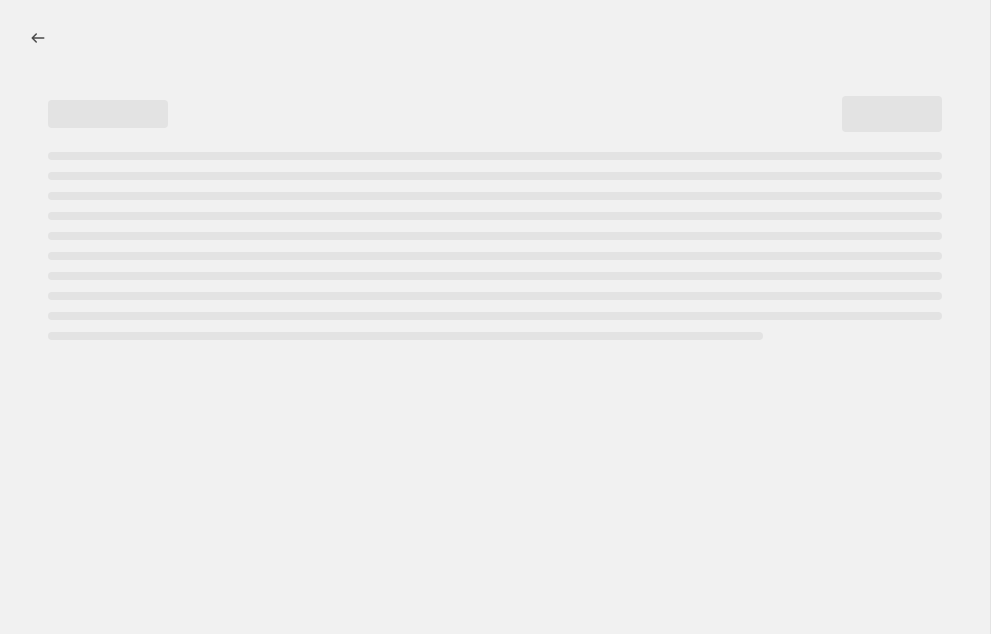 select on "percentage" 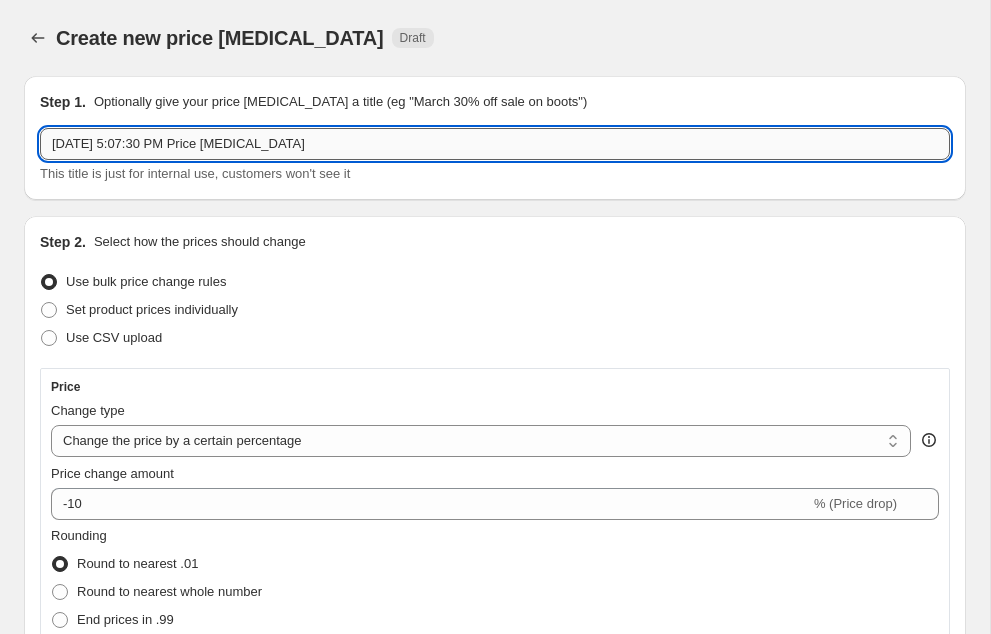 click on "Jul 12, 2025, 5:07:30 PM Price change job" at bounding box center [495, 144] 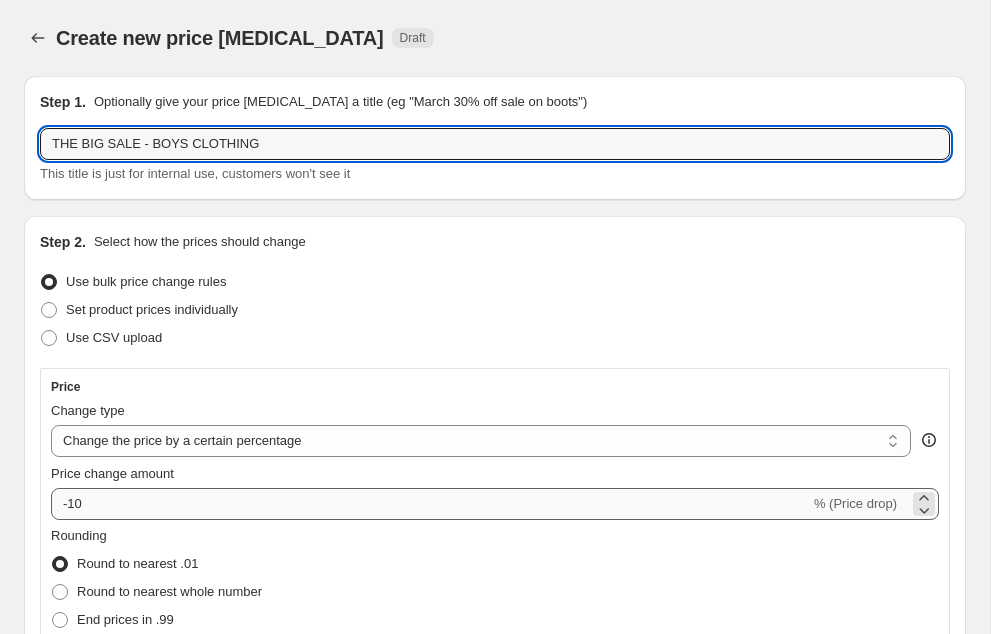 type on "THE BIG SALE - BOYS CLOTHING" 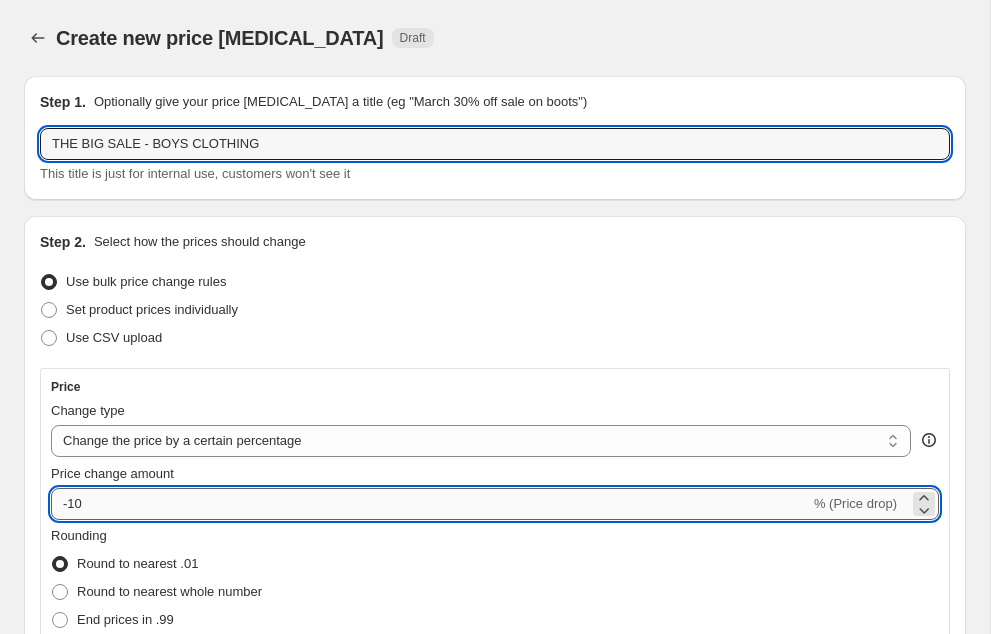 click on "-10" at bounding box center (430, 504) 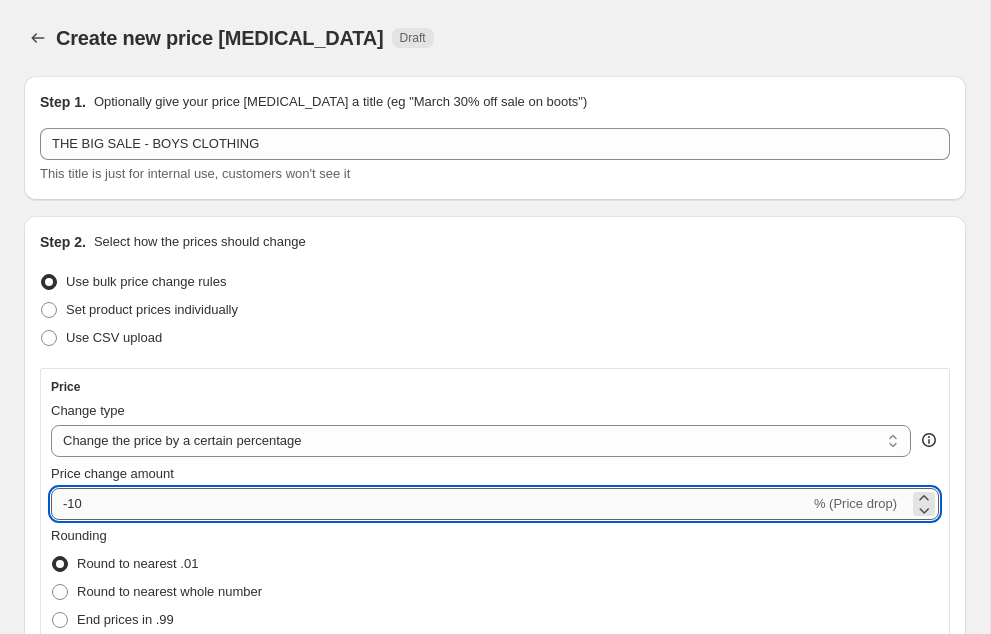 type on "-1" 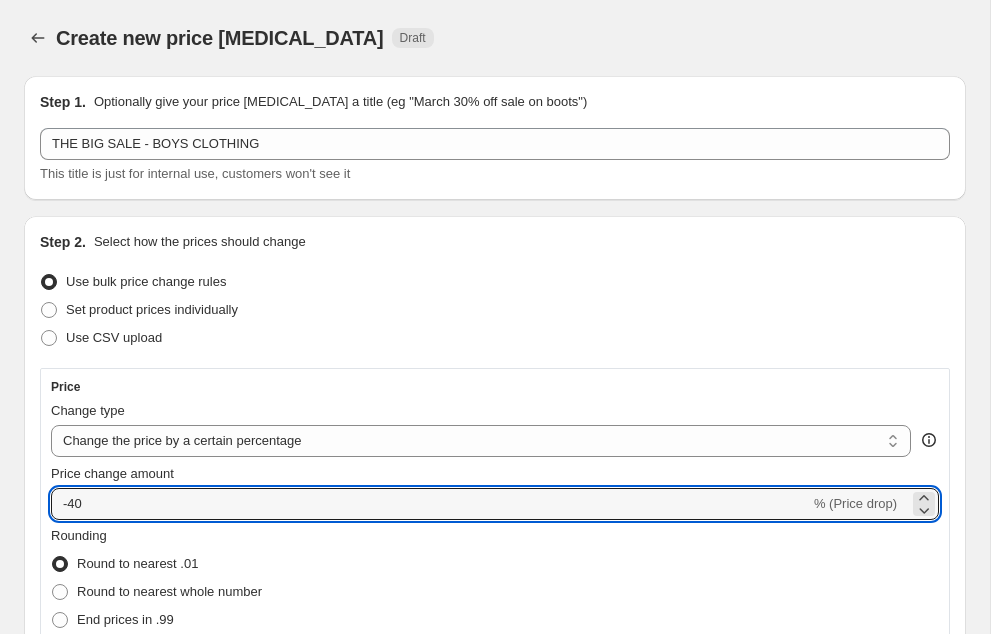 type on "-40" 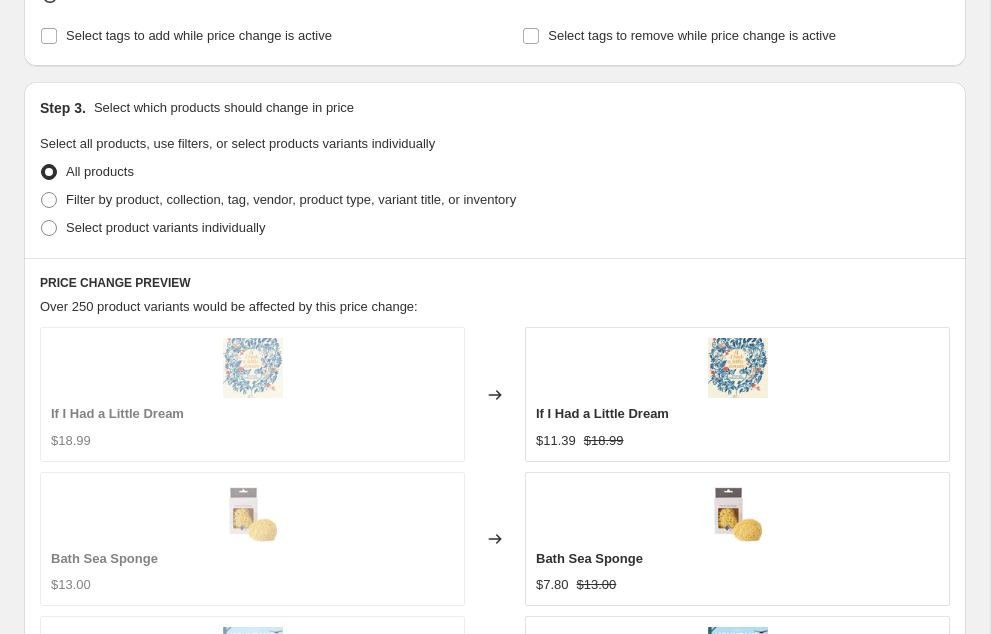 scroll, scrollTop: 1152, scrollLeft: 0, axis: vertical 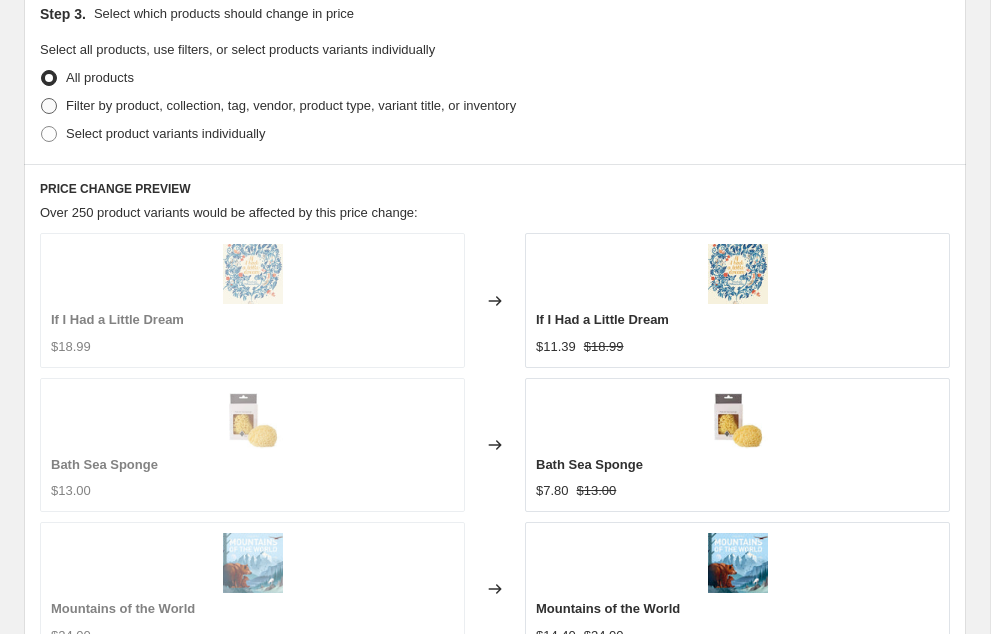 click on "Filter by product, collection, tag, vendor, product type, variant title, or inventory" at bounding box center (291, 105) 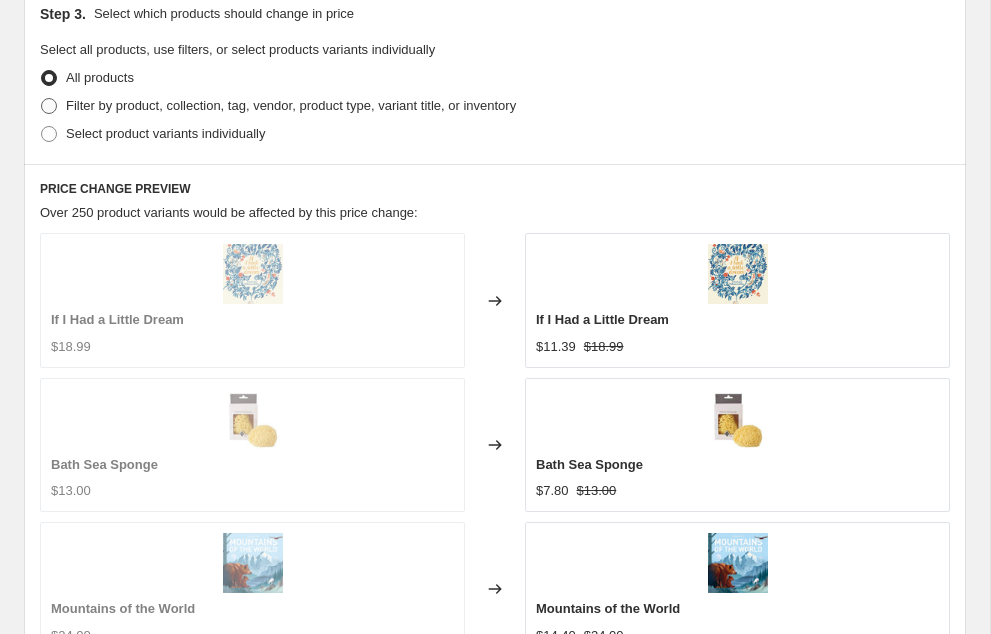 radio on "true" 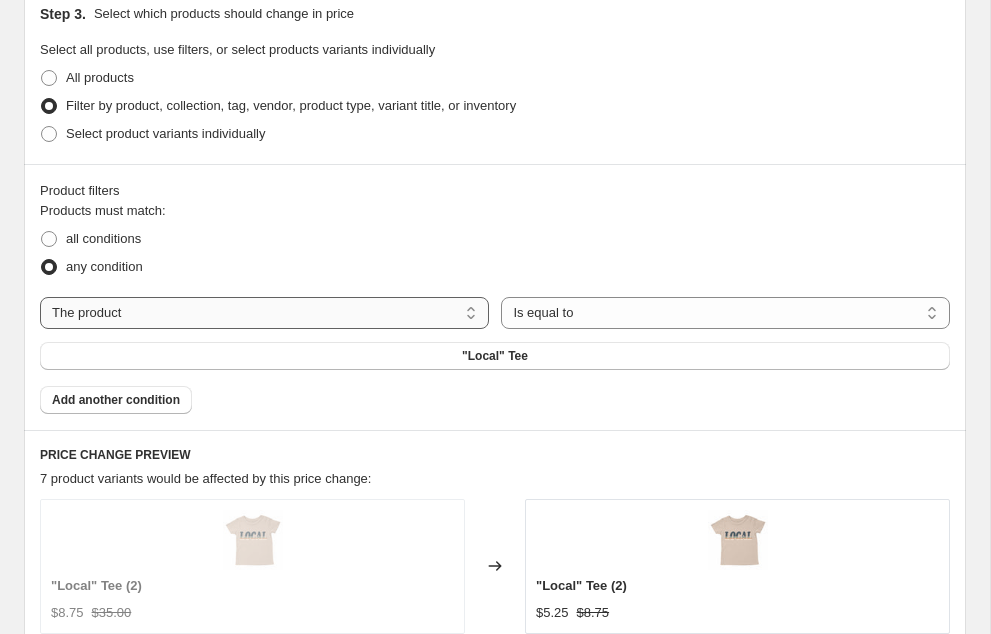 click on "The product The product's collection The product's tag The product's vendor The product's type The product's status The variant's title Inventory quantity" at bounding box center (264, 313) 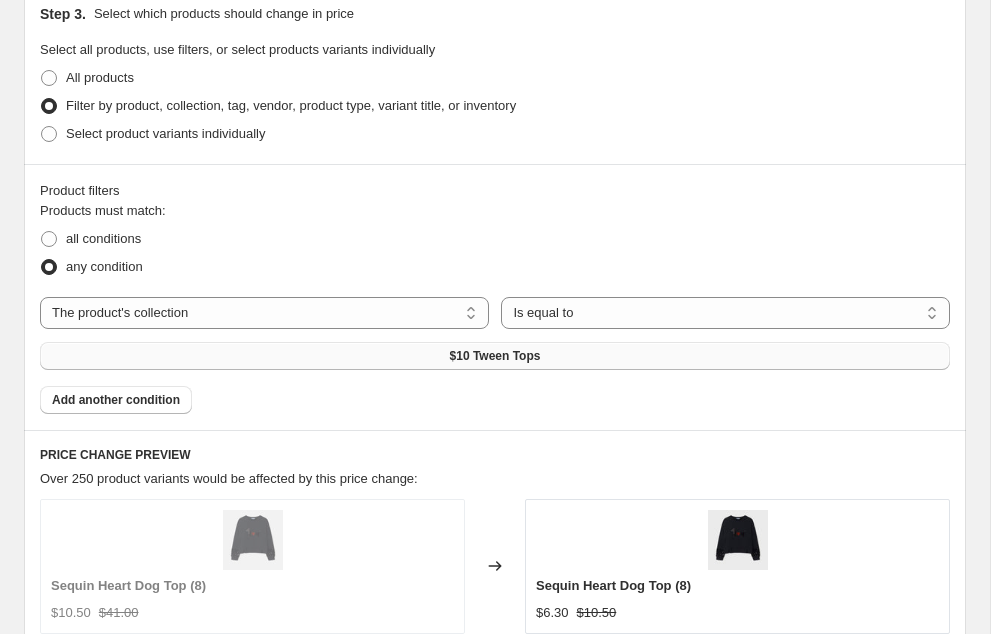 click on "$10 Tween Tops" at bounding box center [495, 356] 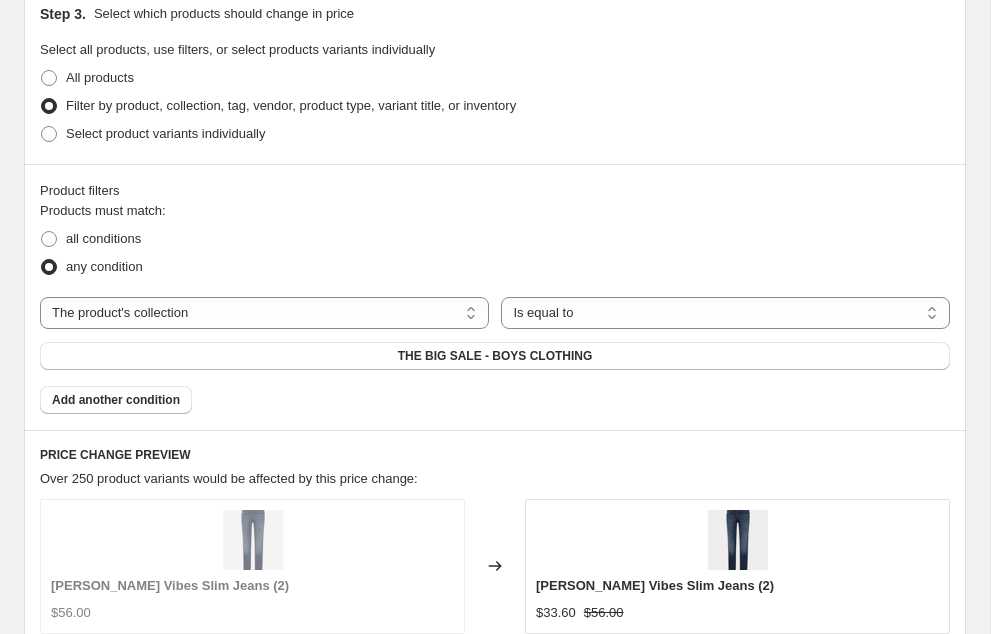 select on "percentage" 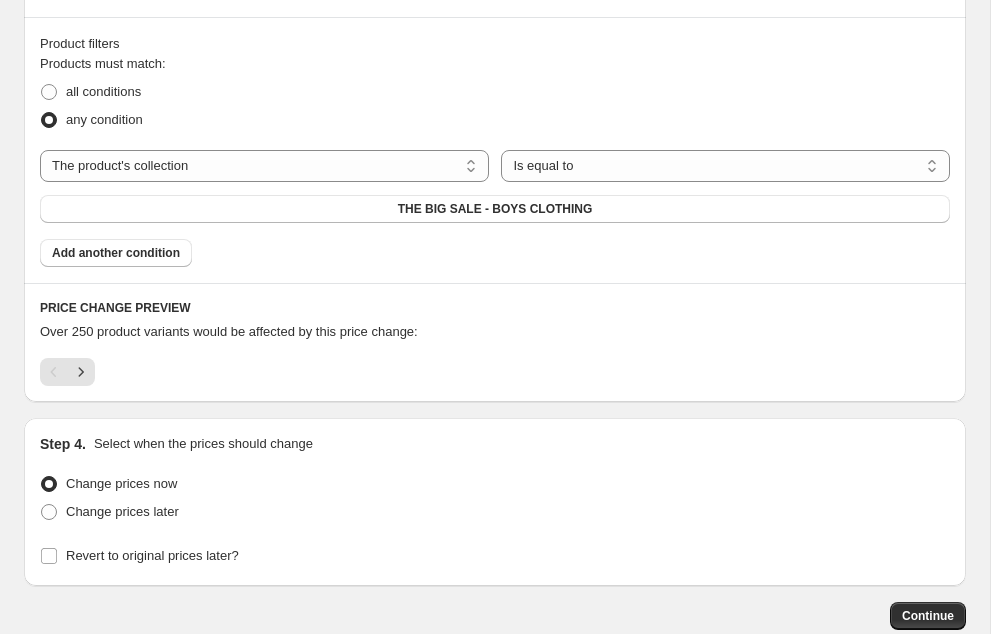 scroll, scrollTop: 1417, scrollLeft: 0, axis: vertical 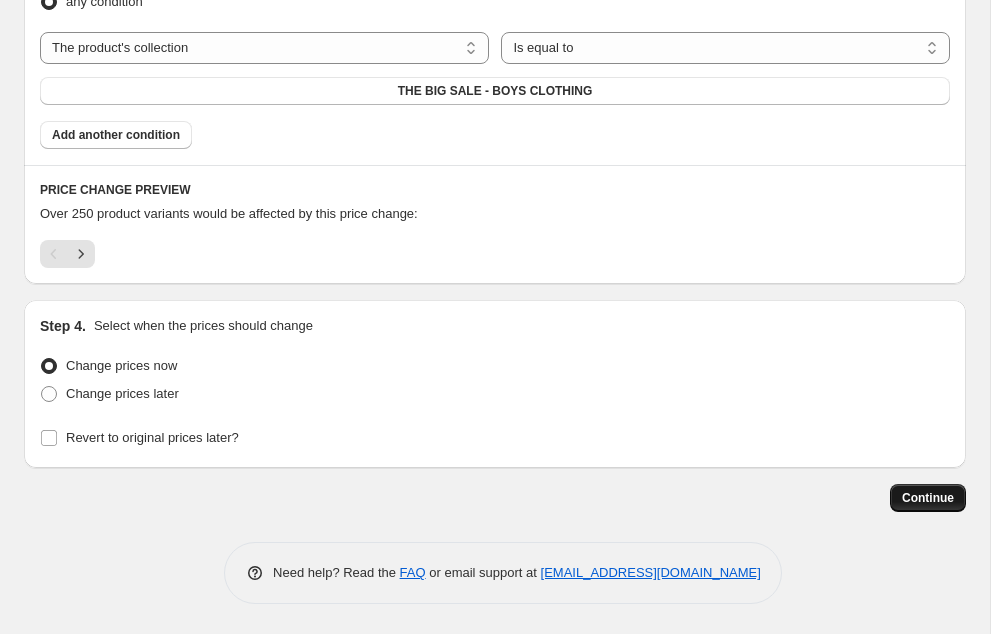 click on "Continue" at bounding box center (928, 498) 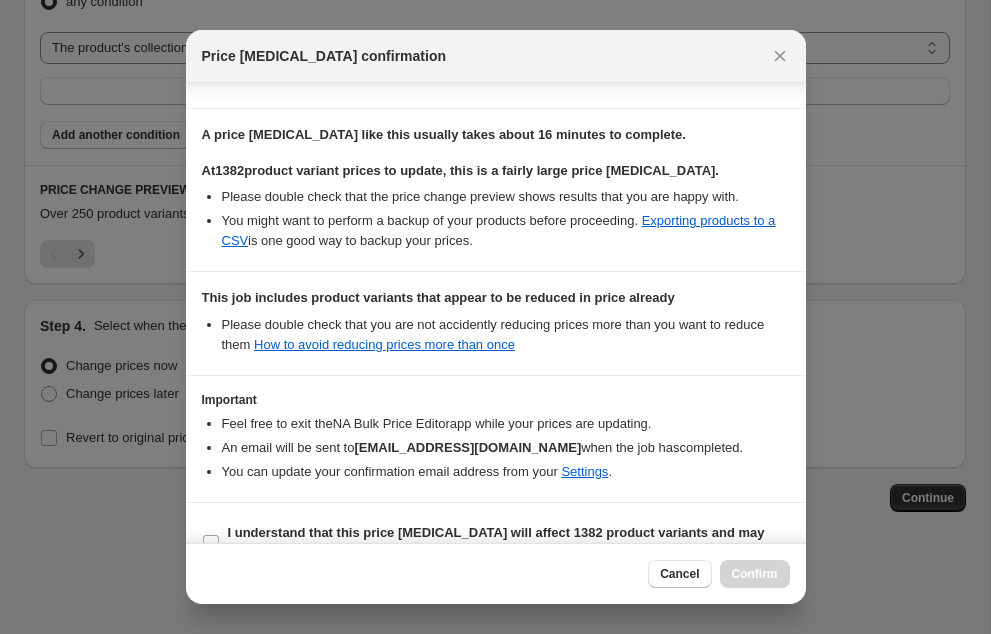 scroll, scrollTop: 318, scrollLeft: 0, axis: vertical 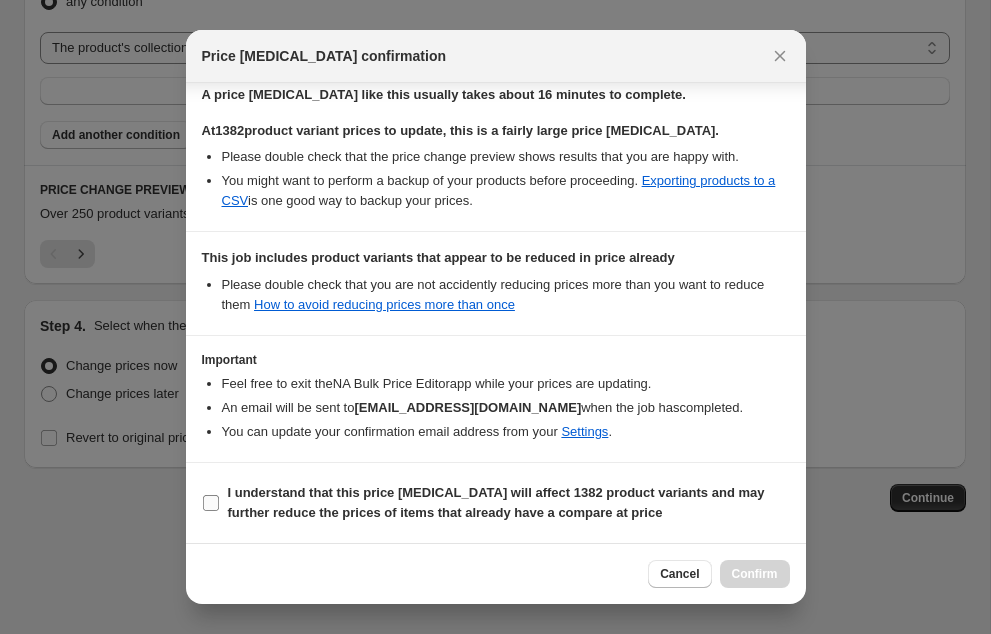 click on "I understand that this price change job will affect 1382 product variants and may further reduce the prices of items that already have a compare at price" at bounding box center (211, 503) 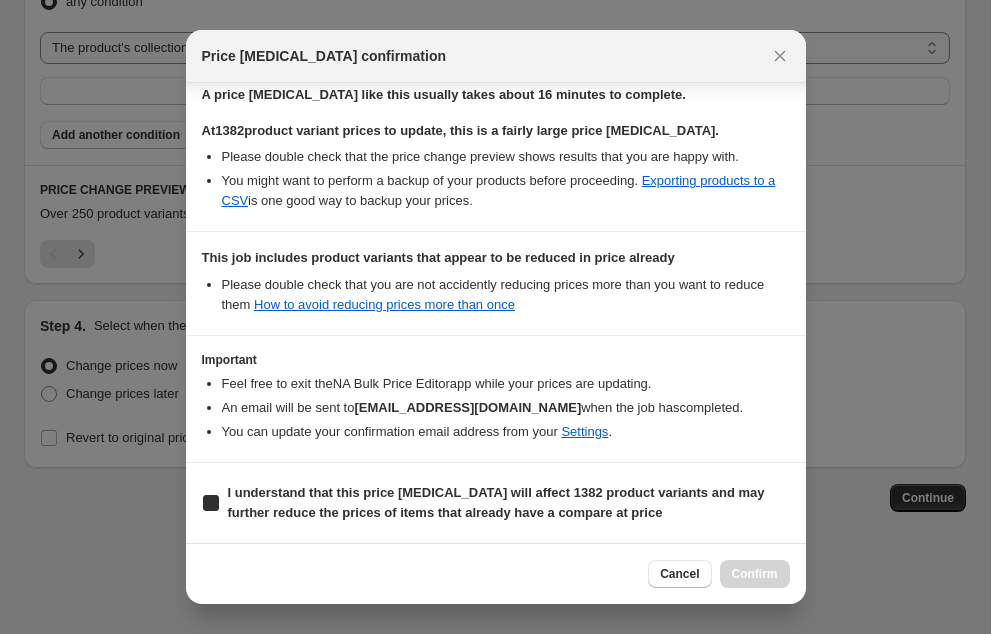 checkbox on "true" 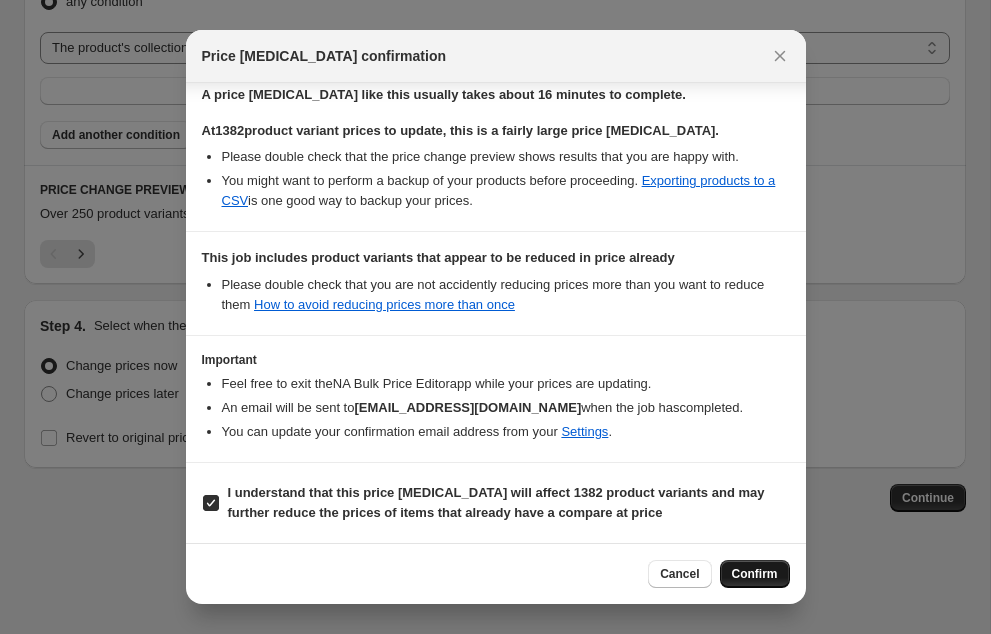 click on "Confirm" at bounding box center [755, 574] 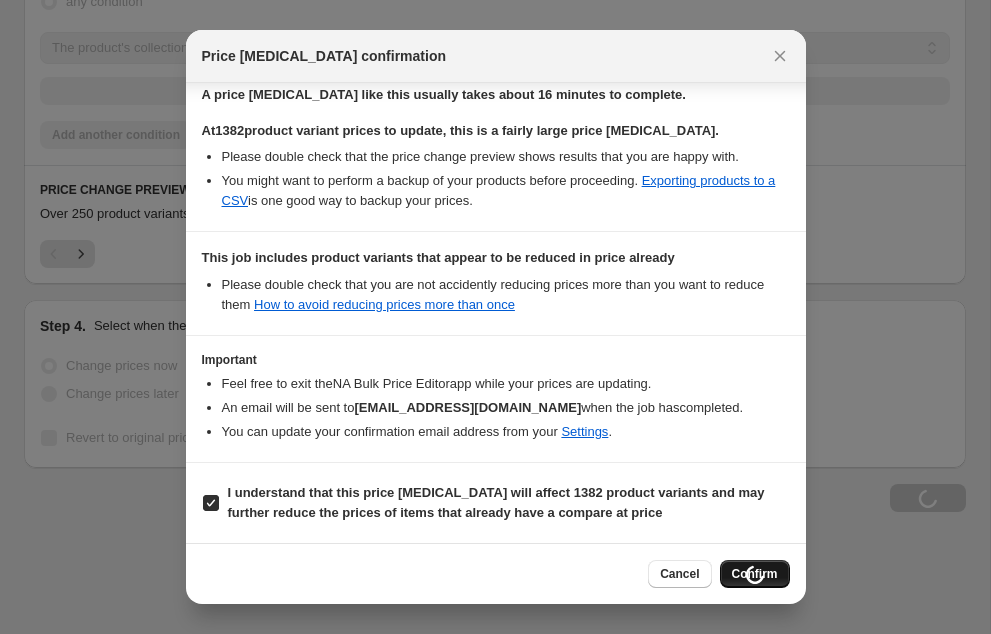 scroll, scrollTop: 1485, scrollLeft: 0, axis: vertical 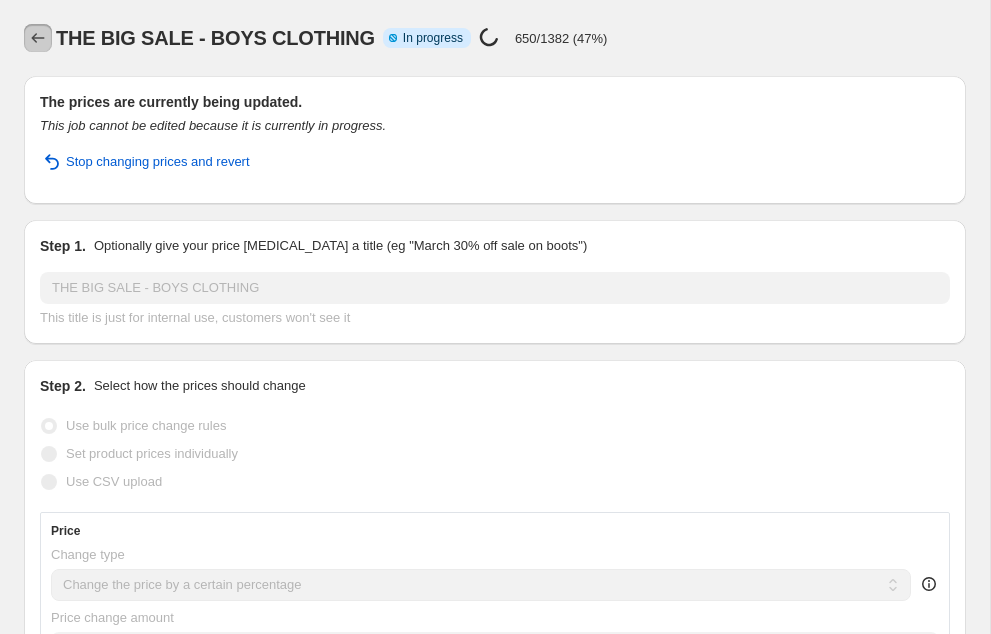 click 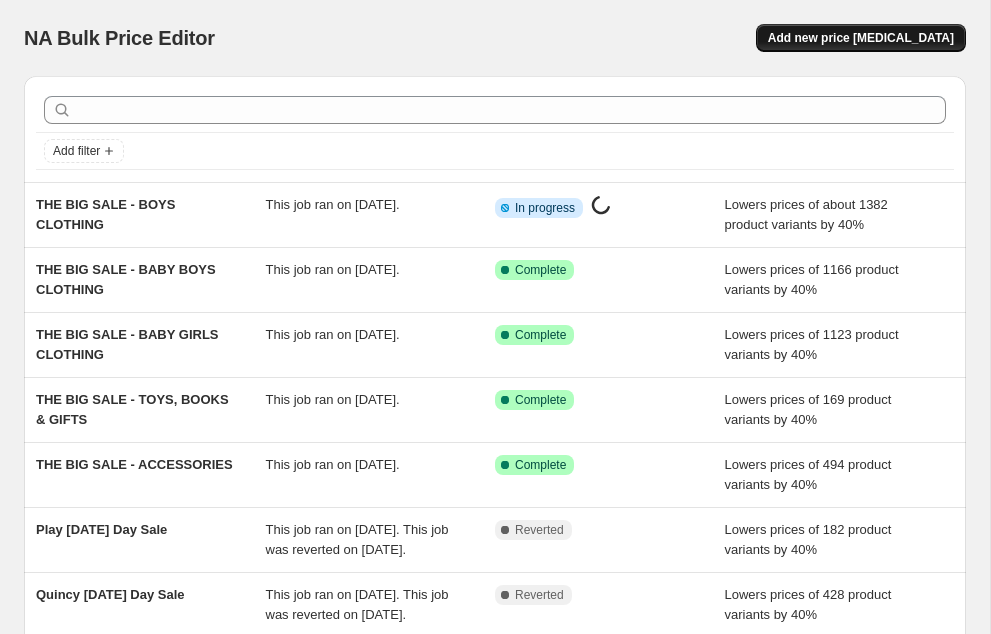 click on "Add new price [MEDICAL_DATA]" at bounding box center [861, 38] 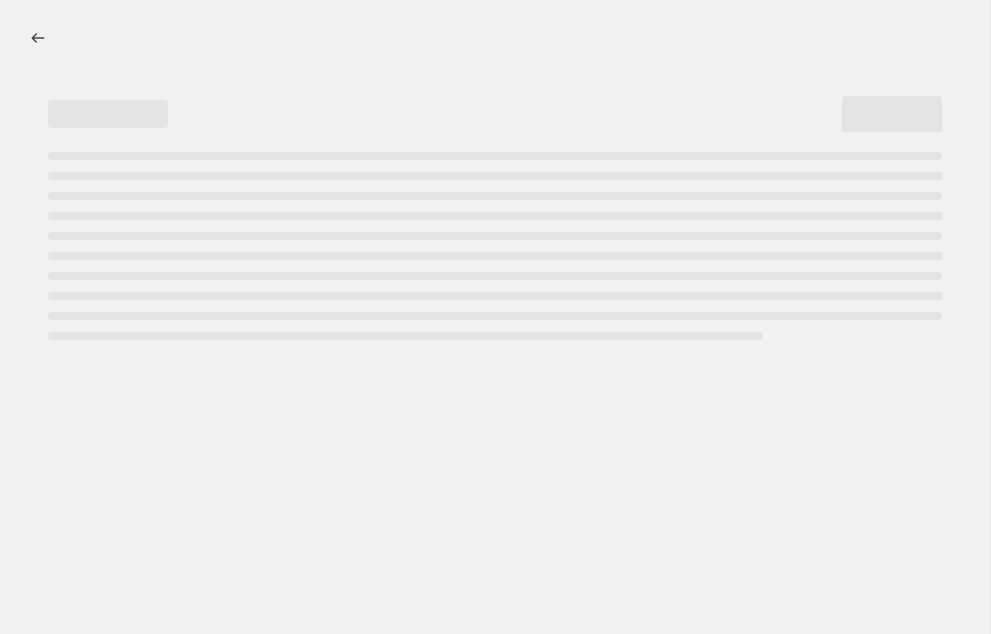 select on "percentage" 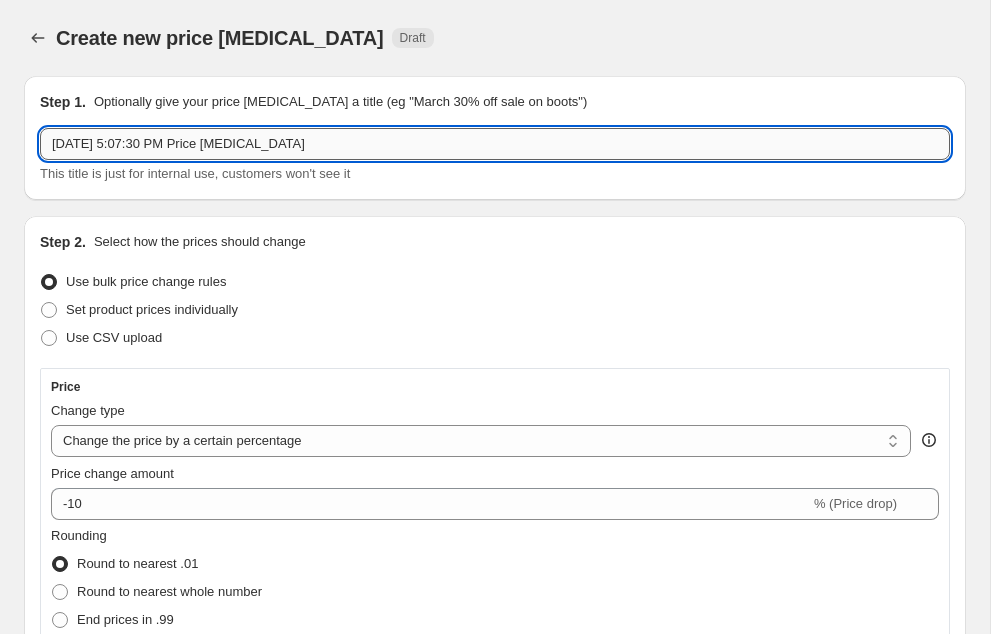click on "Jul 12, 2025, 5:07:30 PM Price change job" at bounding box center [495, 144] 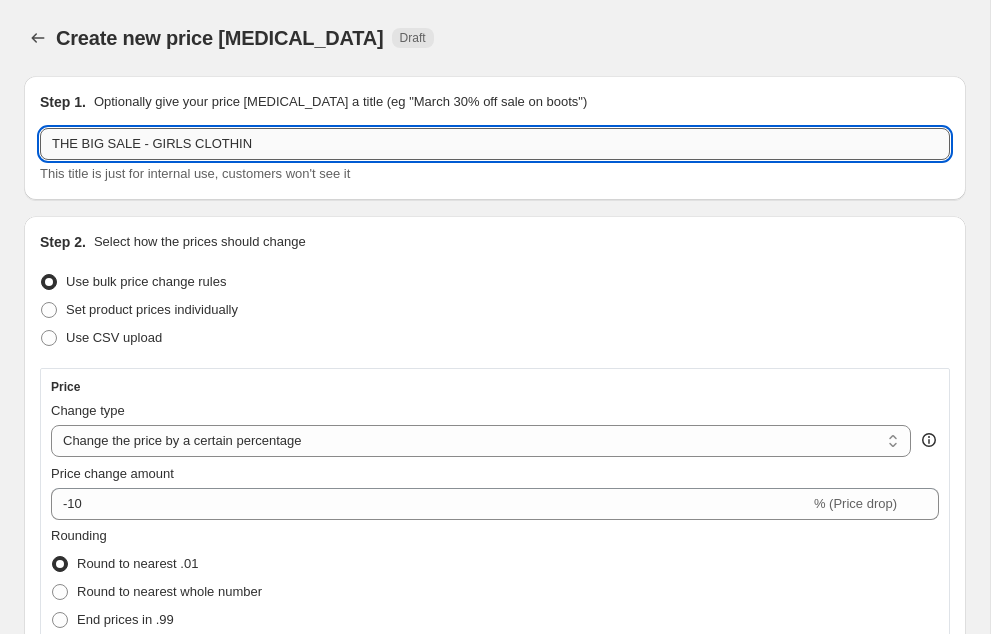 type on "THE BIG SALE - GIRLS CLOTHING" 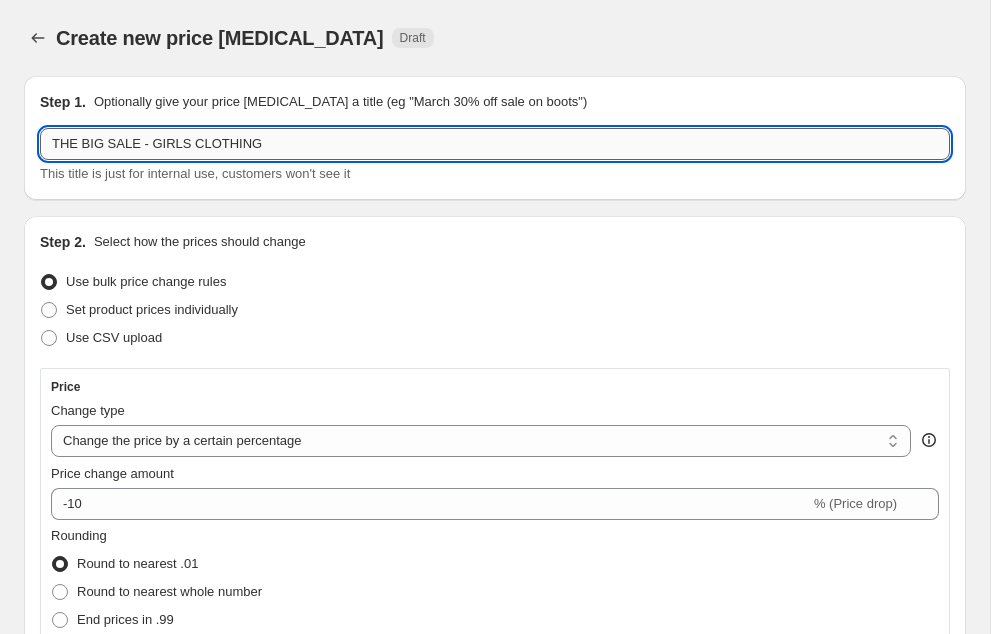 select on "percentage" 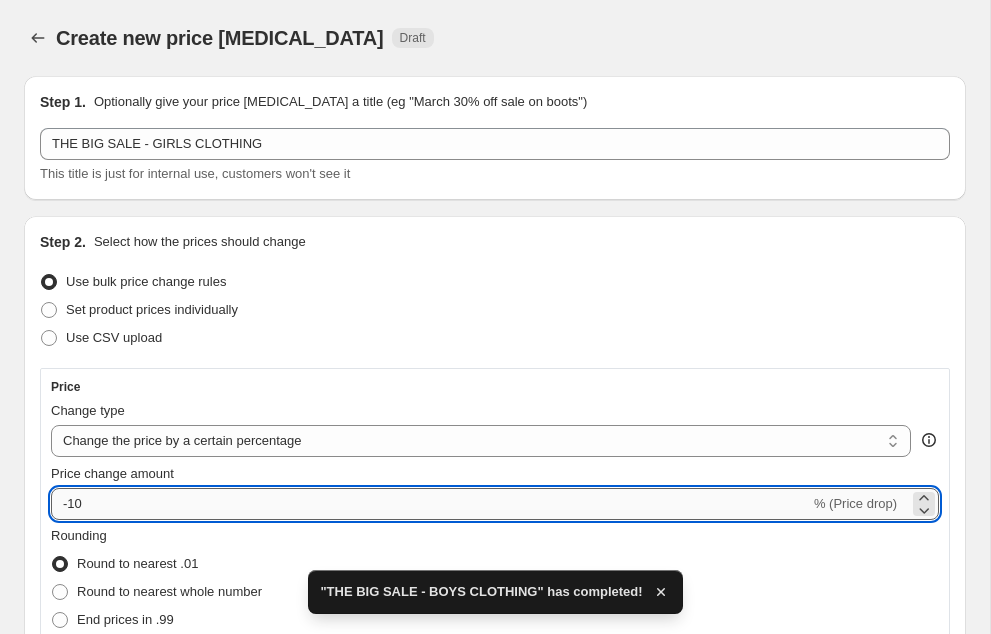 click on "-10" at bounding box center [430, 504] 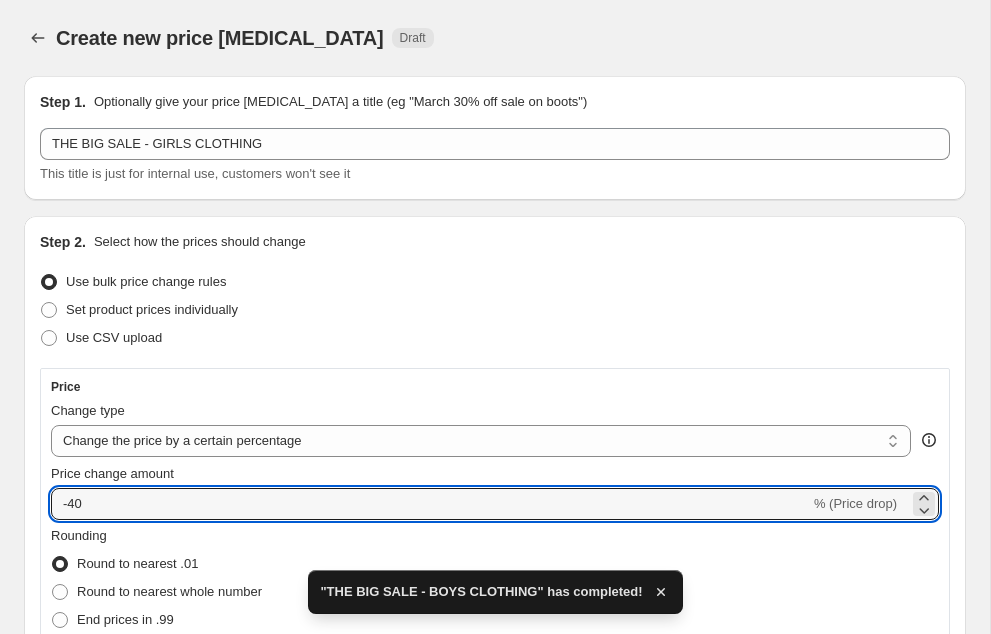 type on "-40" 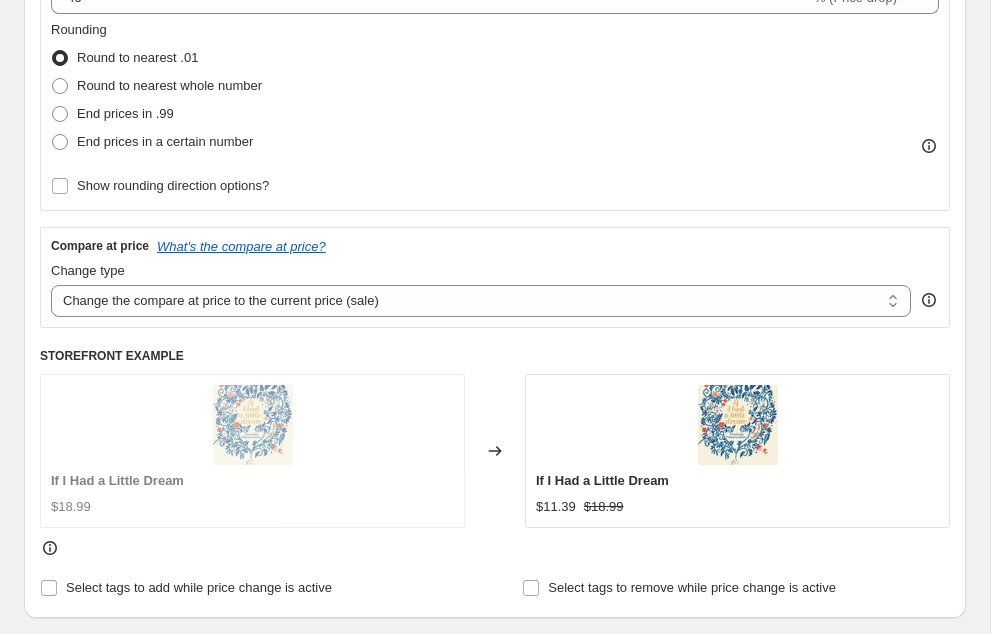 scroll, scrollTop: 508, scrollLeft: 0, axis: vertical 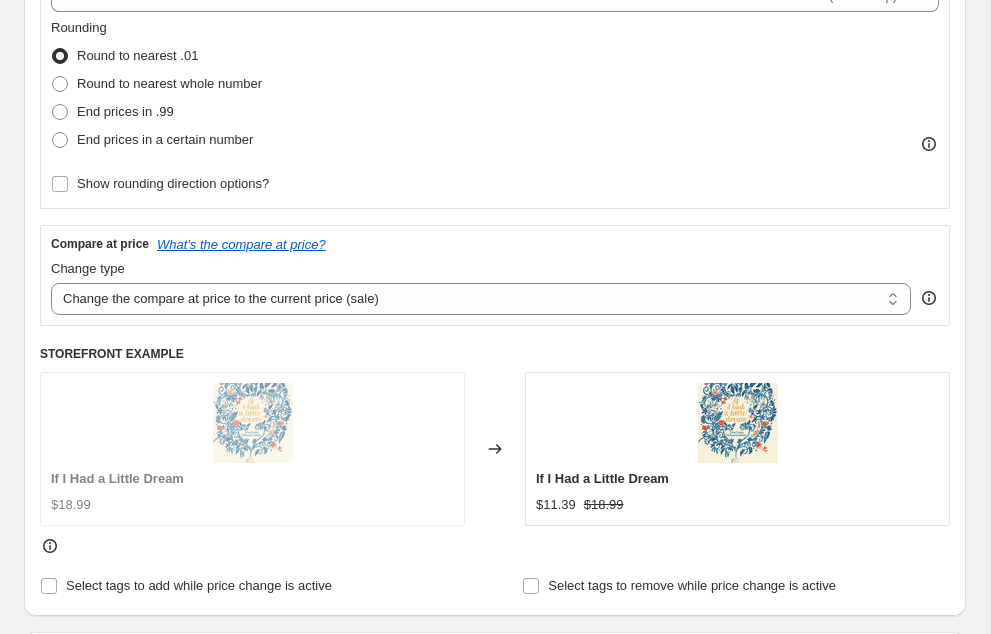 click on "Step 2. Select how the prices should change Use bulk price change rules Set product prices individually Use CSV upload Price Change type Change the price to a certain amount Change the price by a certain amount Change the price by a certain percentage Change the price to the current compare at price (price before sale) Change the price by a certain amount relative to the compare at price Change the price by a certain percentage relative to the compare at price Don't change the price Change the price by a certain percentage relative to the cost per item Change price to certain cost margin Change the price by a certain percentage Price change amount -40 % (Price drop) Rounding Round to nearest .01 Round to nearest whole number End prices in .99 End prices in a certain number Show rounding direction options? Compare at price What's the compare at price? Change type Change the compare at price to the current price (sale) Change the compare at price to a certain amount Don't change the compare at price $18.99" at bounding box center [495, 162] 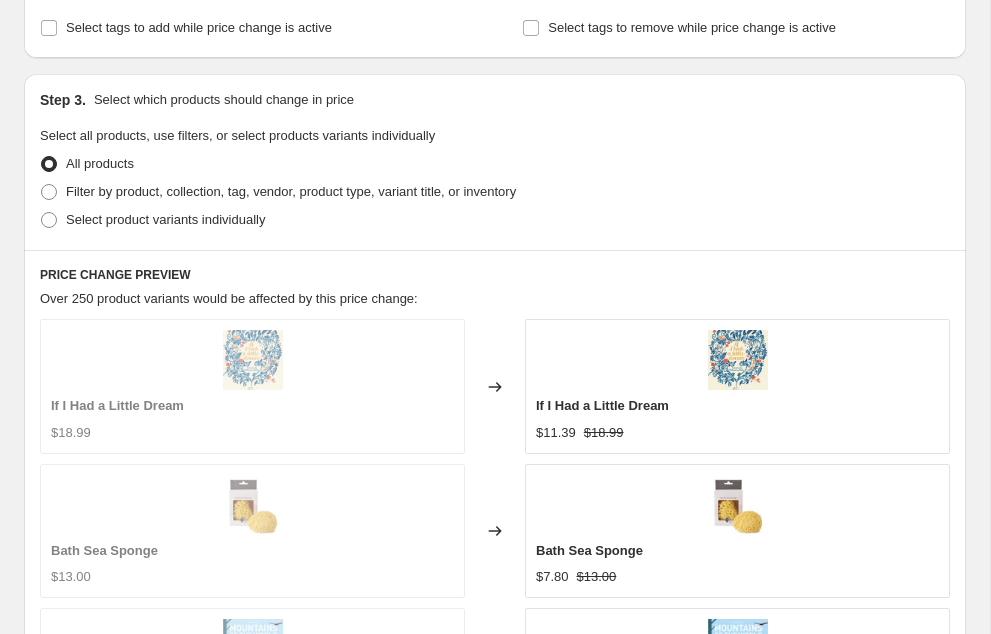 scroll, scrollTop: 1068, scrollLeft: 0, axis: vertical 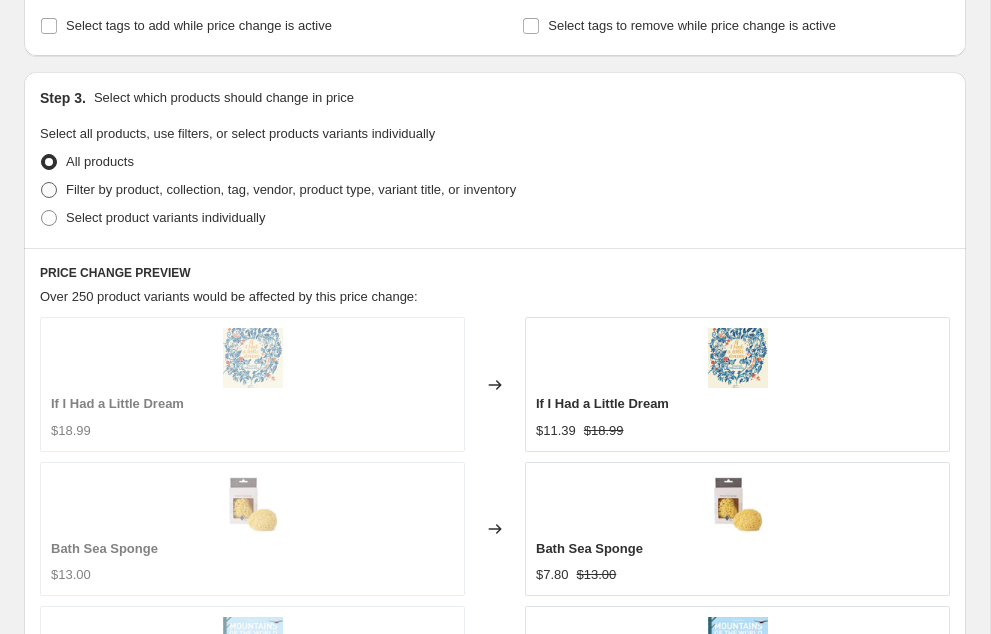 click at bounding box center (49, 190) 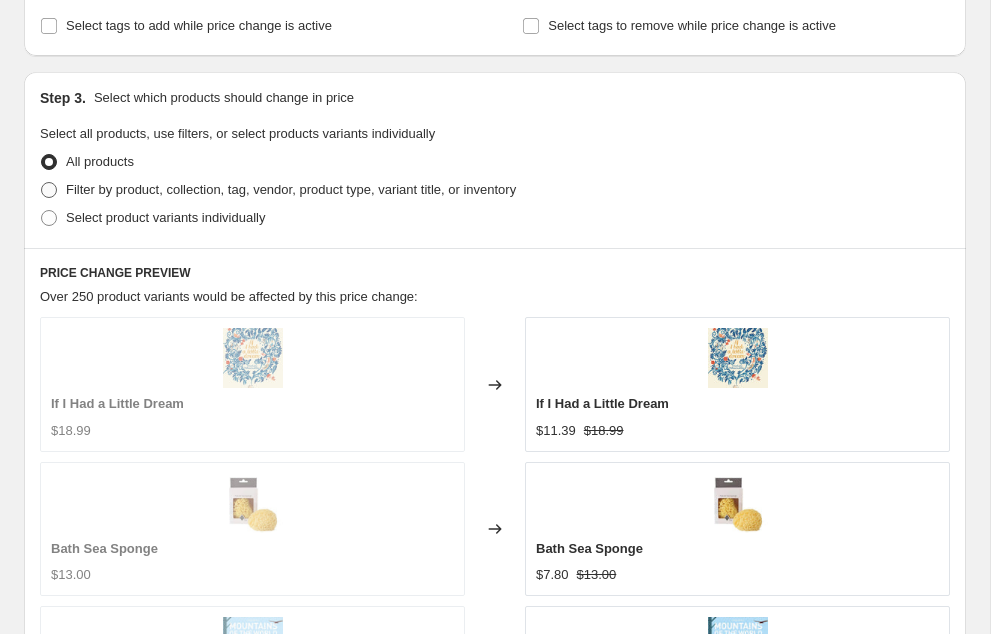 radio on "true" 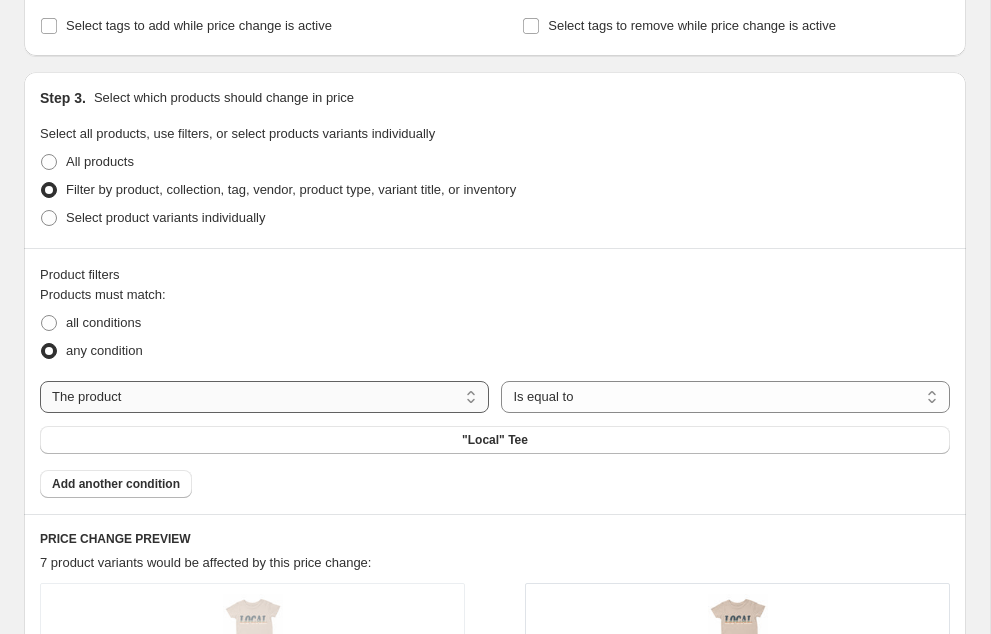 click on "The product The product's collection The product's tag The product's vendor The product's type The product's status The variant's title Inventory quantity" at bounding box center [264, 397] 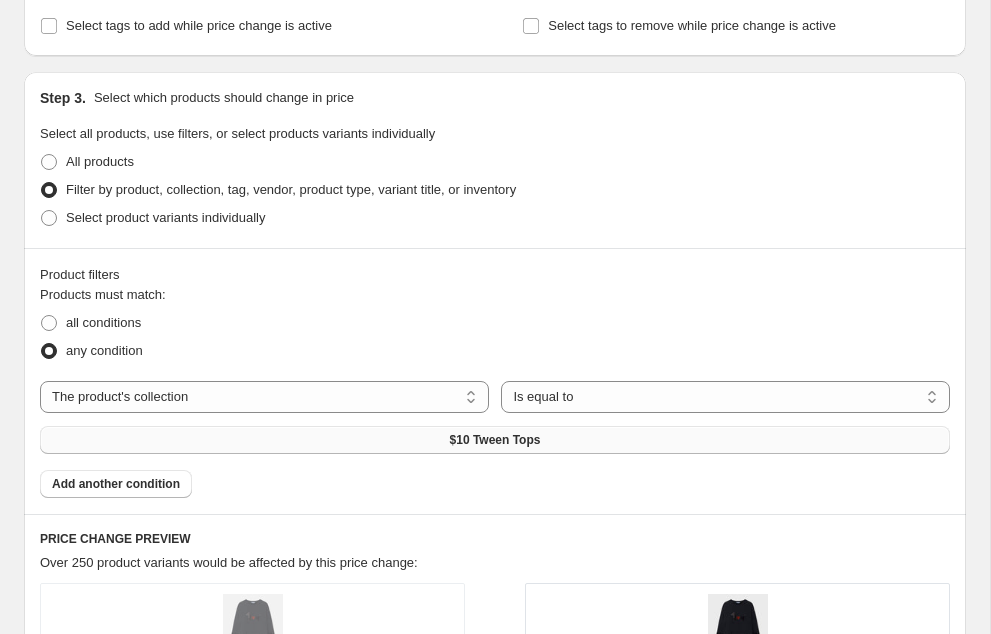 click on "$10 Tween Tops" at bounding box center (495, 440) 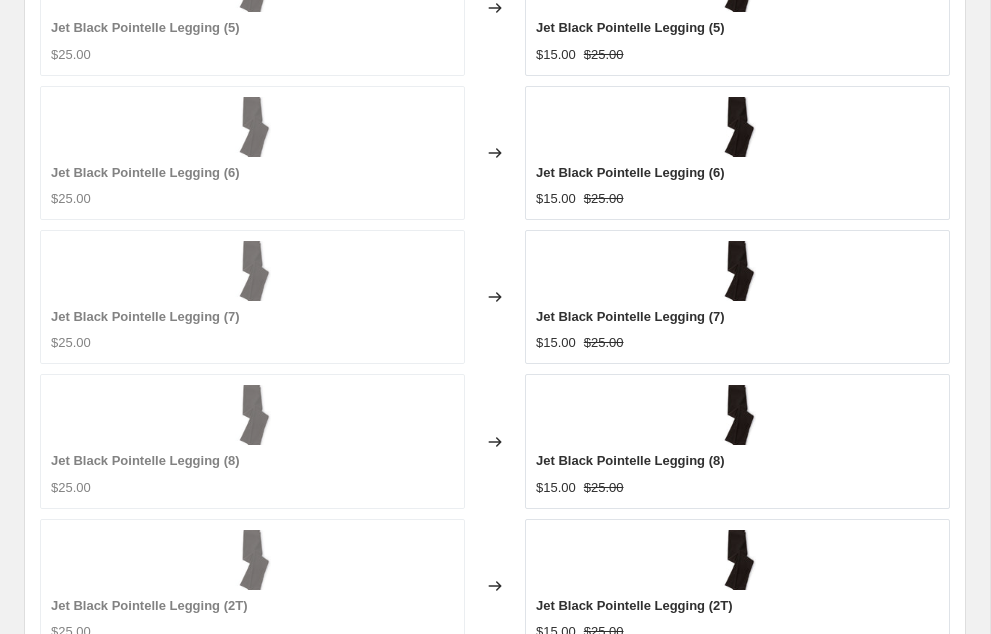 scroll, scrollTop: 2139, scrollLeft: 0, axis: vertical 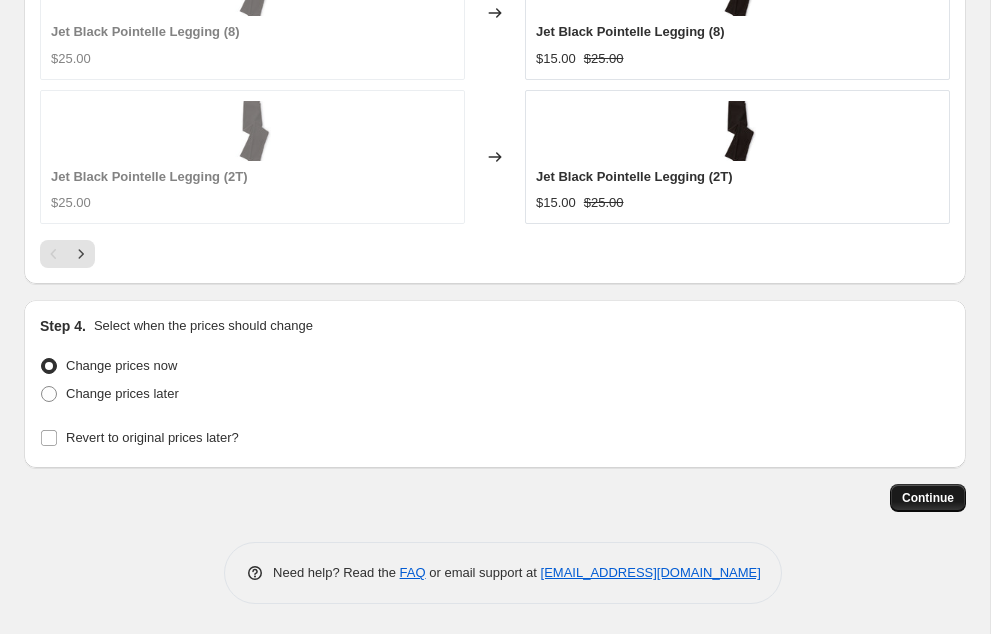 click on "Continue" at bounding box center [928, 498] 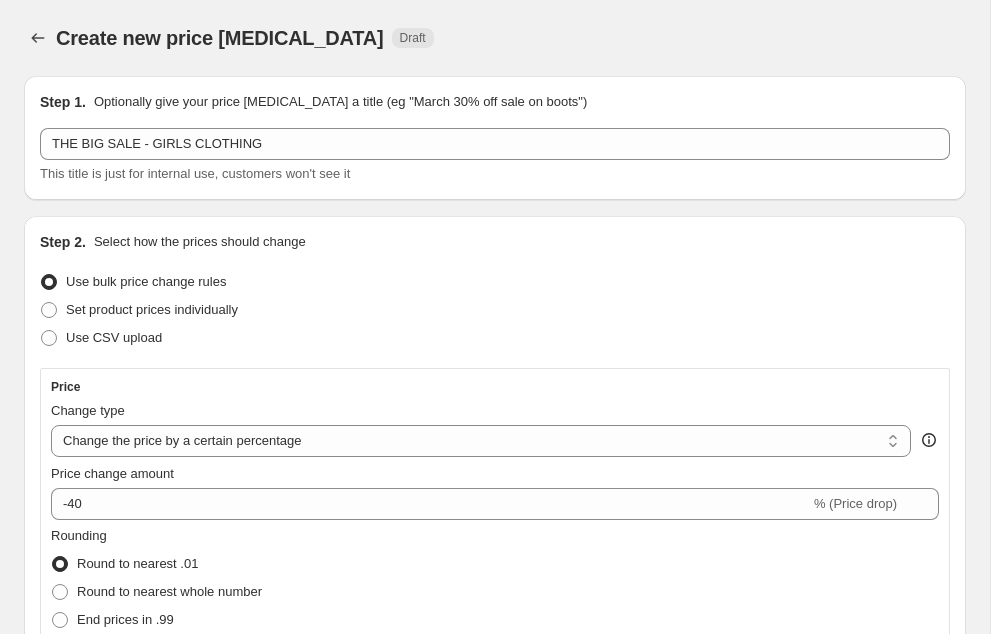 scroll, scrollTop: 2139, scrollLeft: 0, axis: vertical 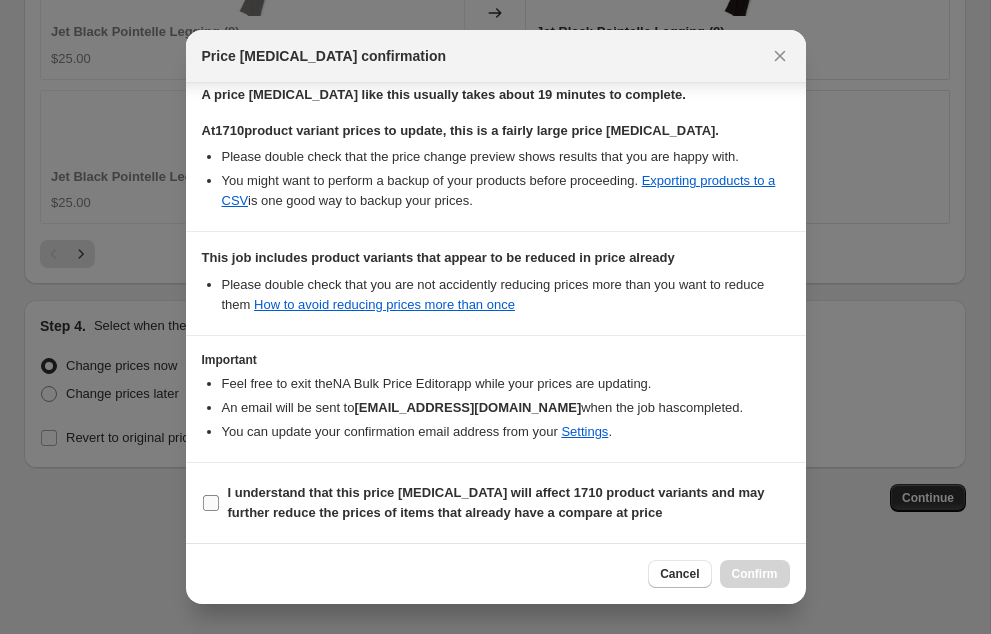 click on "I understand that this price change job will affect 1710 product variants and may further reduce the prices of items that already have a compare at price" at bounding box center [211, 503] 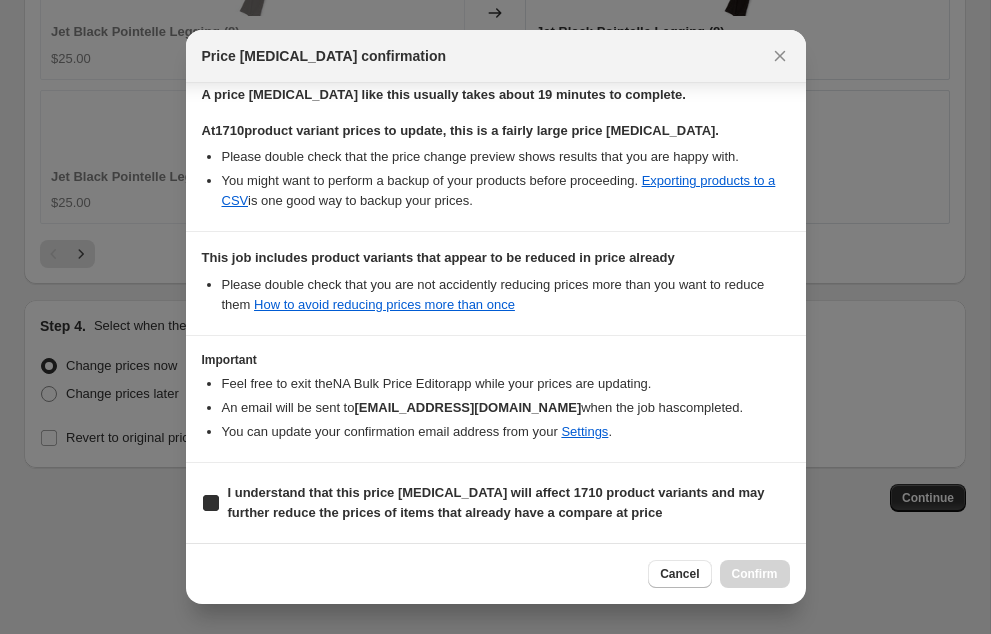 checkbox on "true" 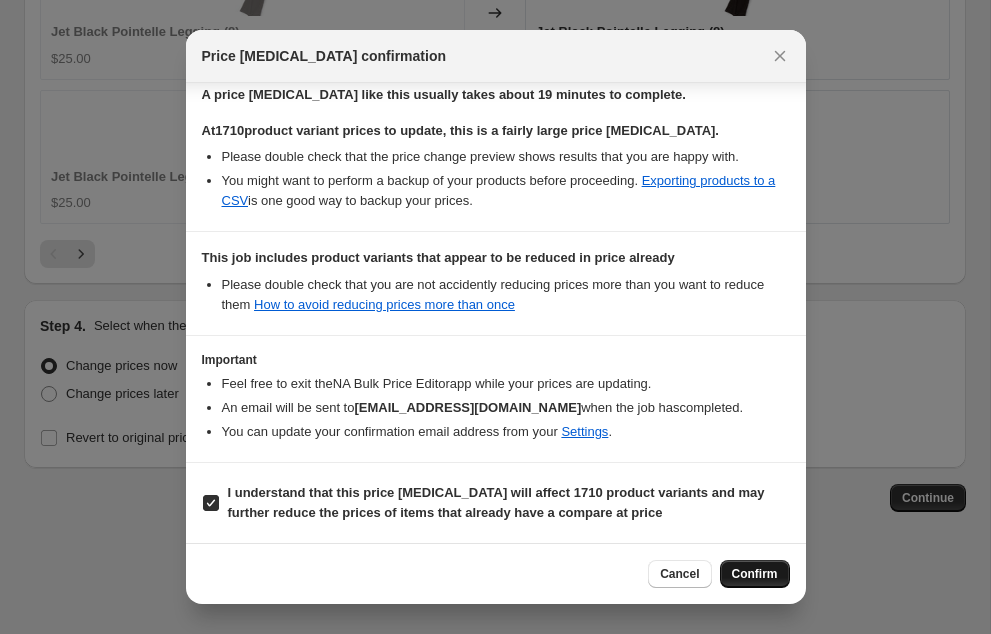 click on "Confirm" at bounding box center [755, 574] 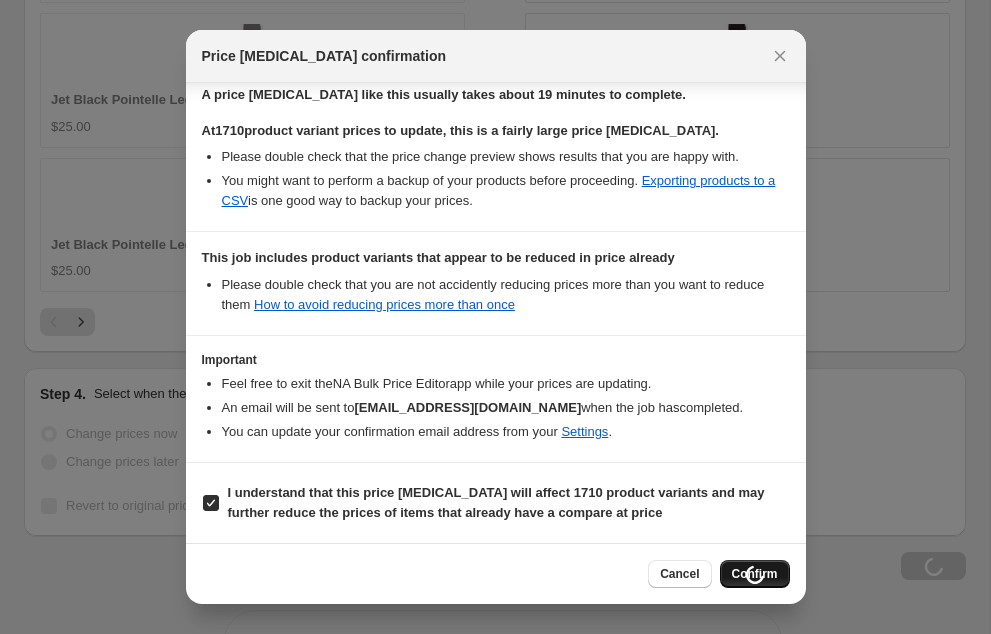 scroll, scrollTop: 2207, scrollLeft: 0, axis: vertical 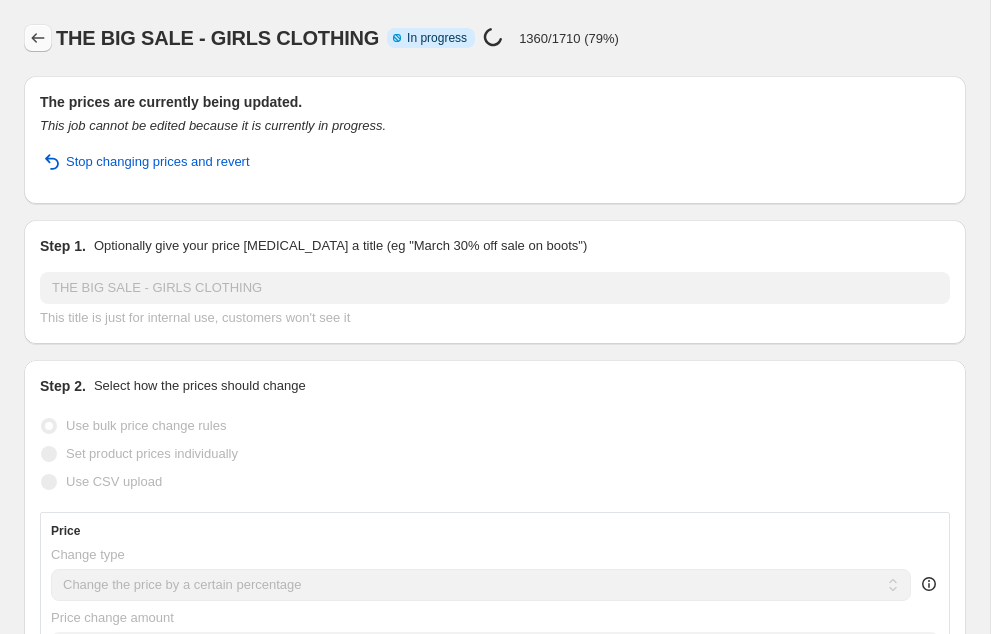click 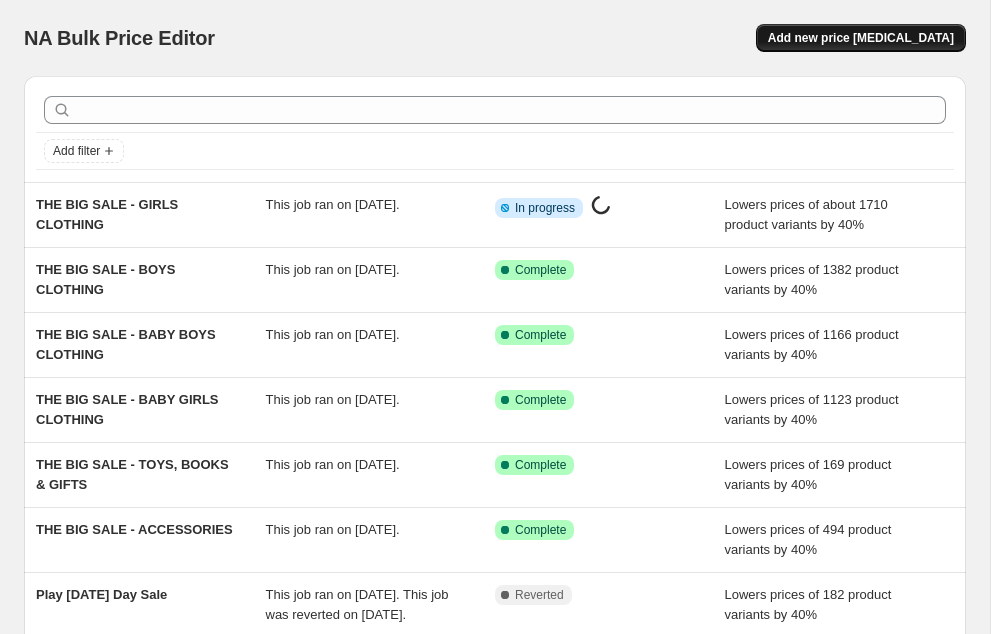 click on "Add new price [MEDICAL_DATA]" at bounding box center (861, 38) 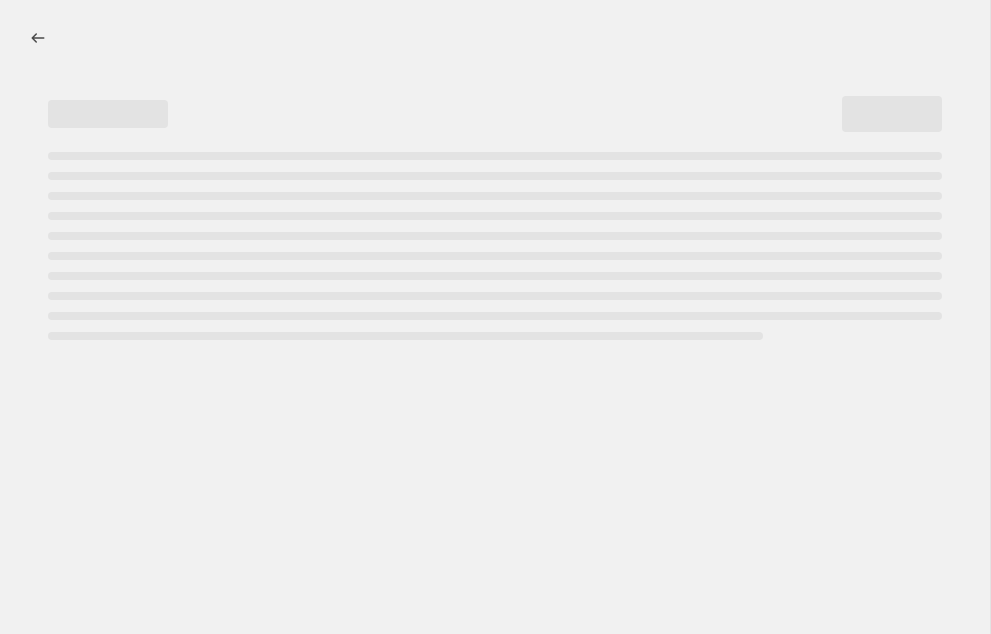 select on "percentage" 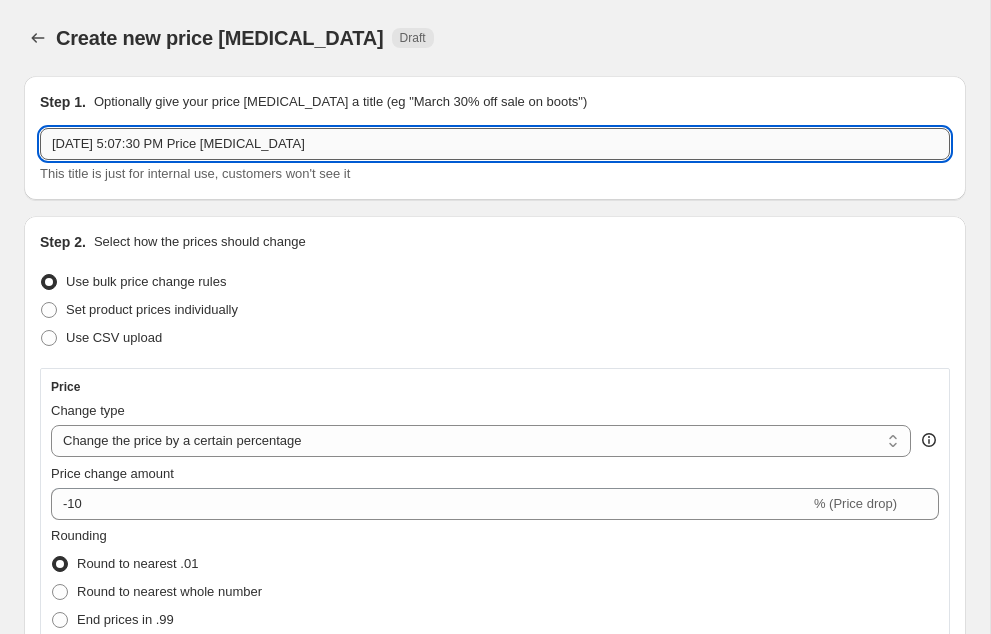 click on "Jul 12, 2025, 5:07:30 PM Price change job" at bounding box center [495, 144] 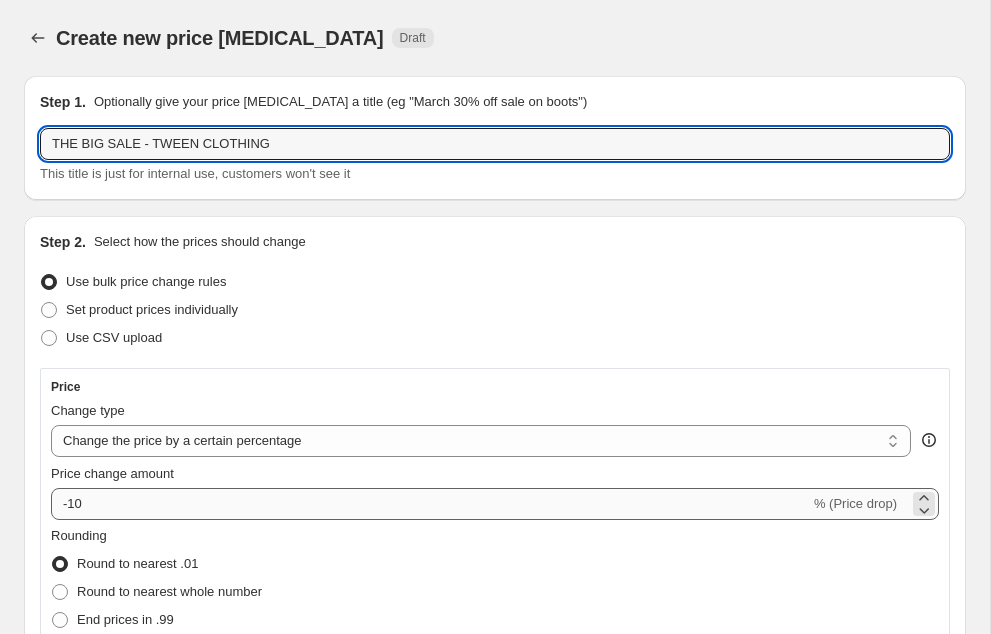 type on "THE BIG SALE - TWEEN CLOTHING" 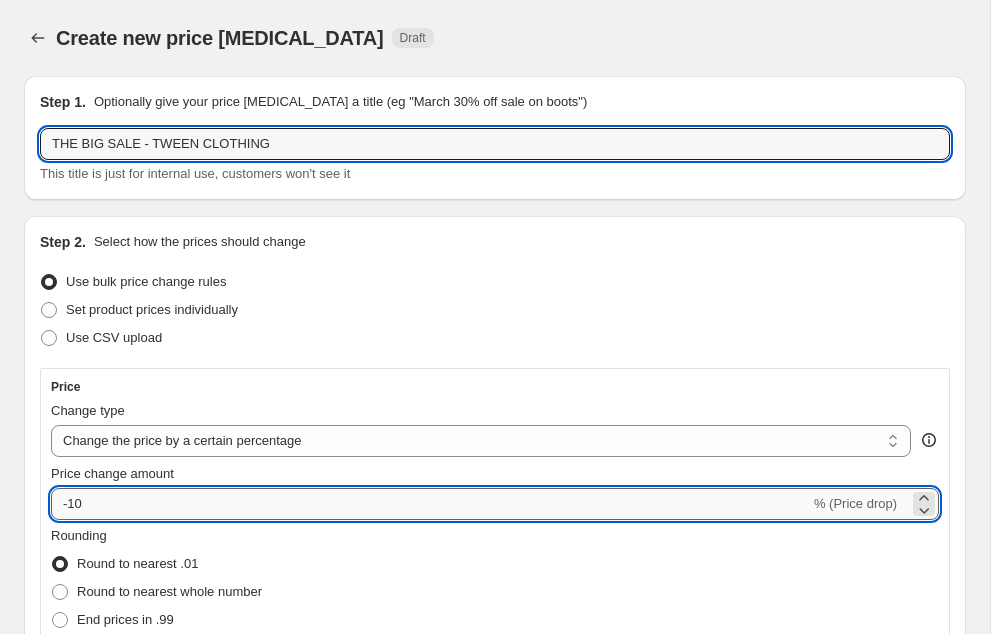 click on "-10" at bounding box center [430, 504] 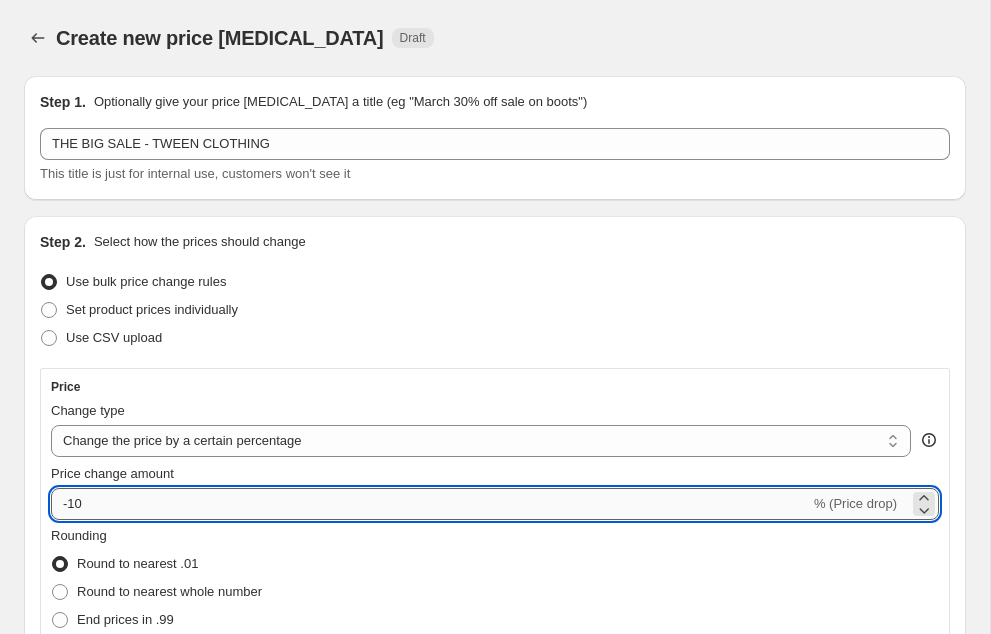 type on "-1" 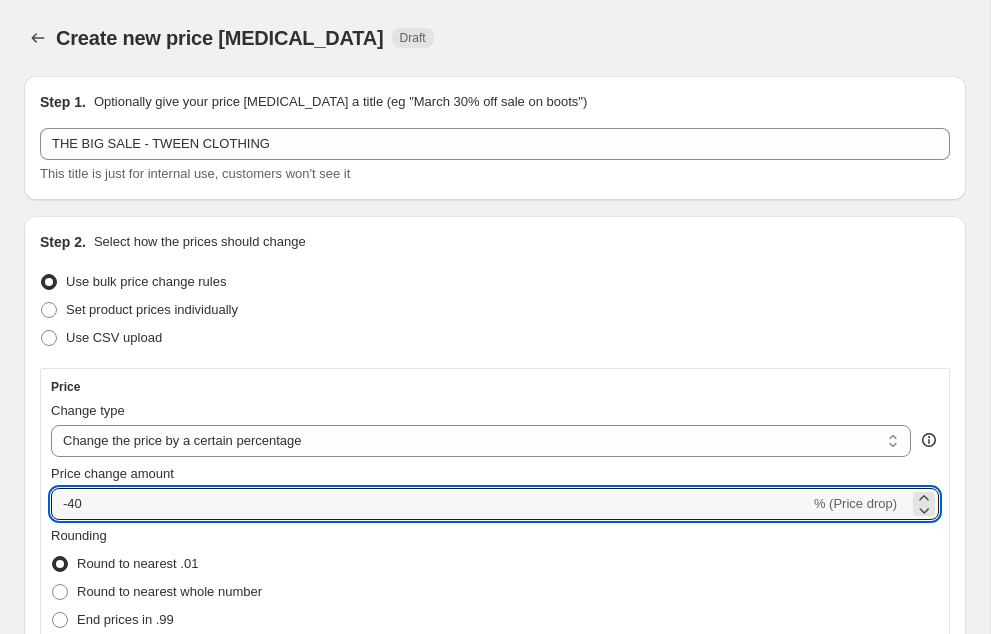 type on "-40" 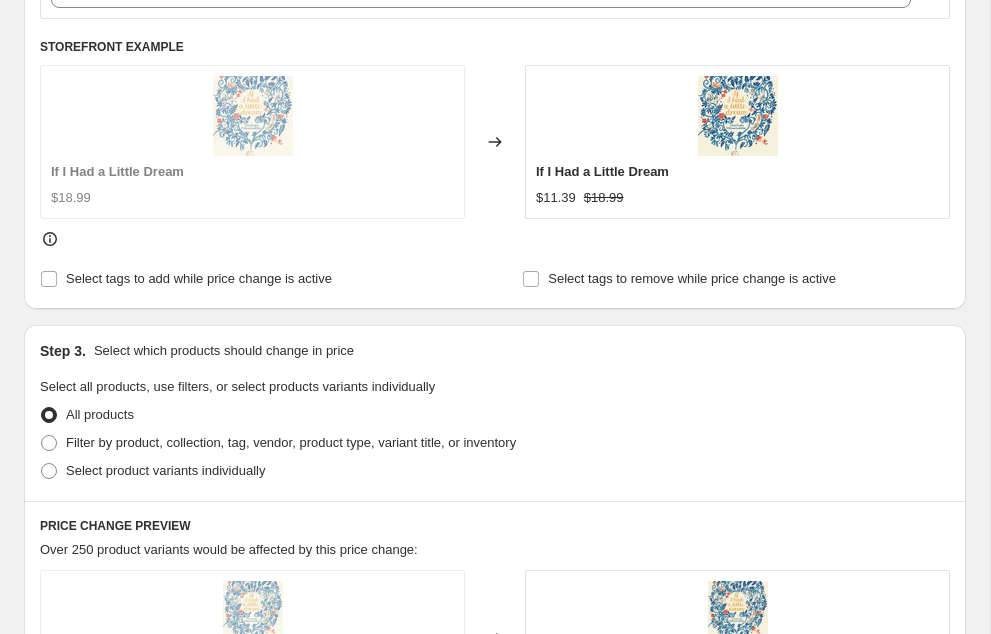 scroll, scrollTop: 842, scrollLeft: 0, axis: vertical 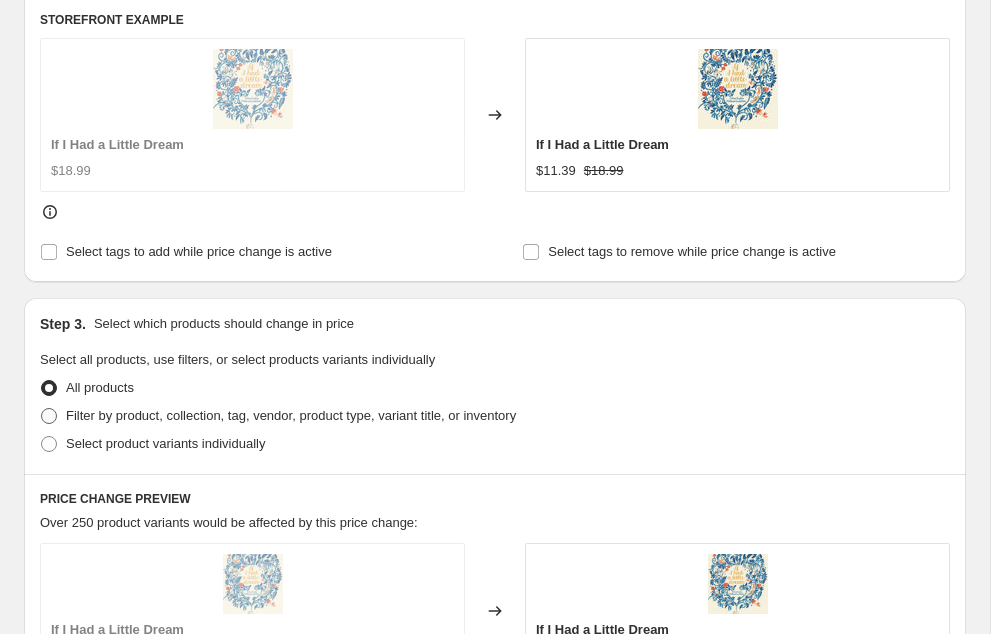 click on "Filter by product, collection, tag, vendor, product type, variant title, or inventory" at bounding box center [291, 415] 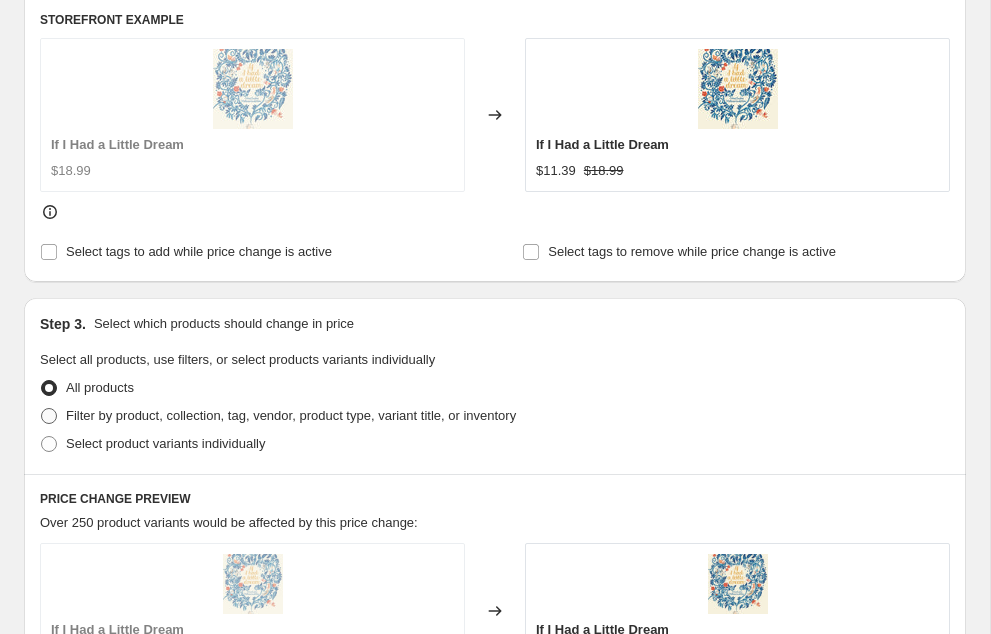 radio on "true" 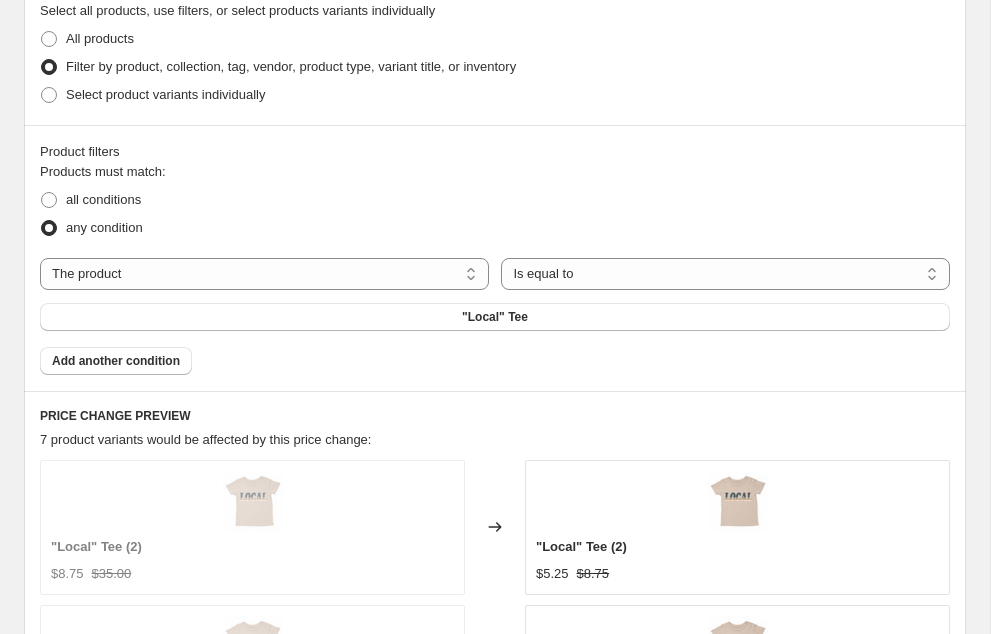 scroll, scrollTop: 1254, scrollLeft: 0, axis: vertical 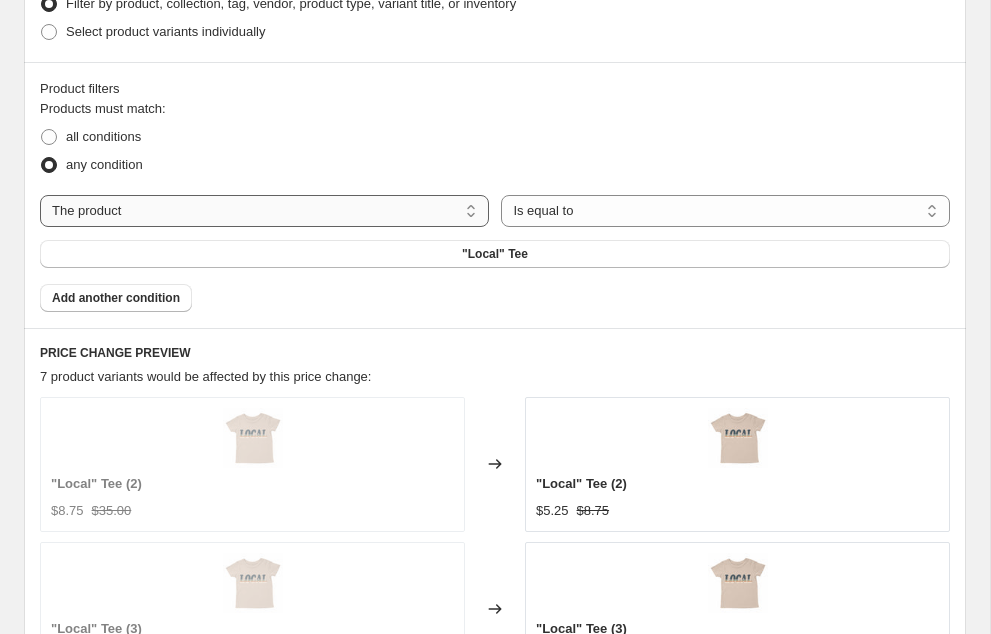 click on "The product The product's collection The product's tag The product's vendor The product's type The product's status The variant's title Inventory quantity" at bounding box center [264, 211] 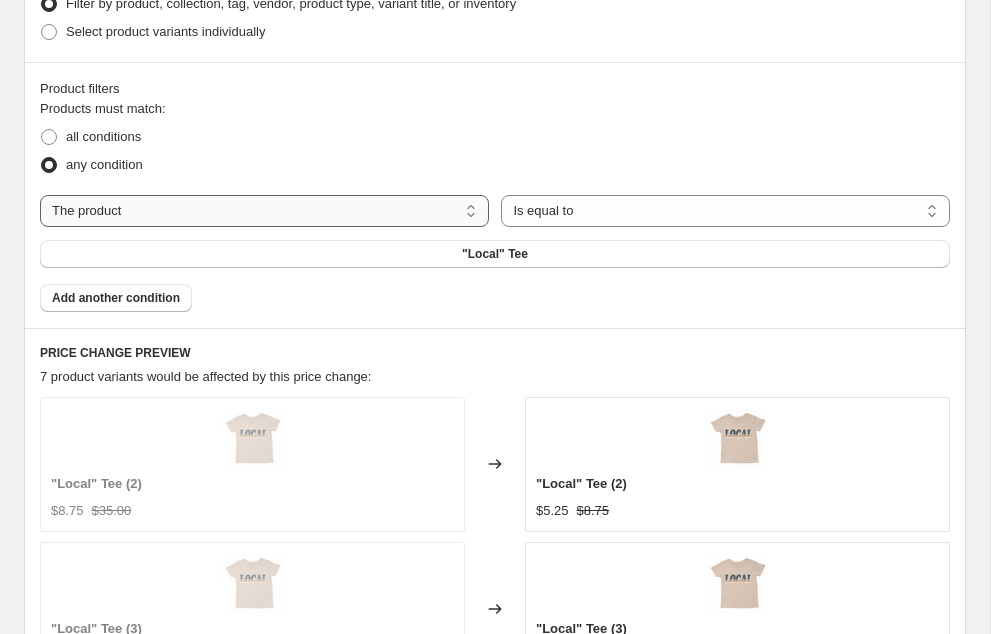 select on "collection" 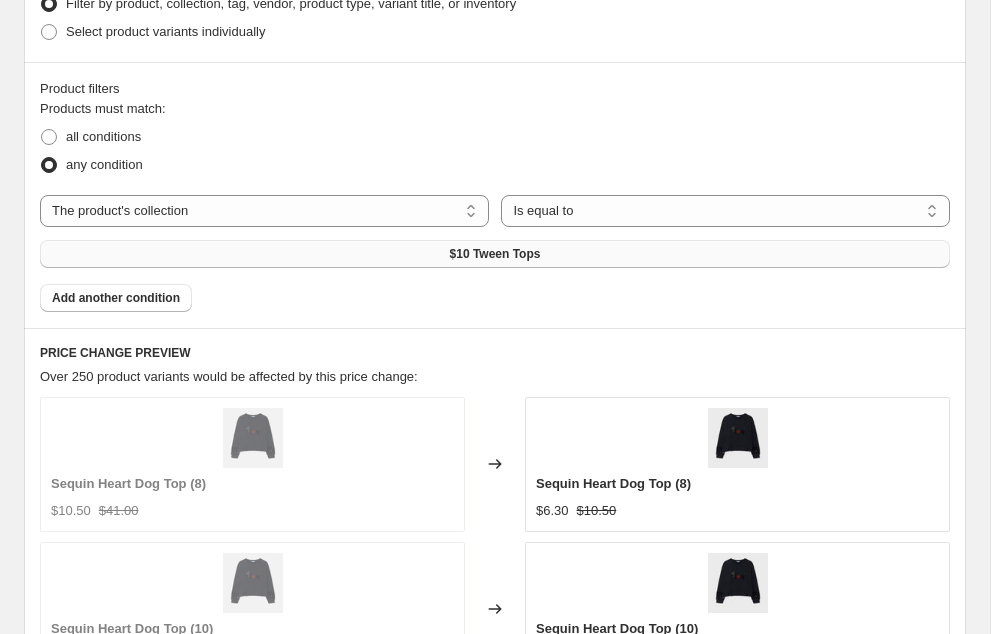 click on "$10 Tween Tops" at bounding box center (495, 254) 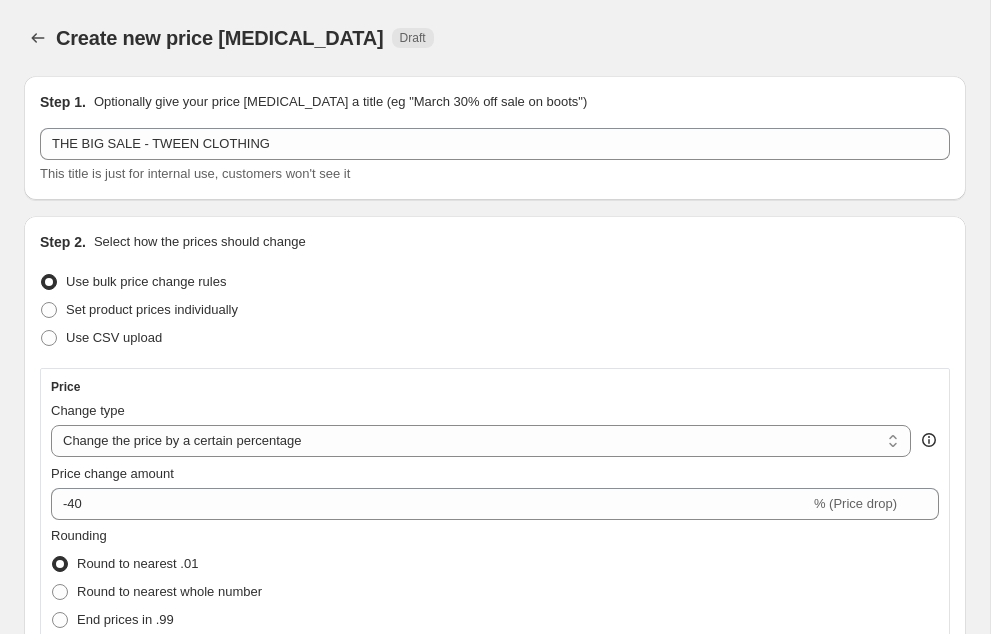 select on "percentage" 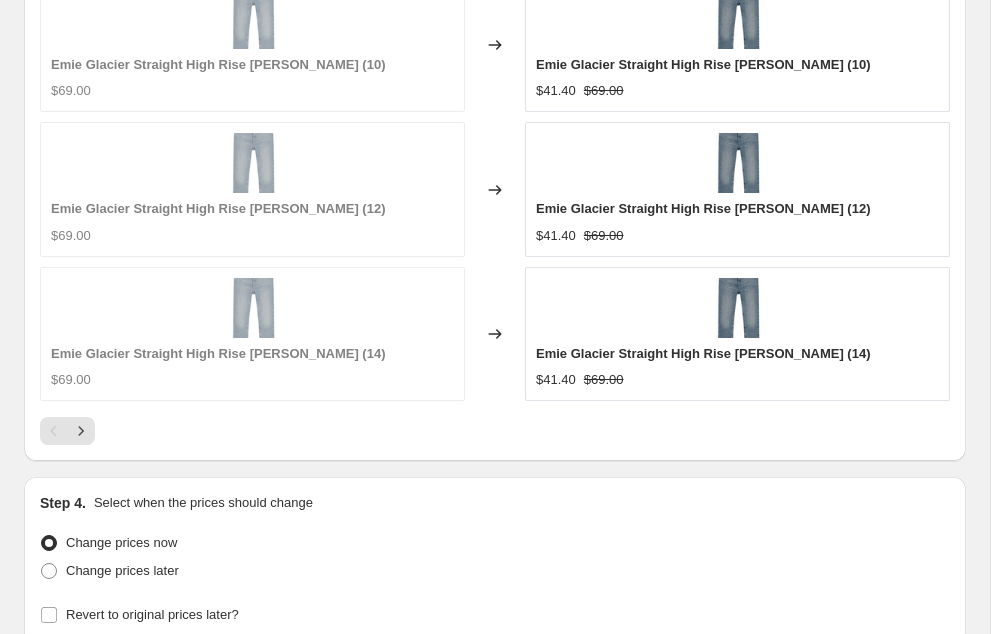 scroll, scrollTop: 2139, scrollLeft: 0, axis: vertical 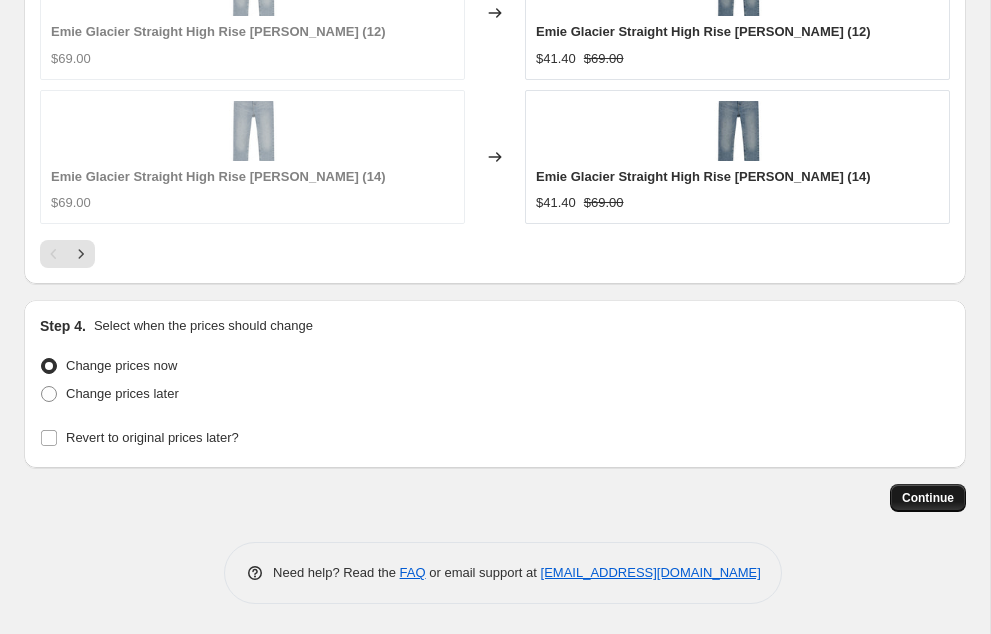click on "Continue" at bounding box center [928, 498] 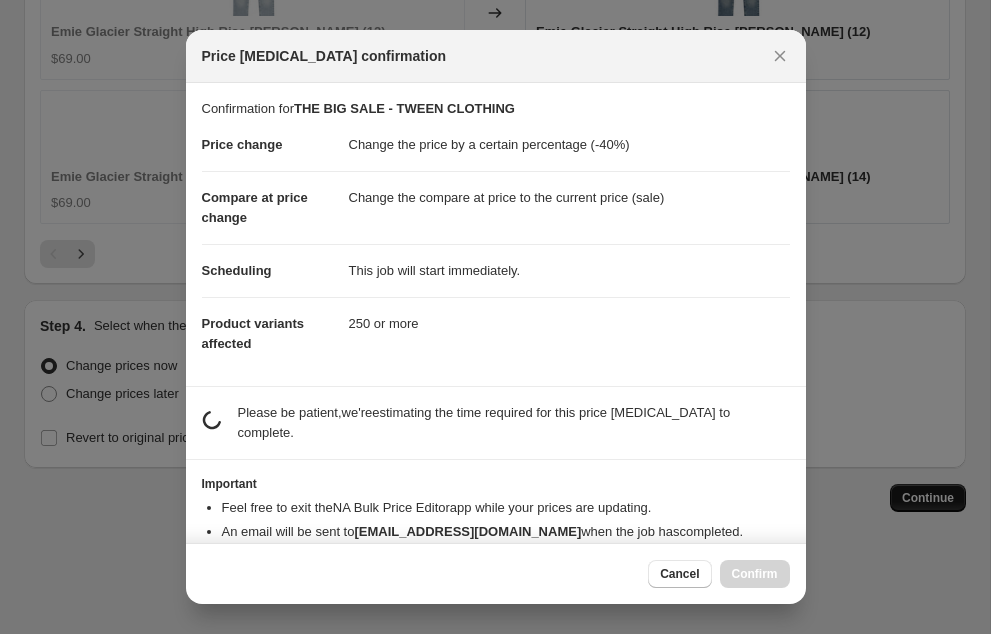 scroll, scrollTop: 2139, scrollLeft: 0, axis: vertical 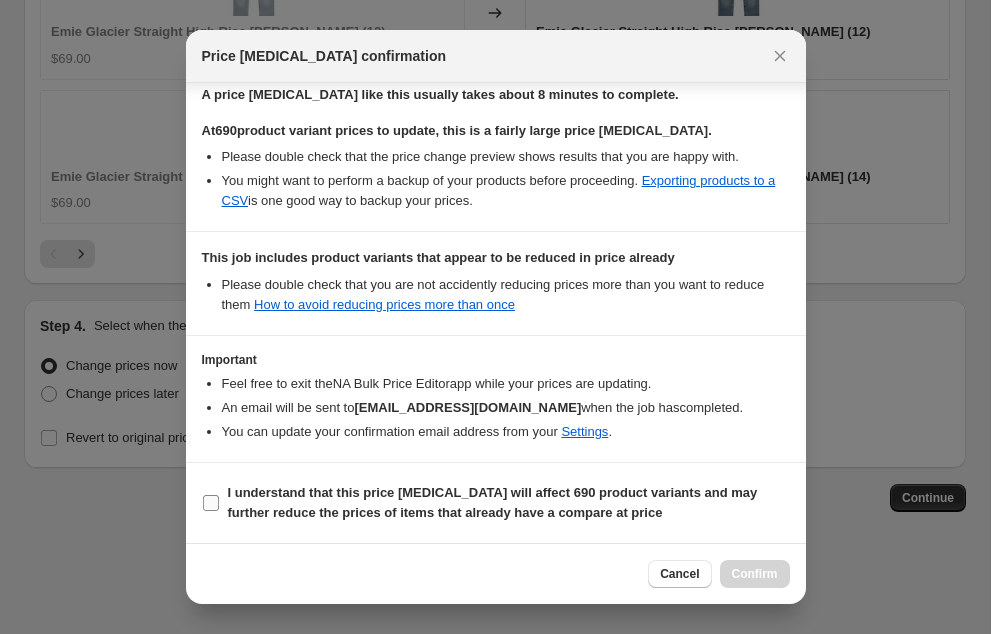 click on "I understand that this price change job will affect 690 product variants and may further reduce the prices of items that already have a compare at price" at bounding box center [493, 502] 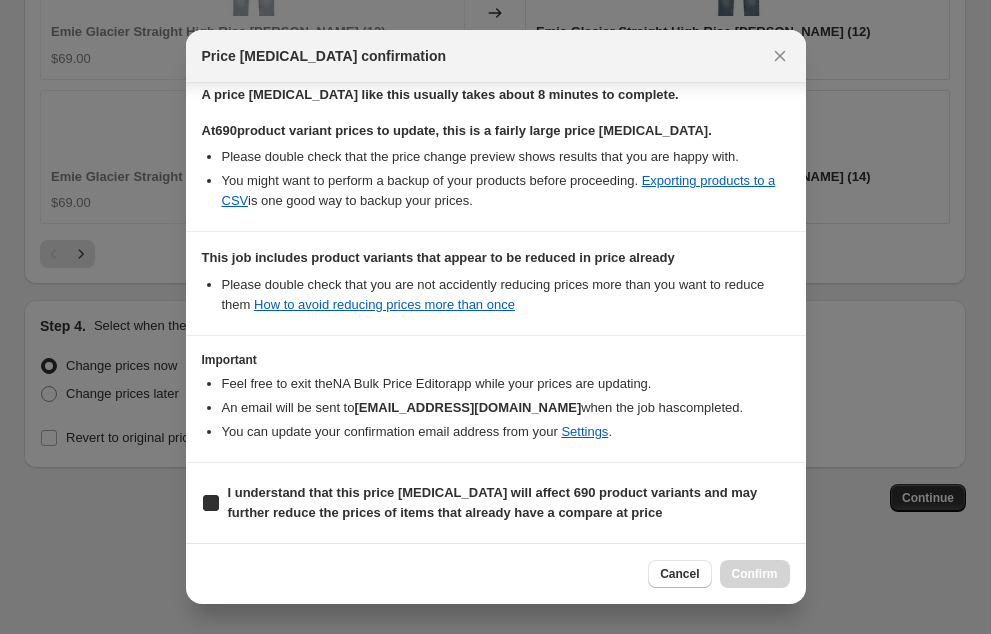 checkbox on "true" 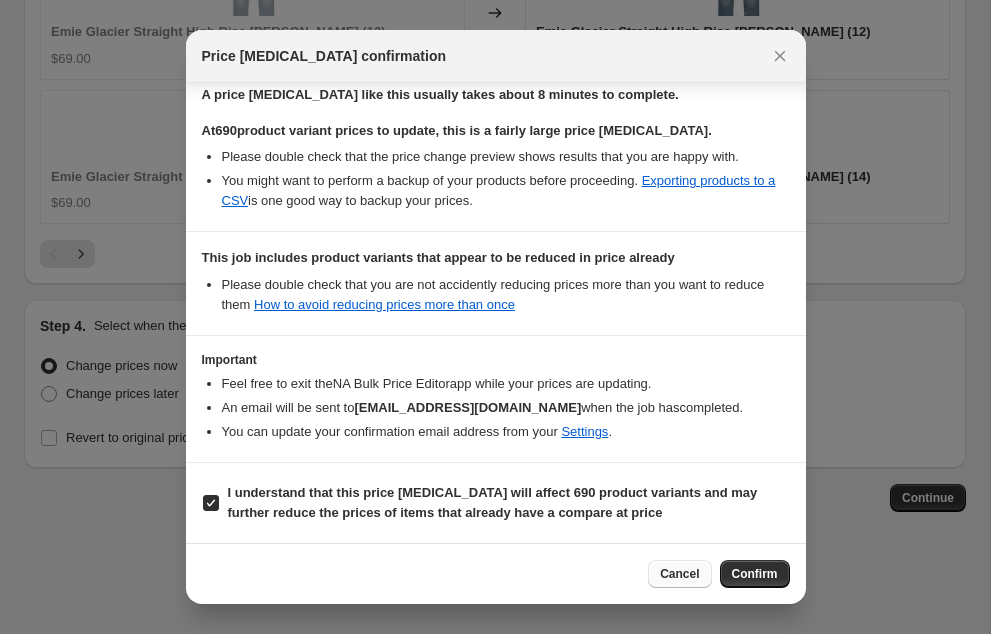 click on "Cancel" at bounding box center (679, 574) 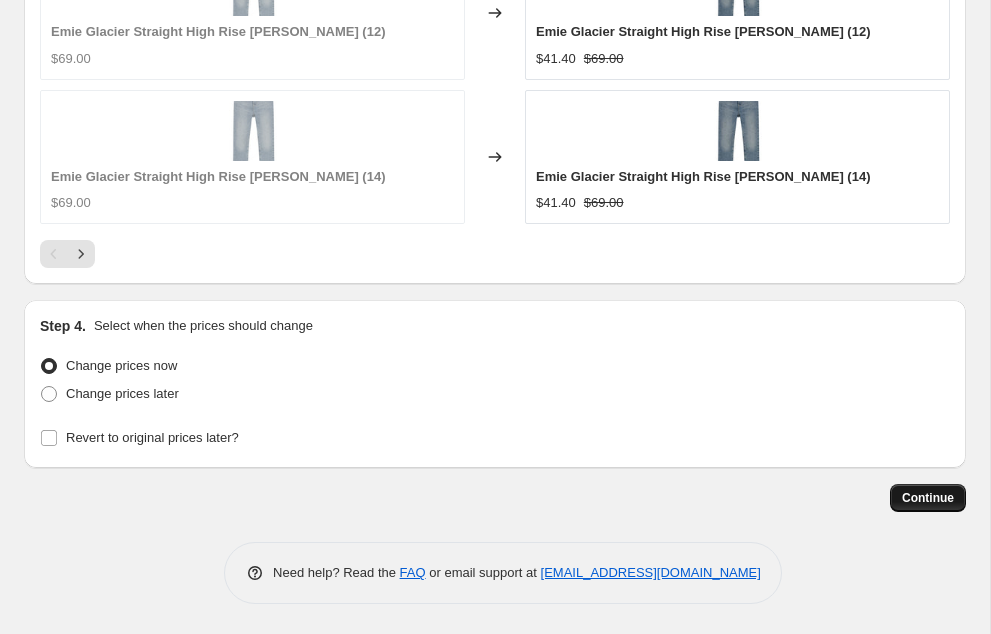 click on "Continue" at bounding box center (928, 498) 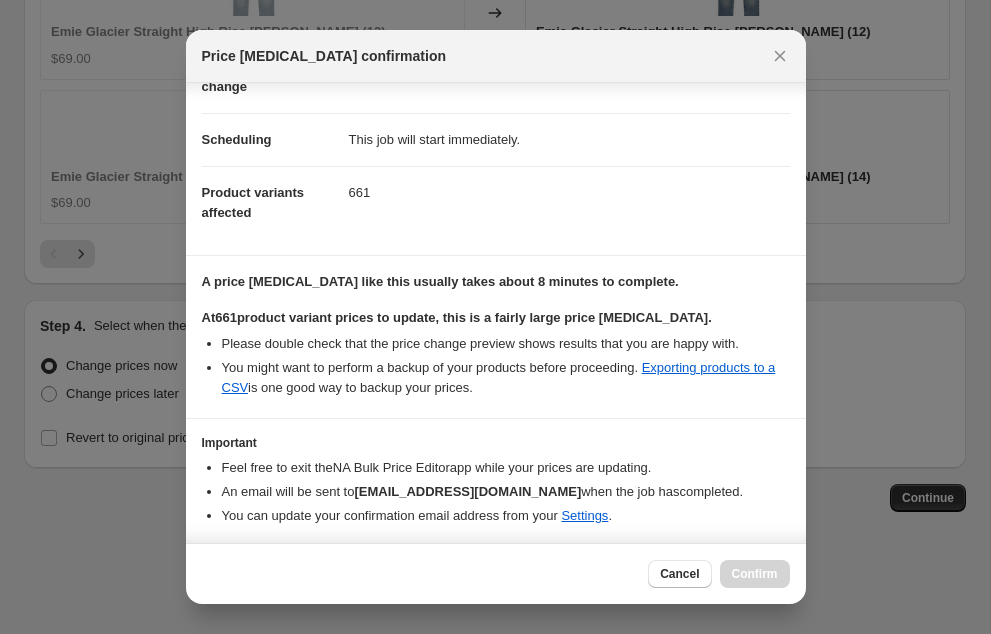 scroll, scrollTop: 195, scrollLeft: 0, axis: vertical 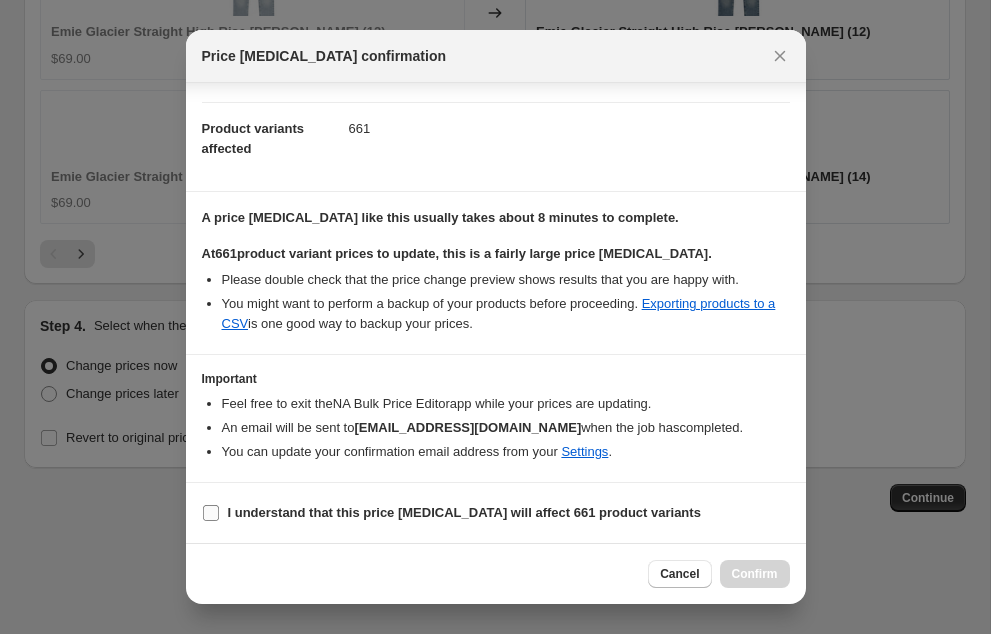 click on "I understand that this price change job will affect 661 product variants" at bounding box center (211, 513) 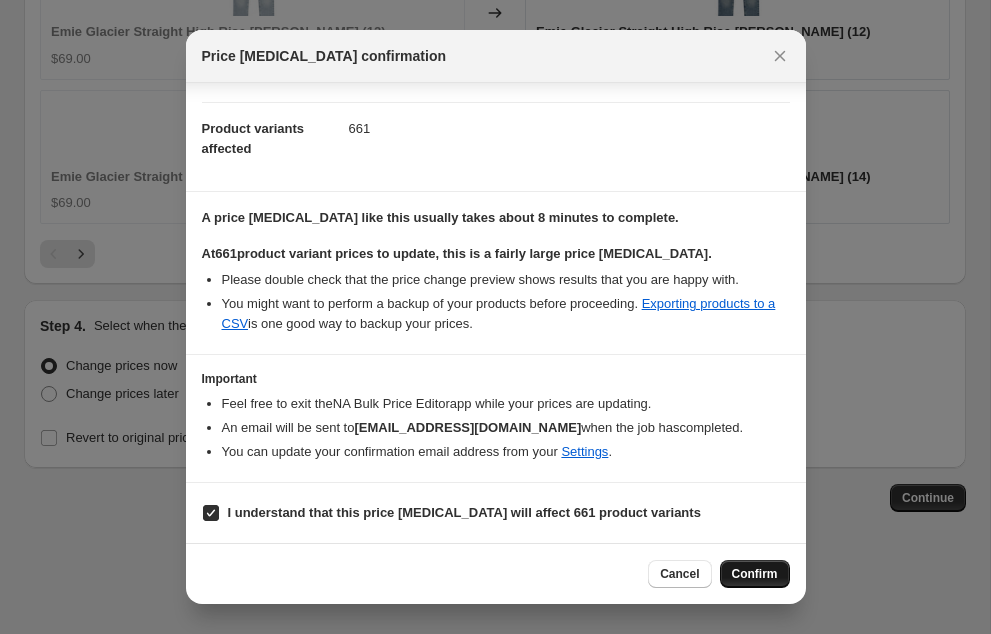 click on "Confirm" at bounding box center (755, 574) 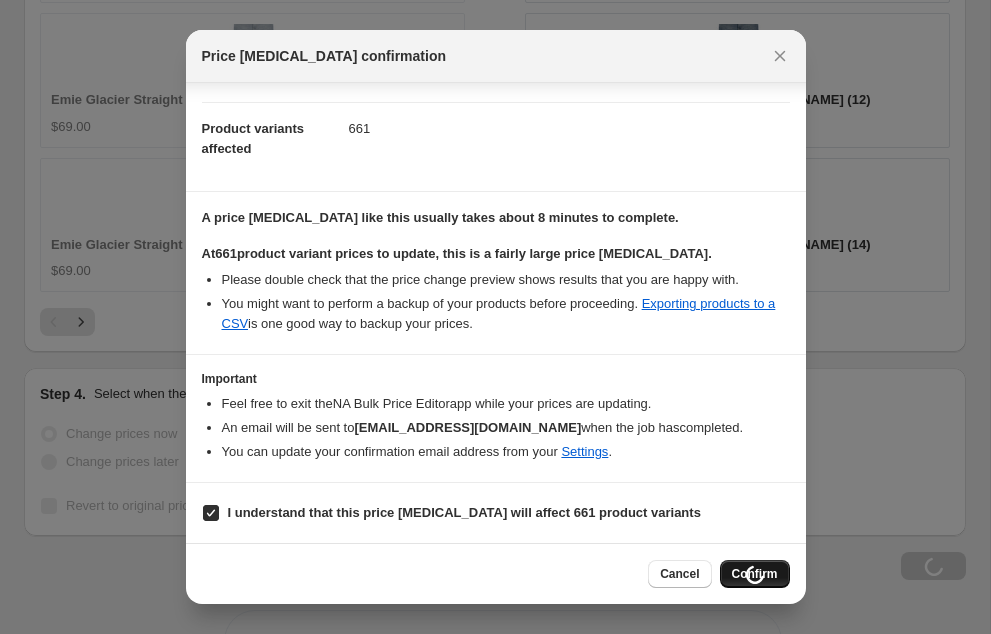 scroll, scrollTop: 2207, scrollLeft: 0, axis: vertical 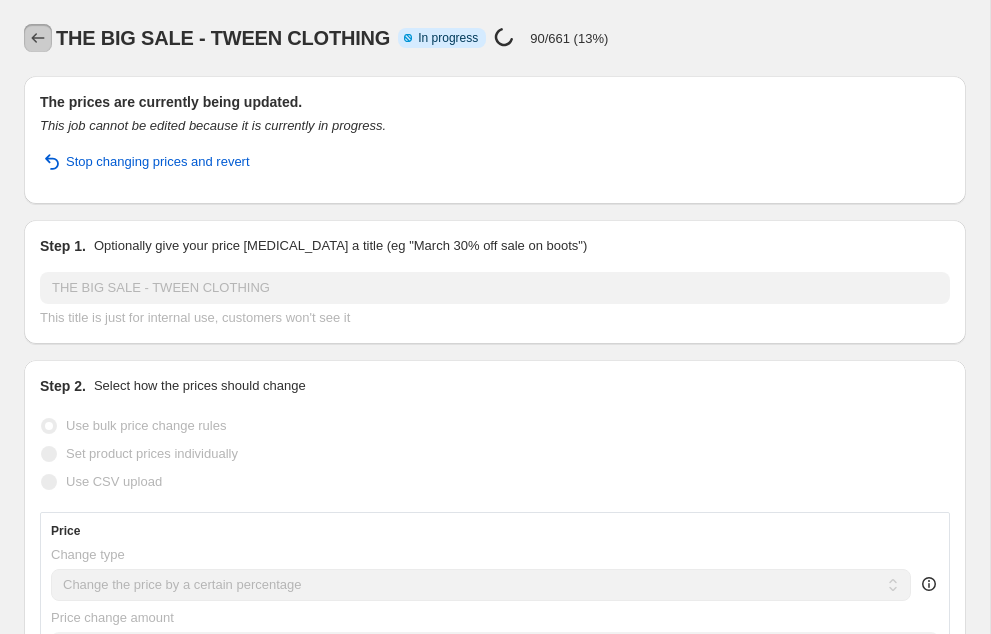 click 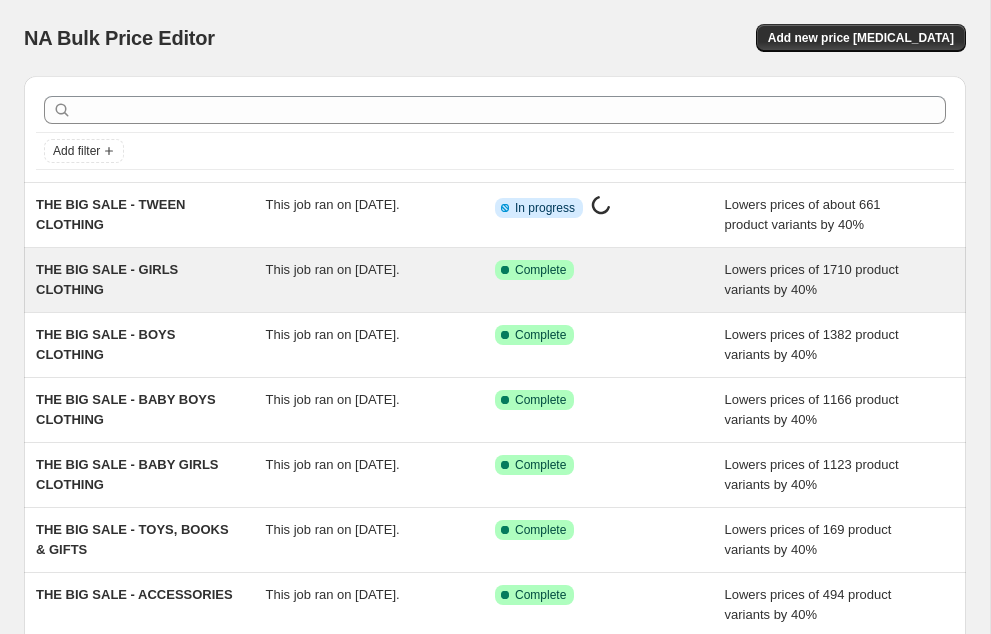 click on "THE BIG SALE - GIRLS CLOTHING" at bounding box center [107, 279] 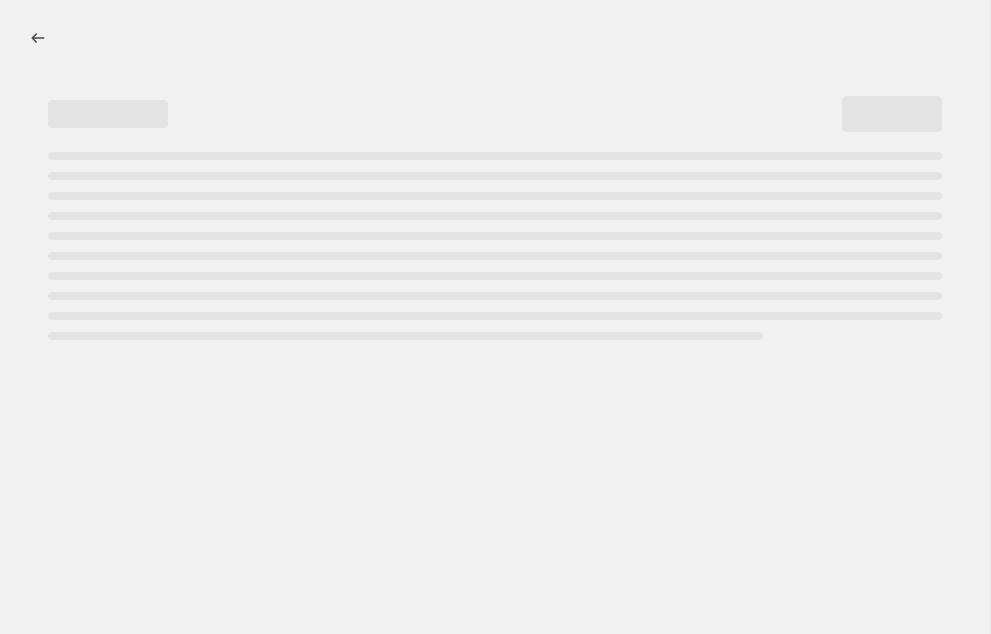 select on "percentage" 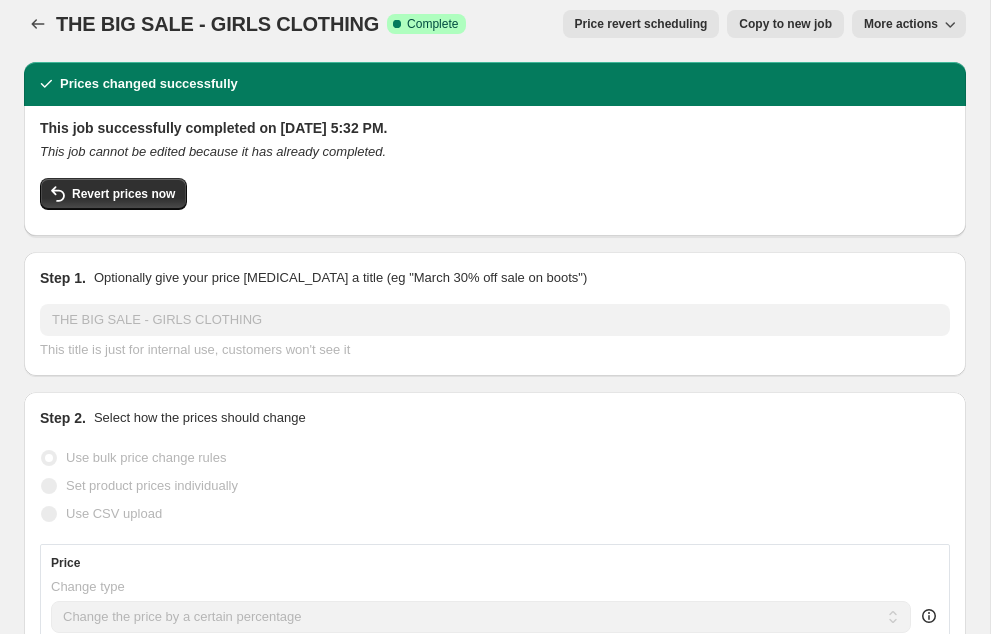 scroll, scrollTop: 16, scrollLeft: 0, axis: vertical 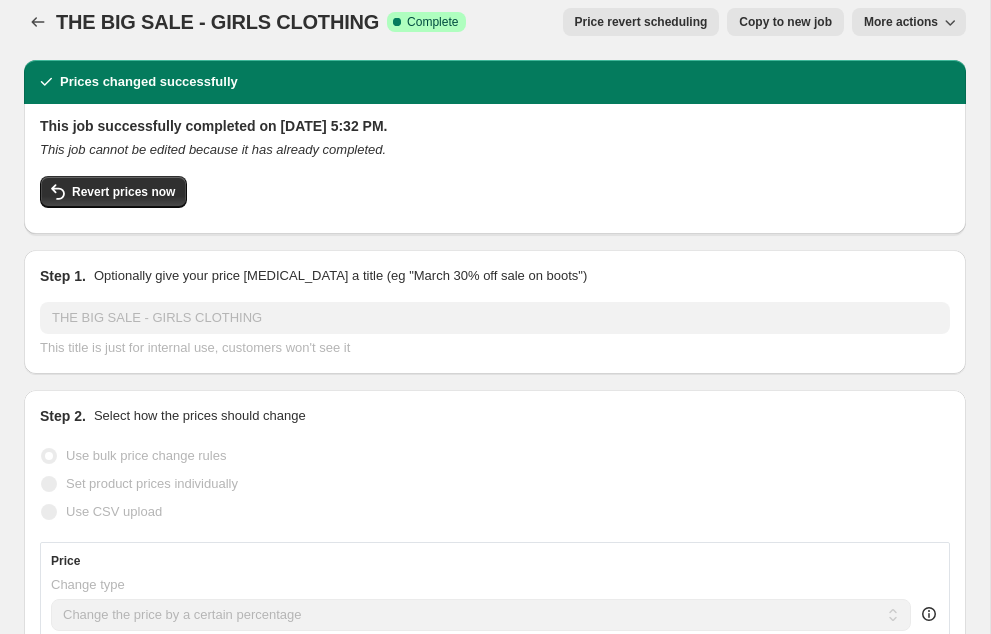 select on "percentage" 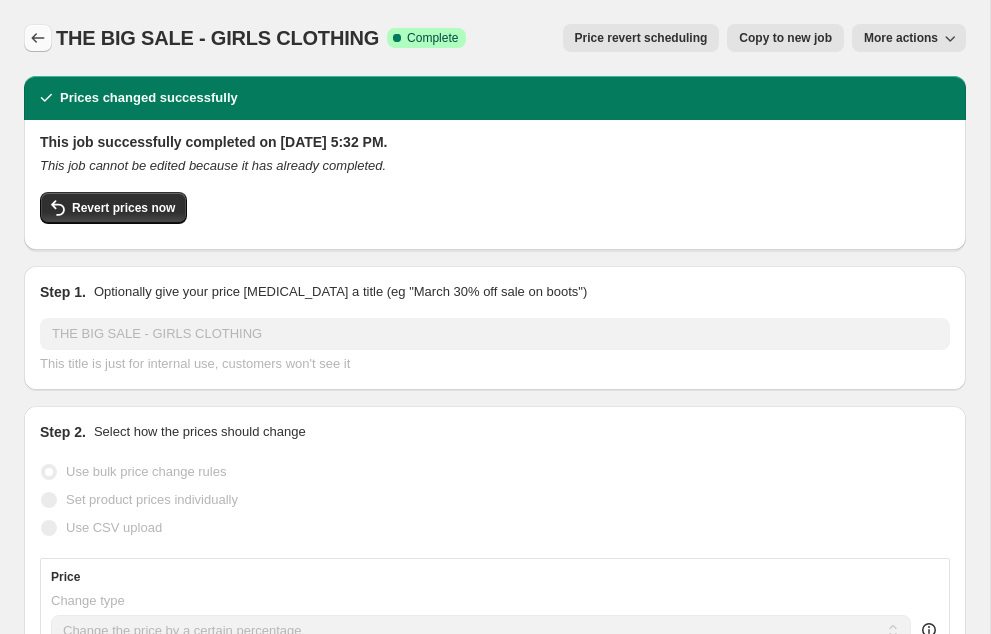 click 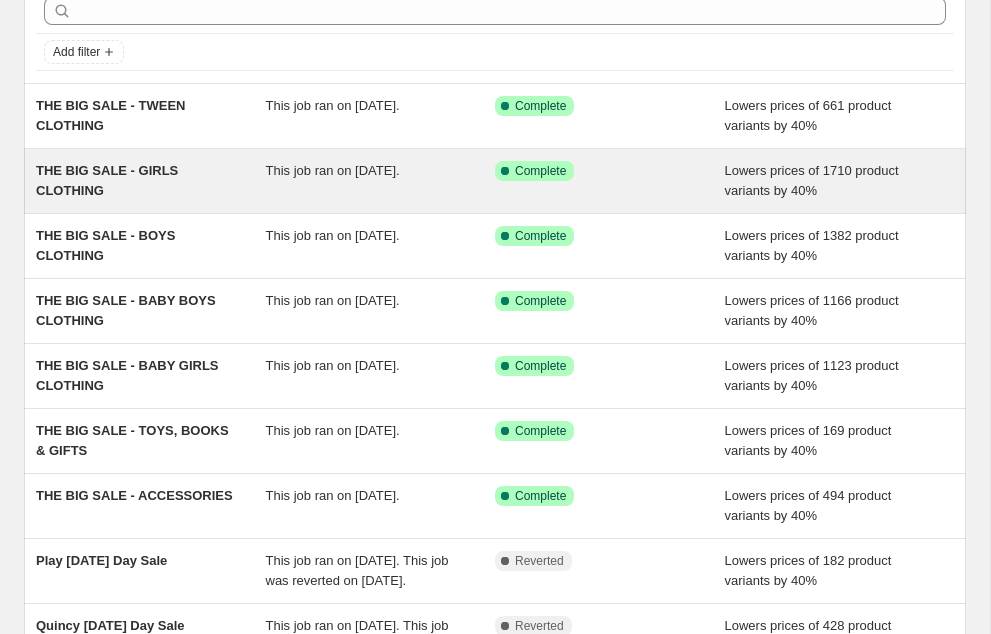scroll, scrollTop: 0, scrollLeft: 0, axis: both 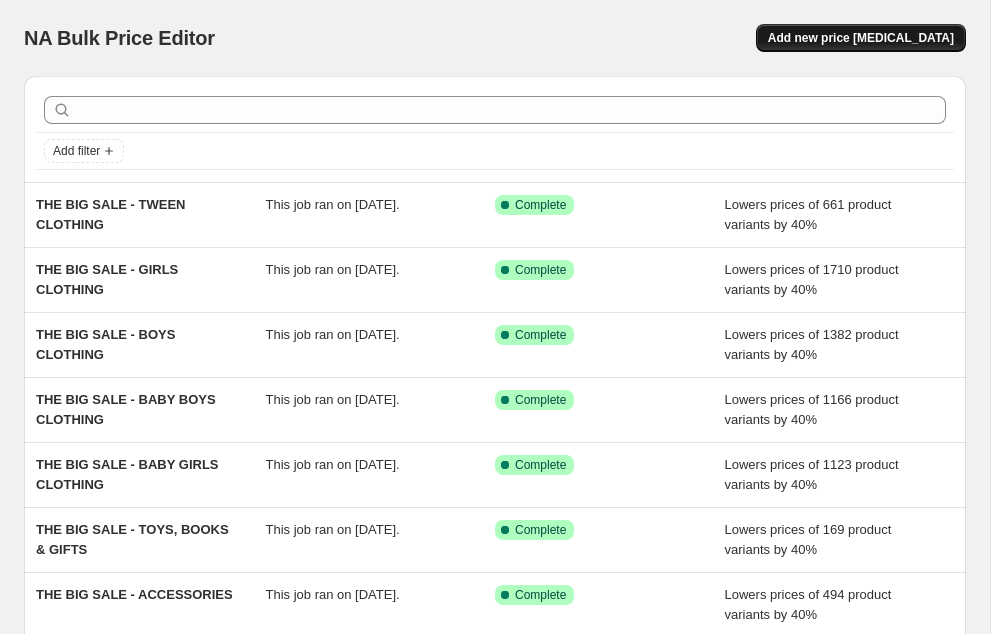 click on "Add new price [MEDICAL_DATA]" at bounding box center (861, 38) 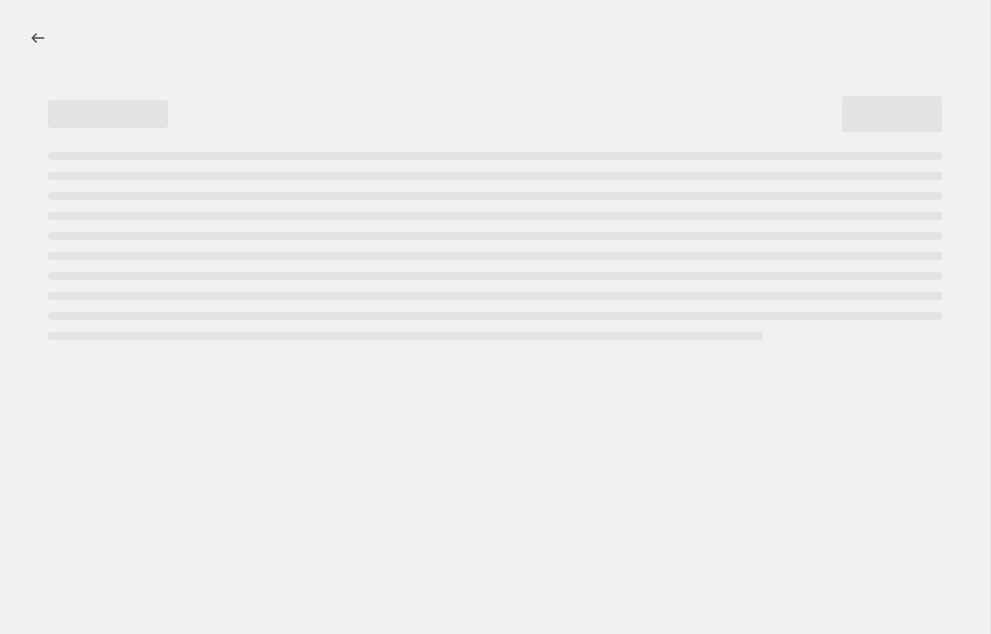 select on "percentage" 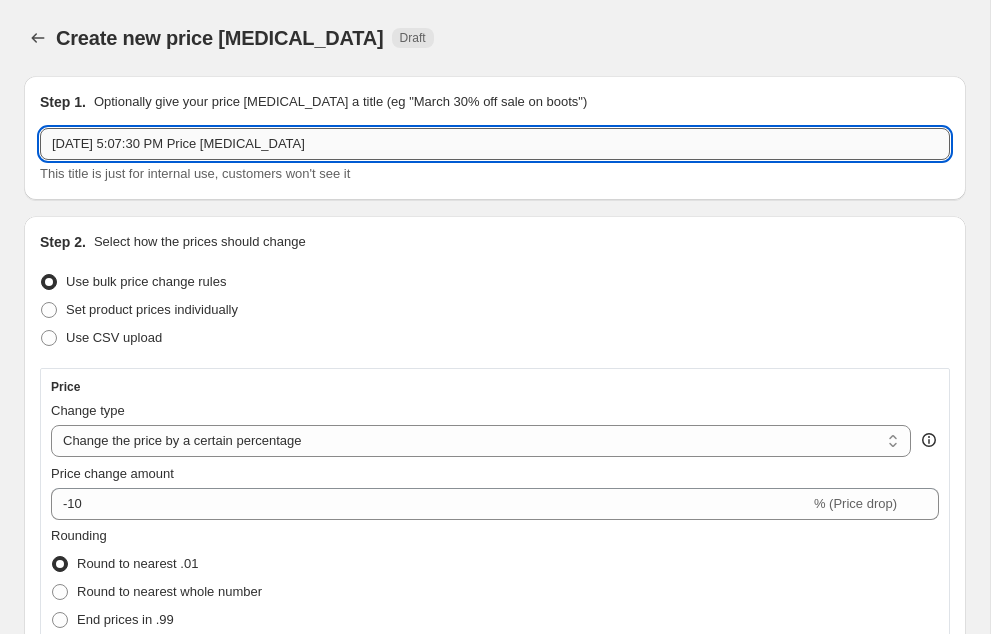 click on "Jul 12, 2025, 5:07:30 PM Price change job" at bounding box center [495, 144] 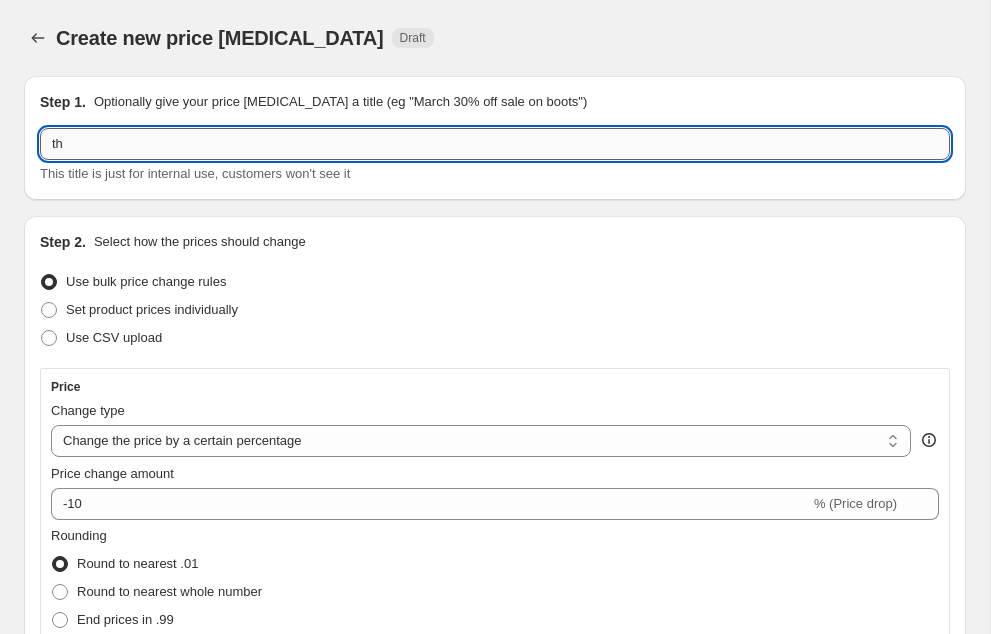 type on "t" 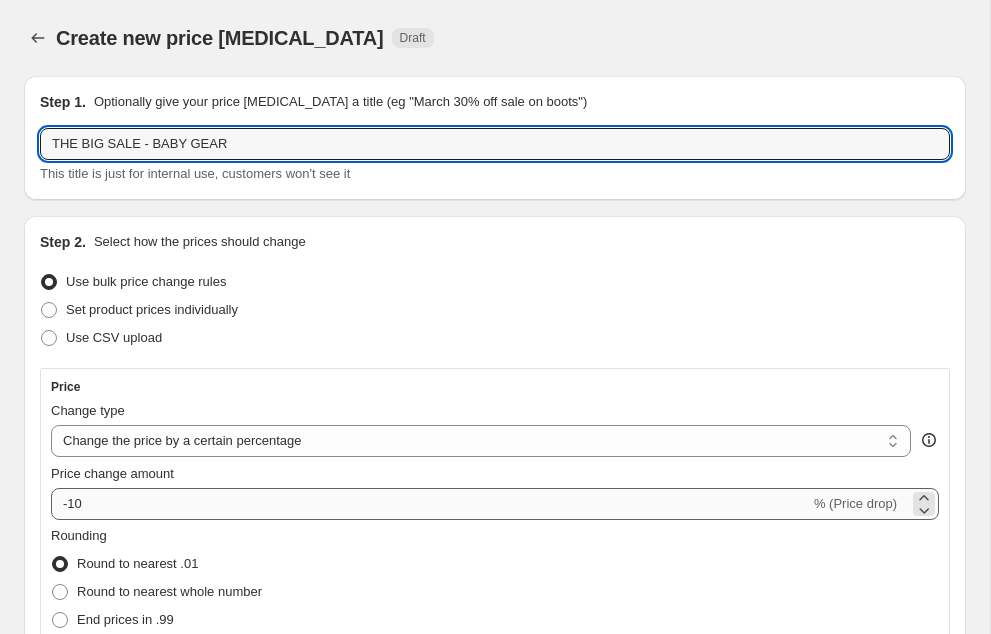 type on "THE BIG SALE - BABY GEAR" 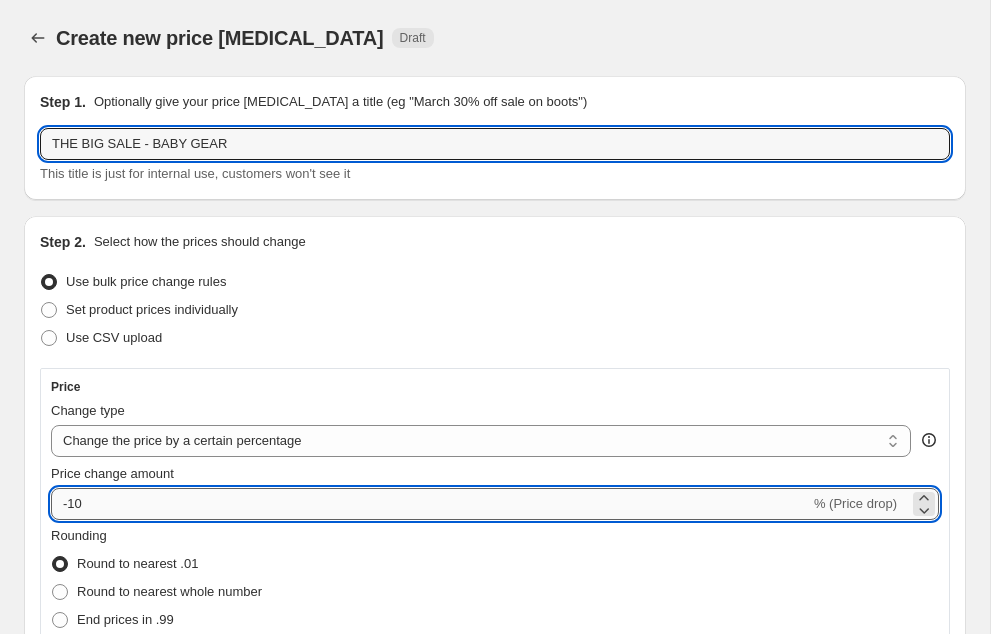 click on "-10" at bounding box center [430, 504] 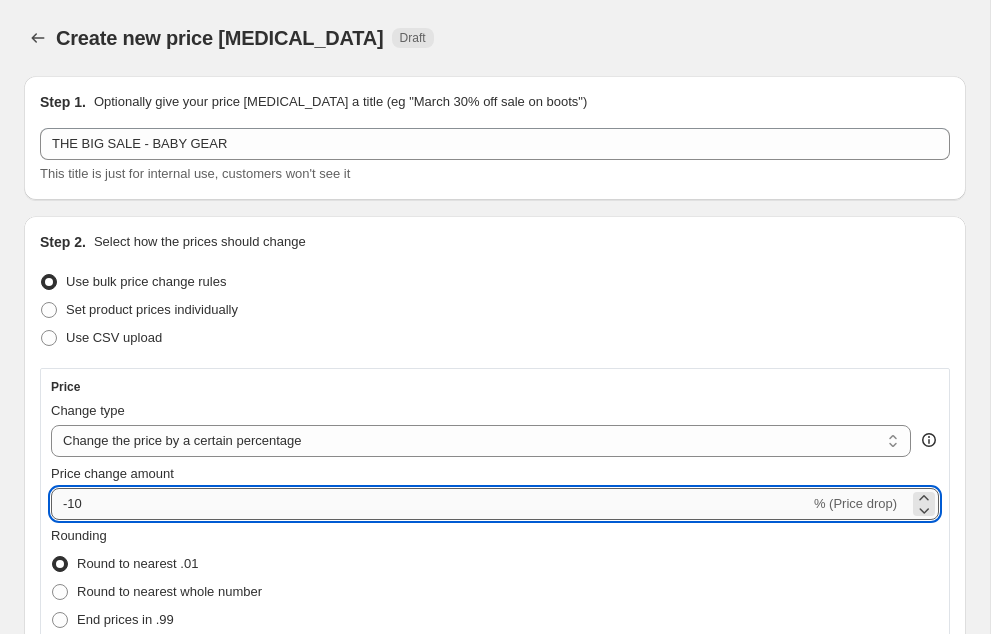 type on "-1" 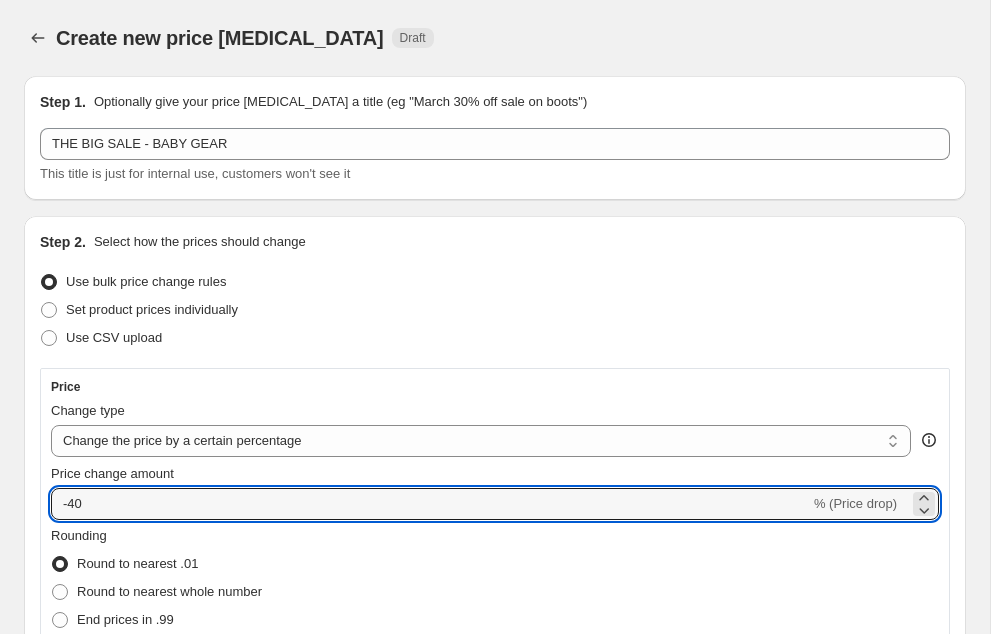type on "-40" 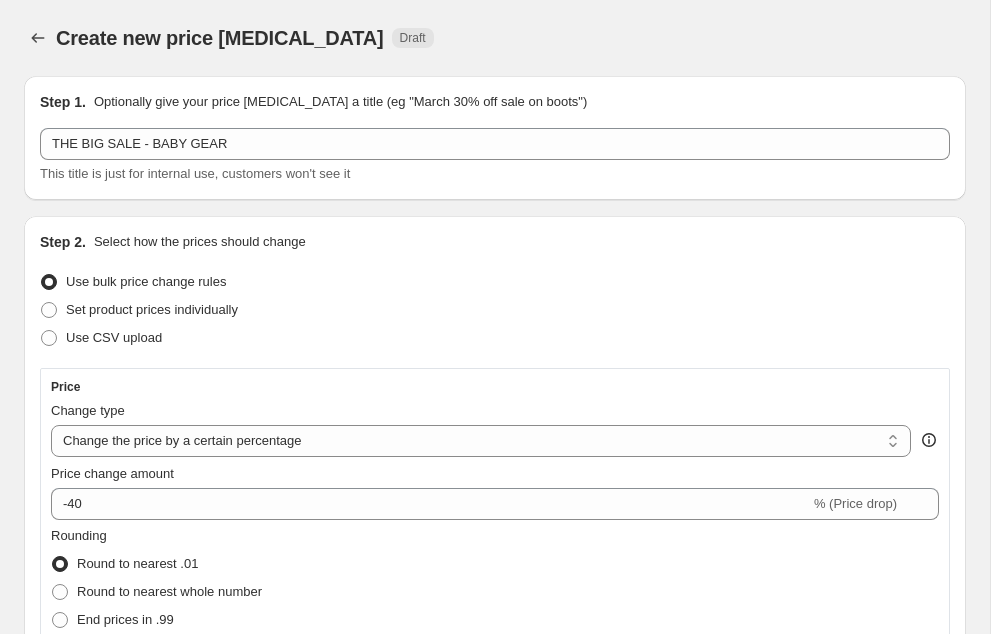 click on "Price change amount" at bounding box center [495, 474] 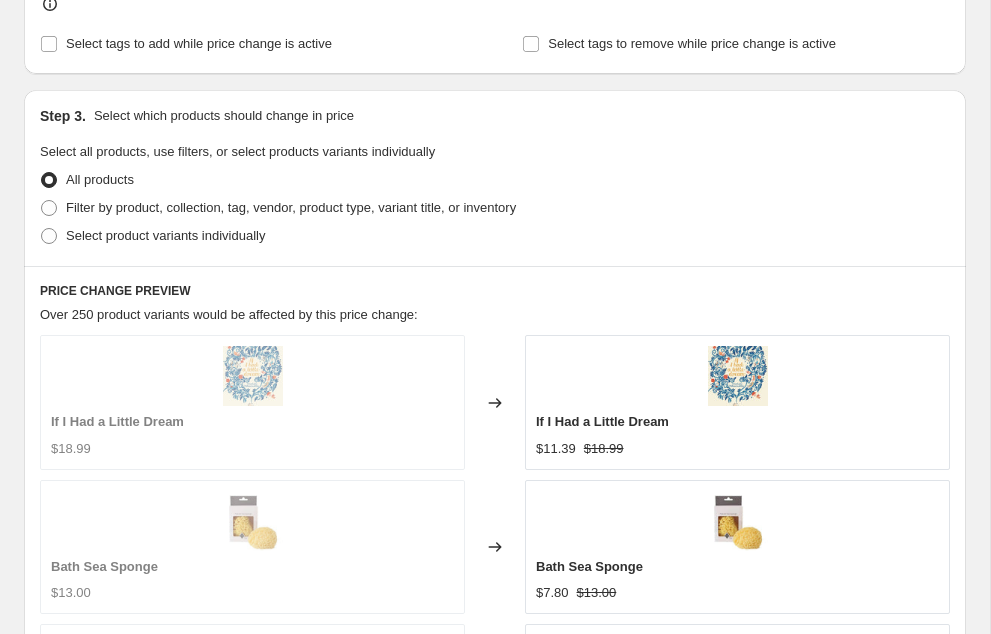scroll, scrollTop: 1055, scrollLeft: 0, axis: vertical 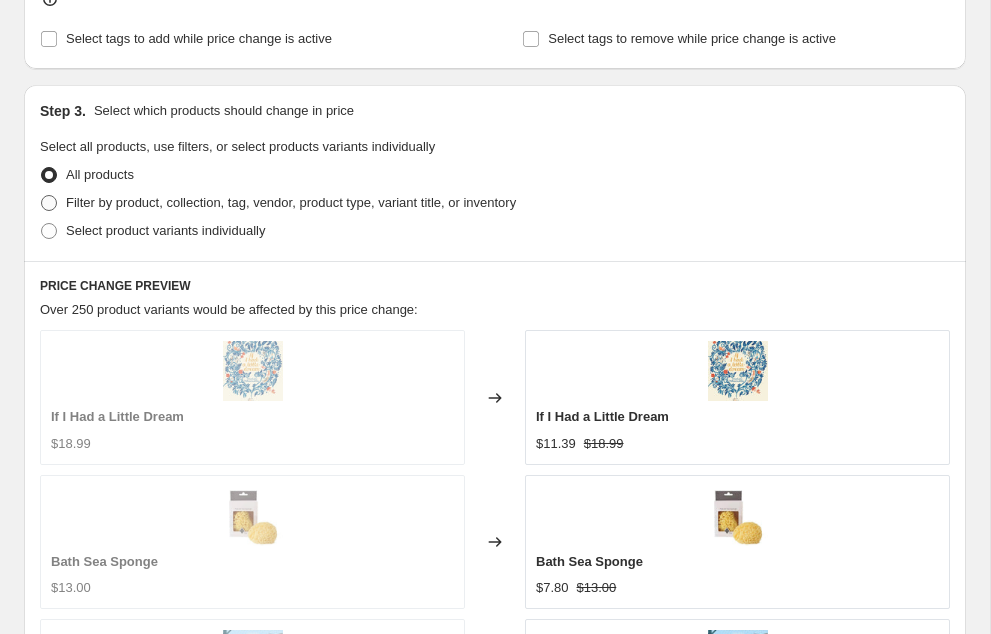 click on "Filter by product, collection, tag, vendor, product type, variant title, or inventory" at bounding box center (291, 202) 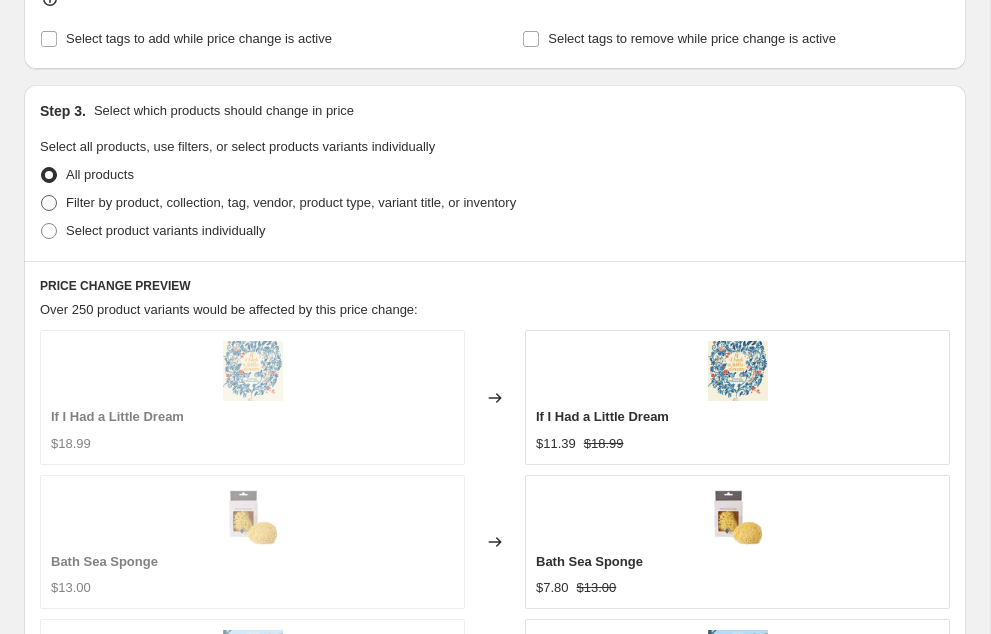 radio on "true" 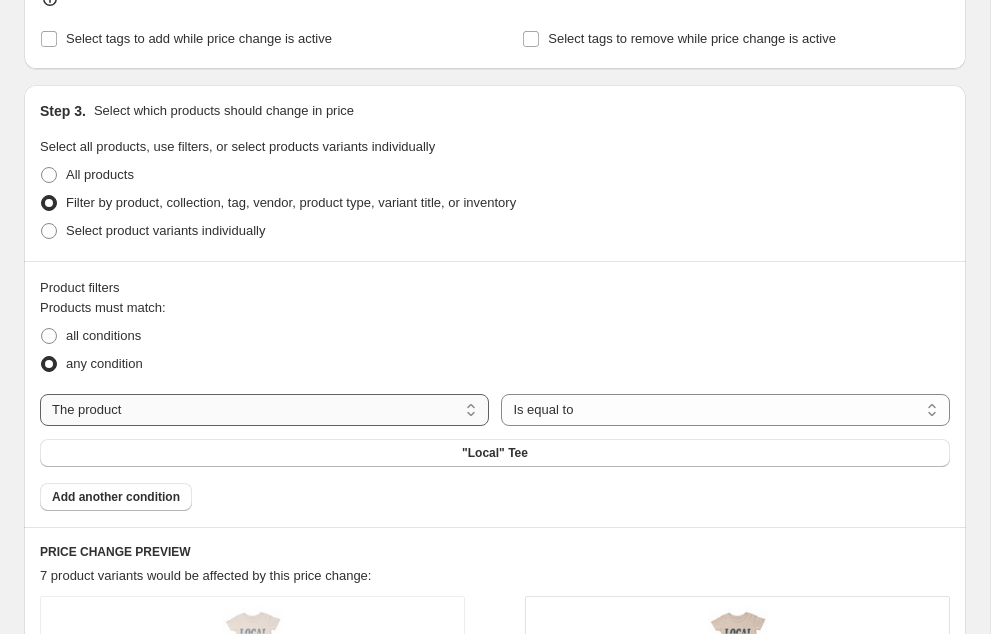 click on "The product The product's collection The product's tag The product's vendor The product's type The product's status The variant's title Inventory quantity" at bounding box center [264, 410] 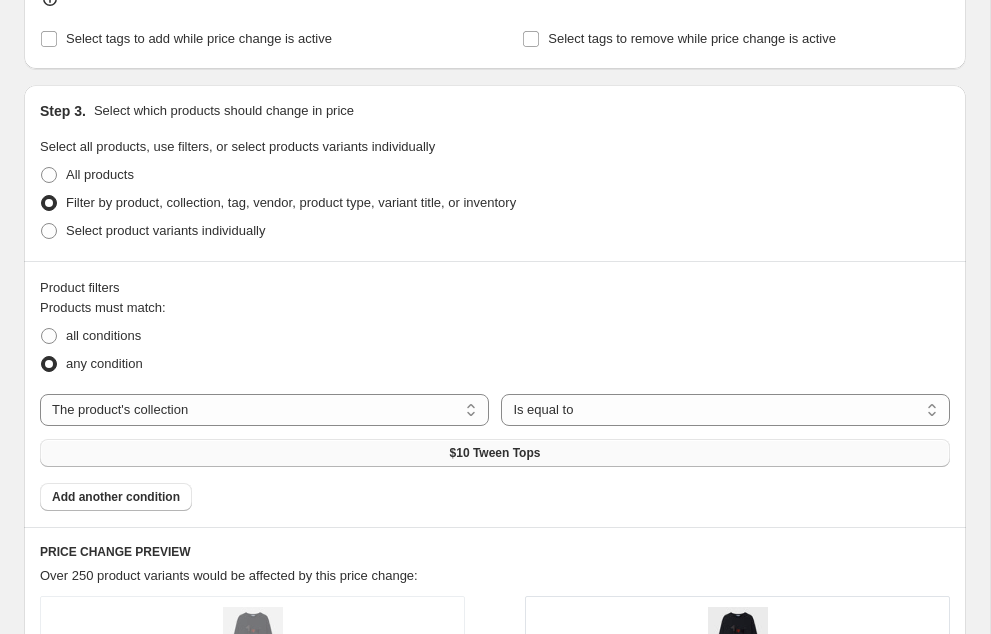 click on "$10 Tween Tops" at bounding box center [495, 453] 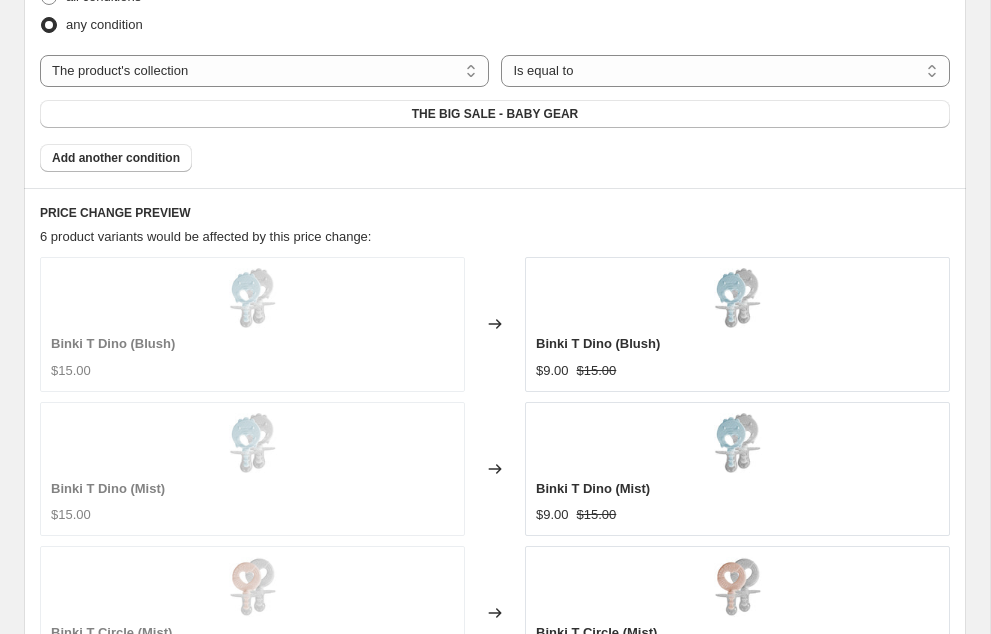 scroll, scrollTop: 2139, scrollLeft: 0, axis: vertical 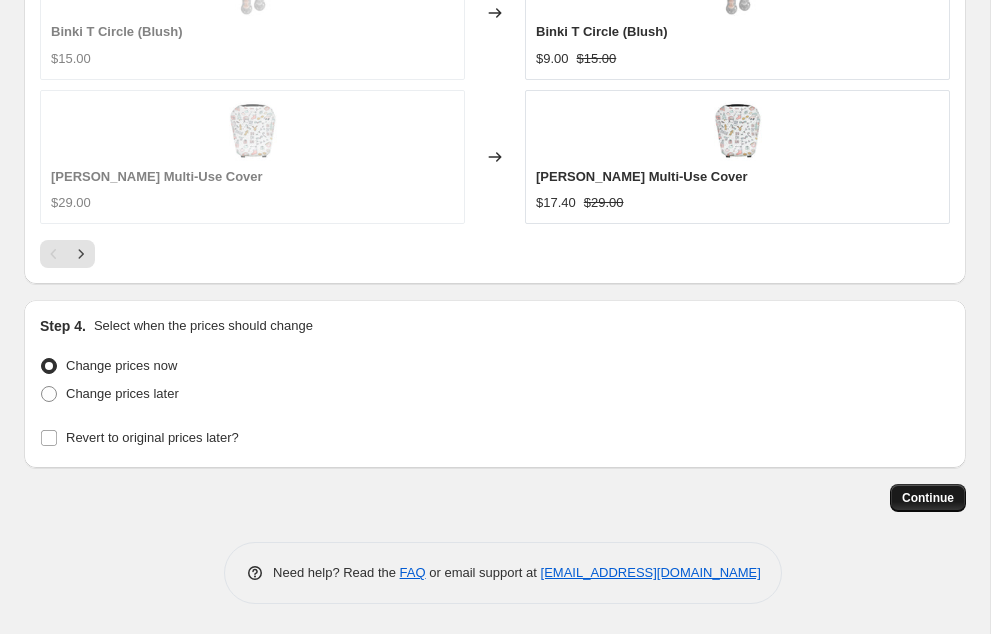 click on "Continue" at bounding box center [928, 498] 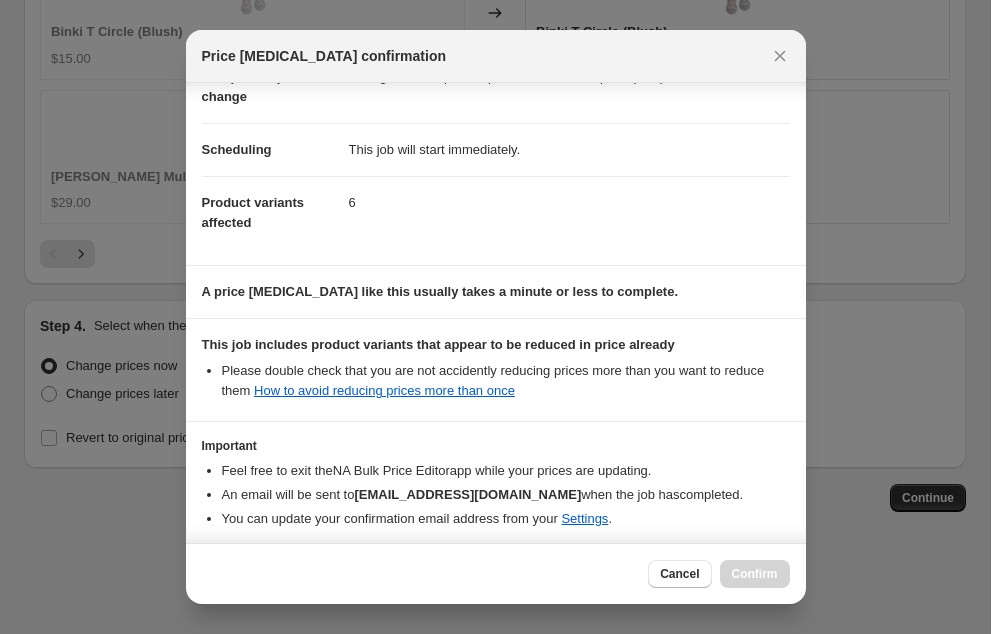 scroll, scrollTop: 208, scrollLeft: 0, axis: vertical 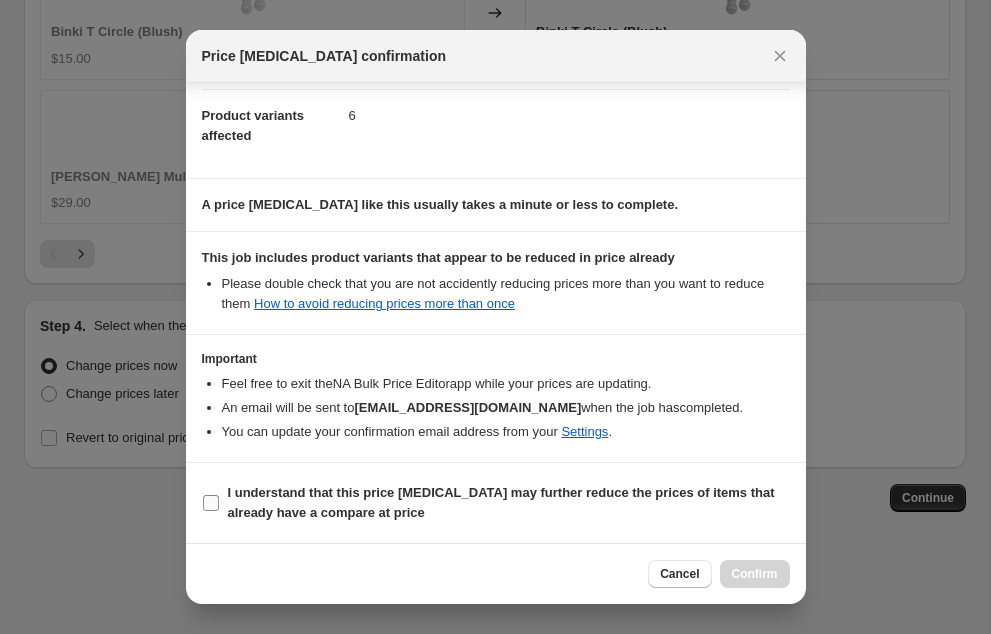 click on "I understand that this price change job may further reduce the prices of items that already have a compare at price" at bounding box center [211, 503] 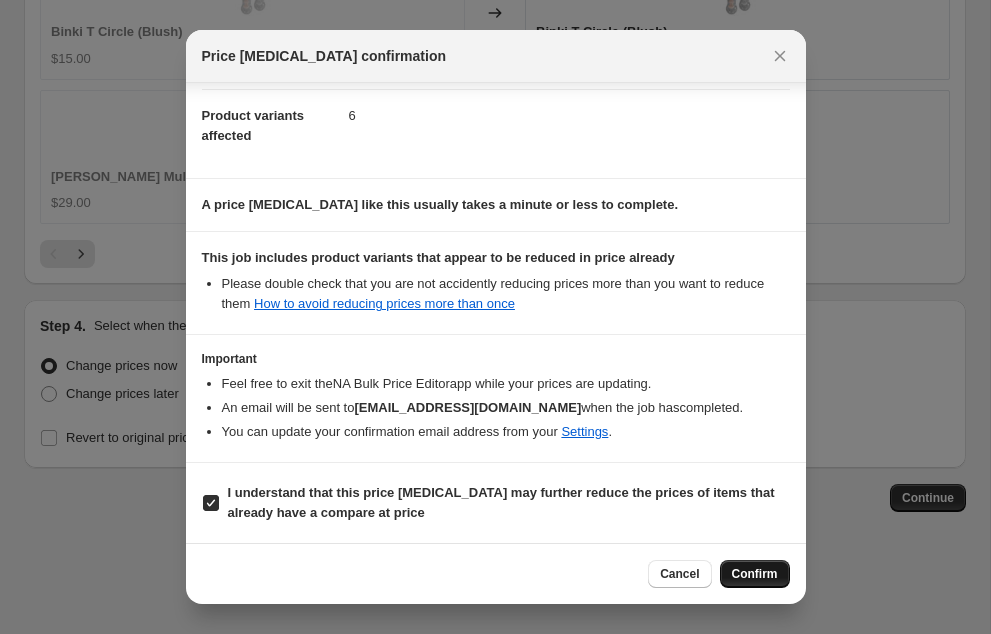 click on "Confirm" at bounding box center [755, 574] 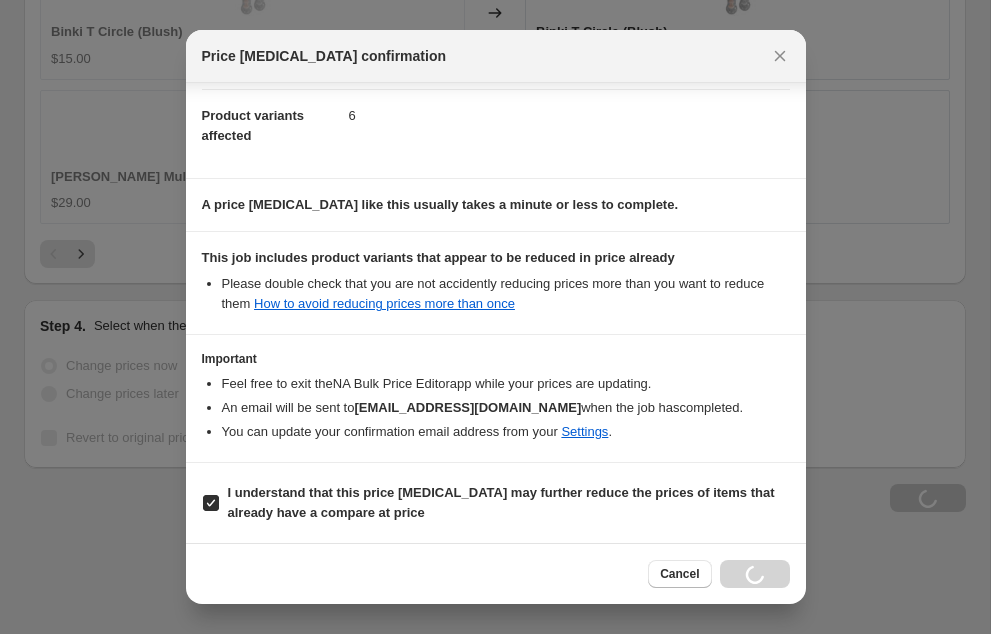 scroll, scrollTop: 2207, scrollLeft: 0, axis: vertical 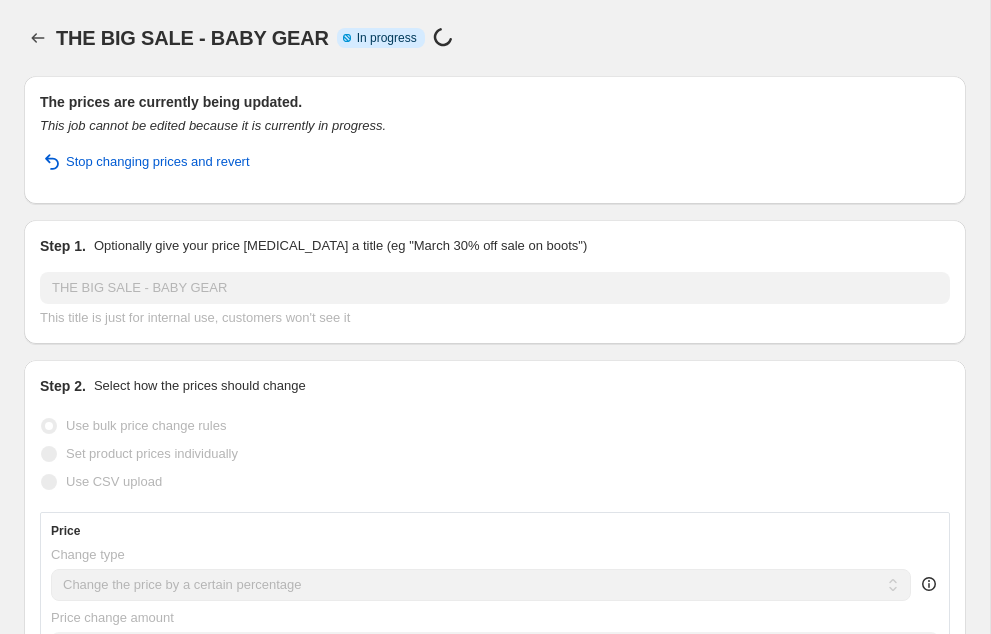 select on "percentage" 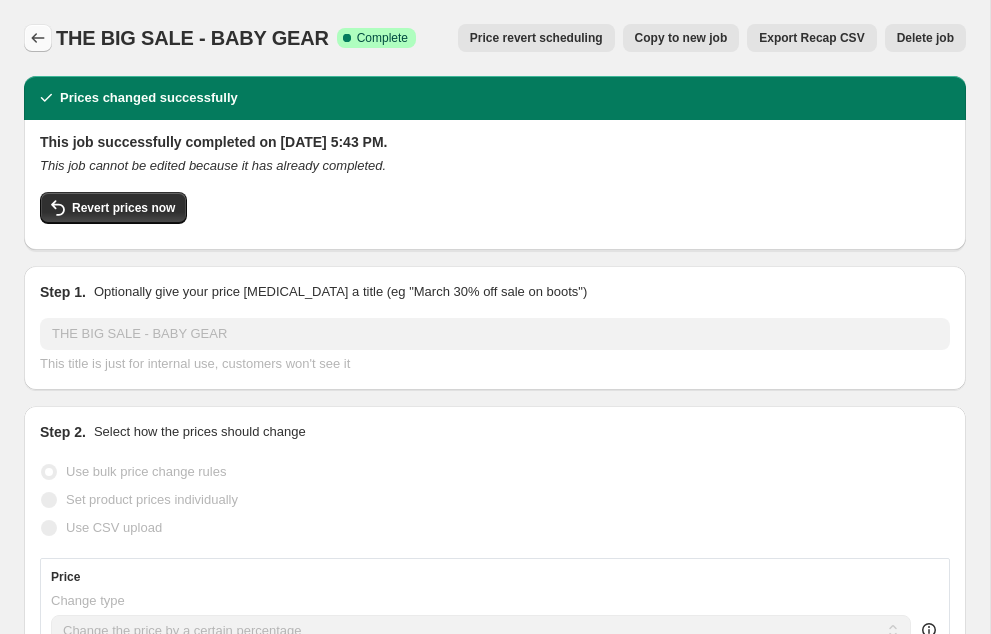 click at bounding box center (38, 38) 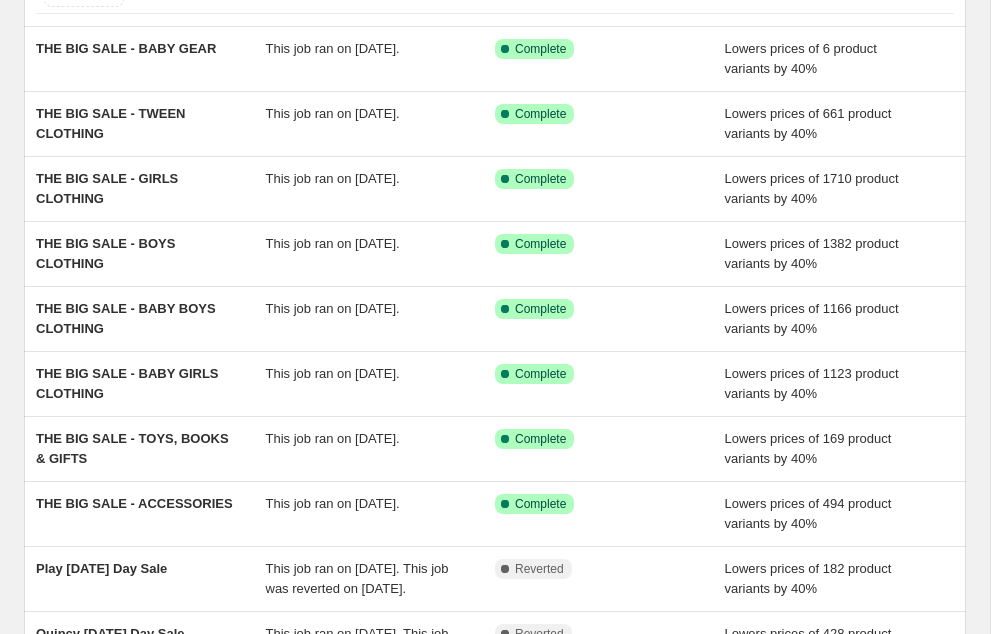 scroll, scrollTop: 0, scrollLeft: 0, axis: both 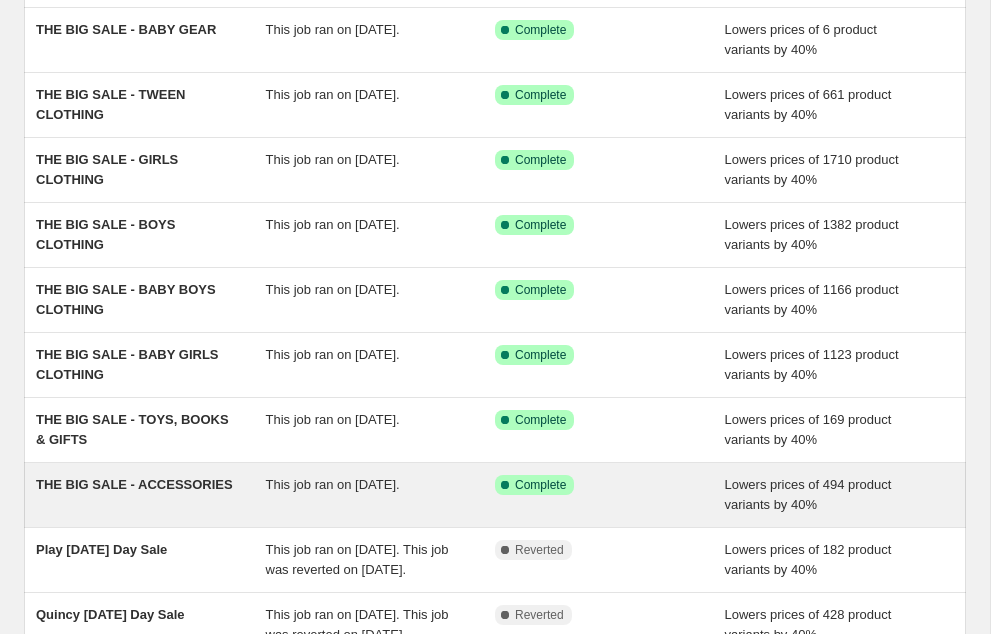 click on "THE BIG SALE - ACCESSORIES" at bounding box center (134, 484) 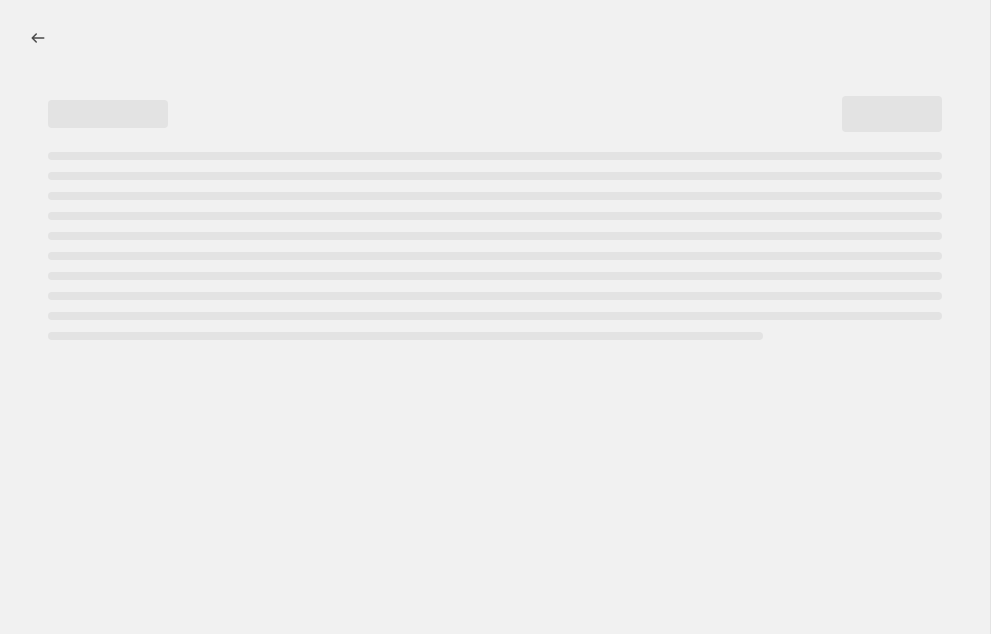 scroll, scrollTop: 0, scrollLeft: 0, axis: both 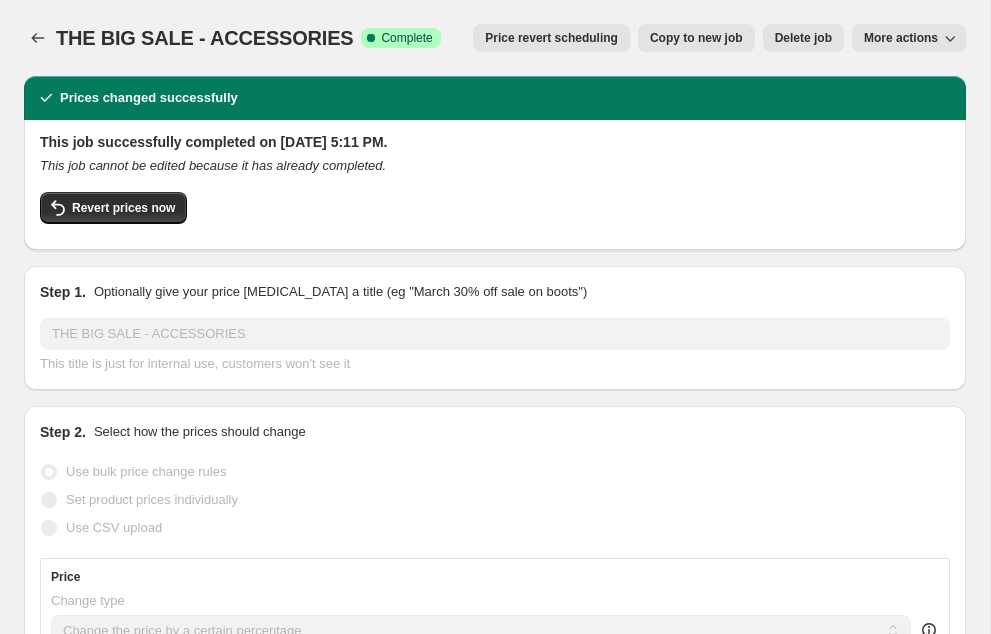 select on "collection" 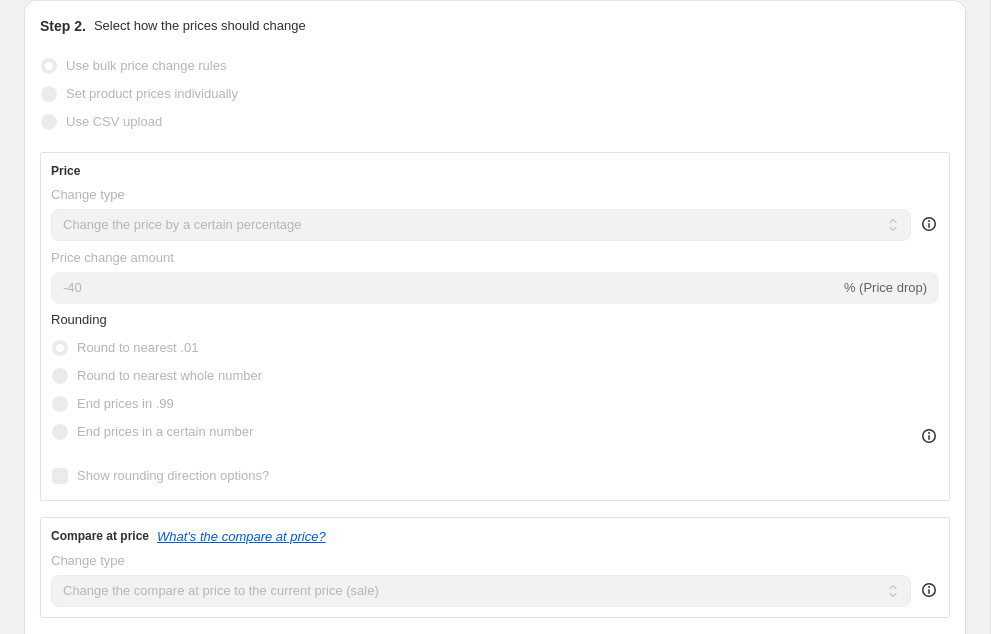 scroll, scrollTop: 0, scrollLeft: 0, axis: both 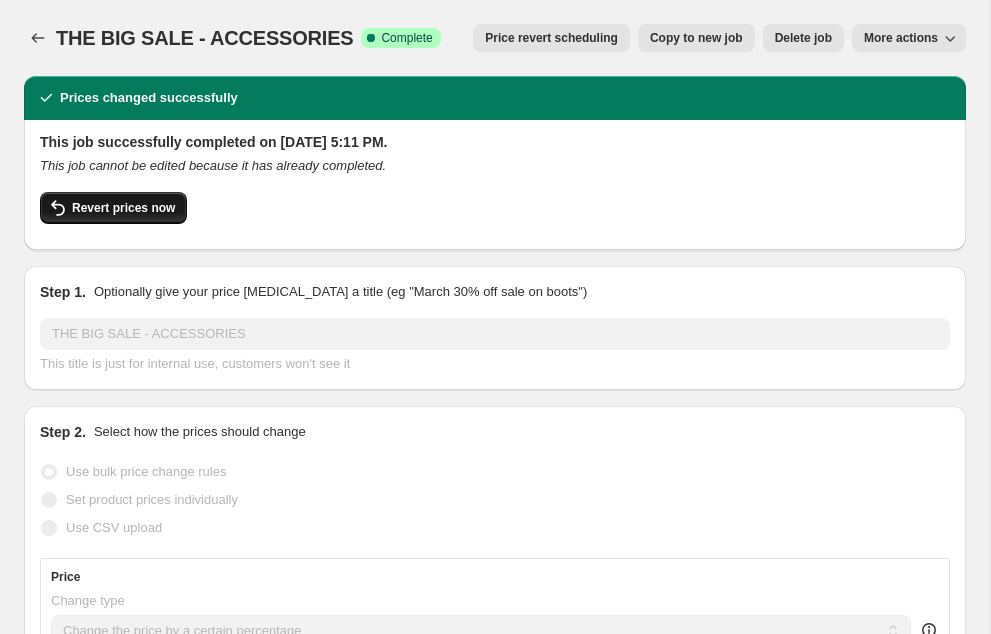 click on "Revert prices now" at bounding box center [123, 208] 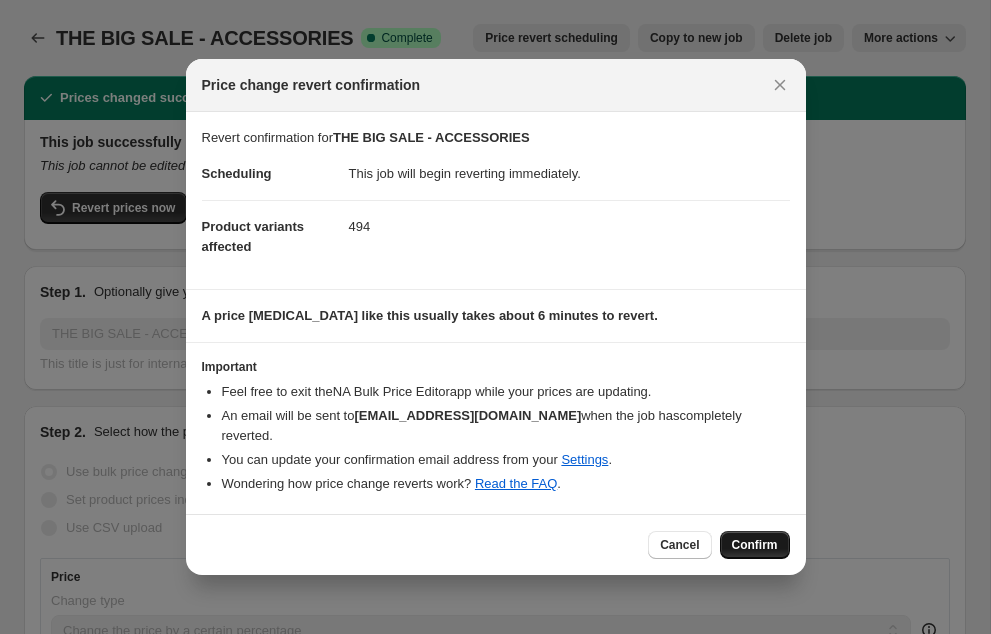click on "Confirm" at bounding box center (755, 545) 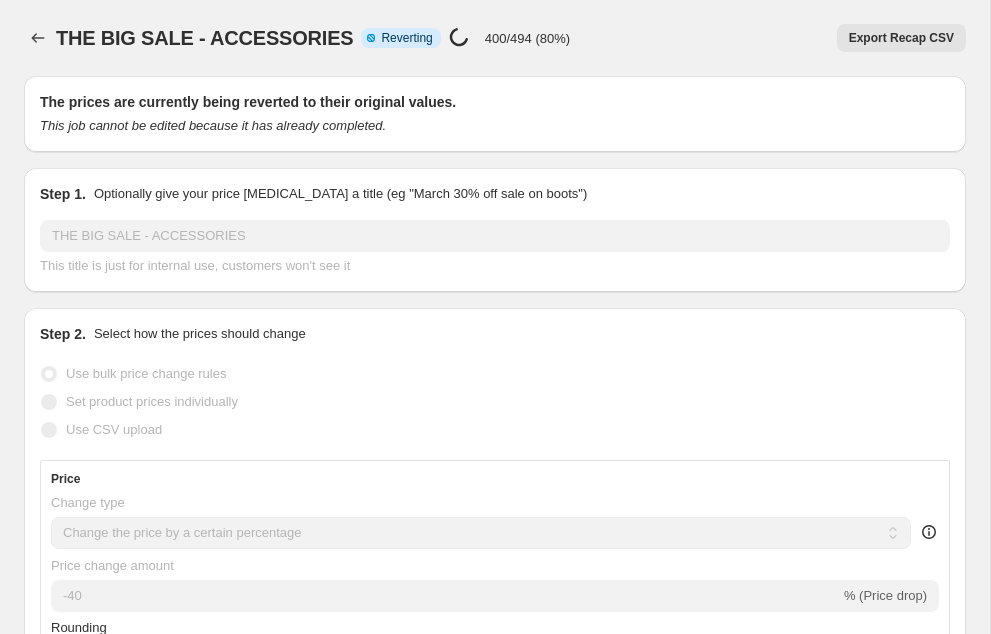 select on "percentage" 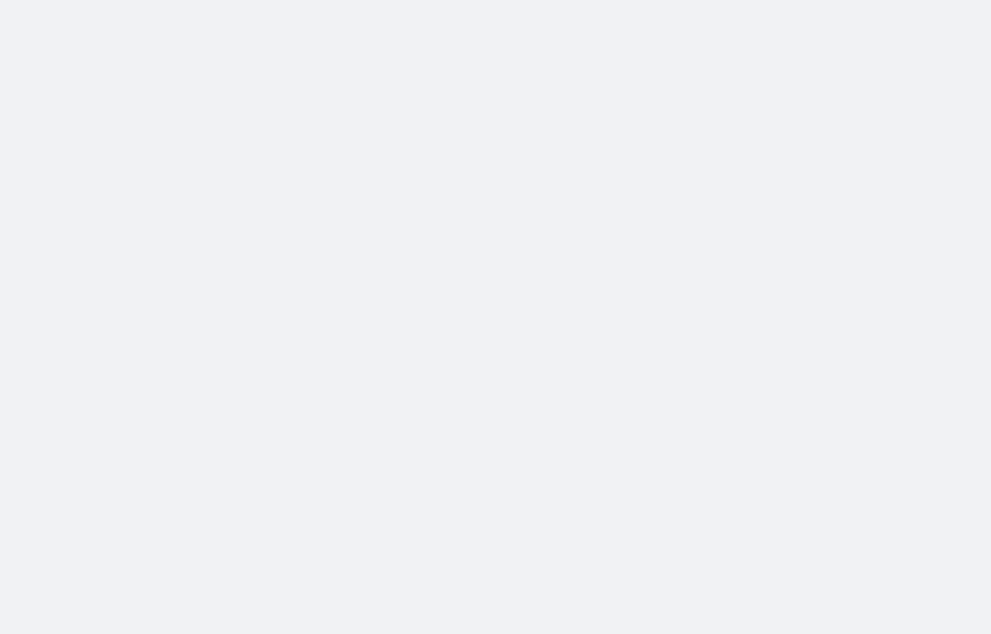 scroll, scrollTop: 0, scrollLeft: 0, axis: both 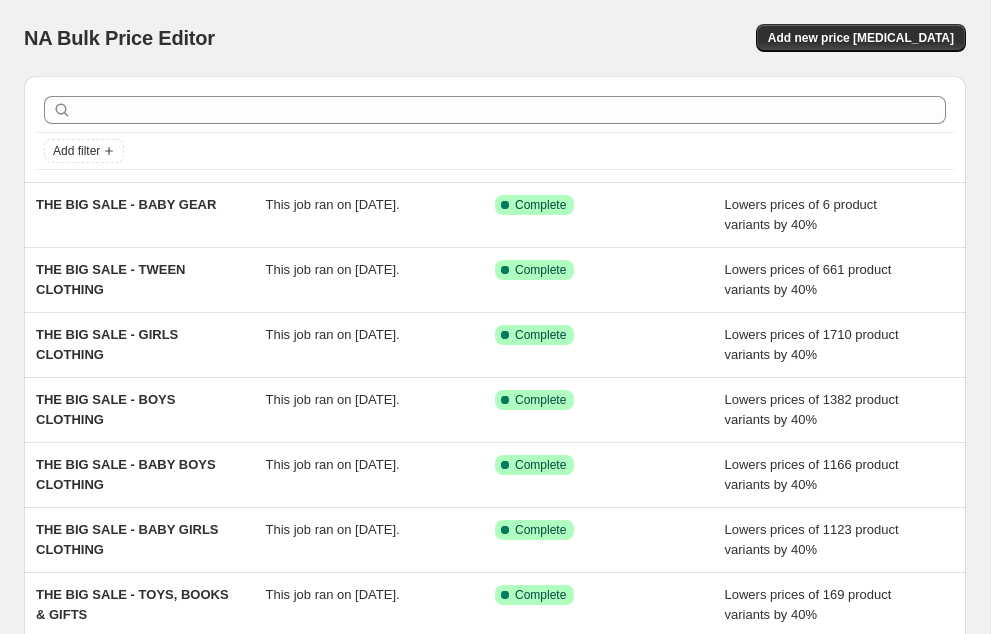 click on "NA Bulk Price Editor. This page is ready NA Bulk Price Editor Add new price [MEDICAL_DATA]" at bounding box center (495, 38) 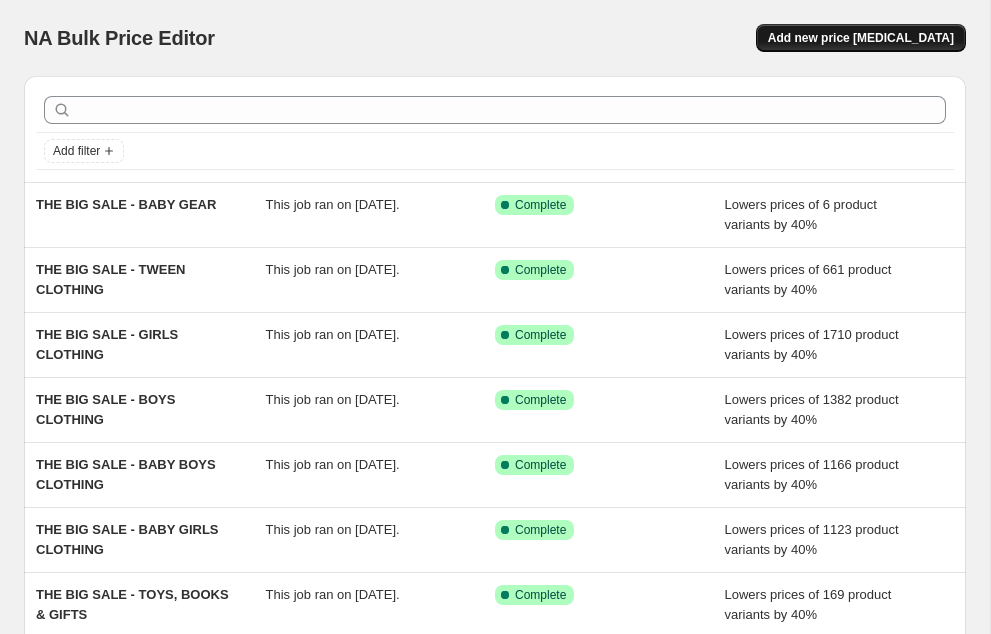 click on "Add new price [MEDICAL_DATA]" at bounding box center (861, 38) 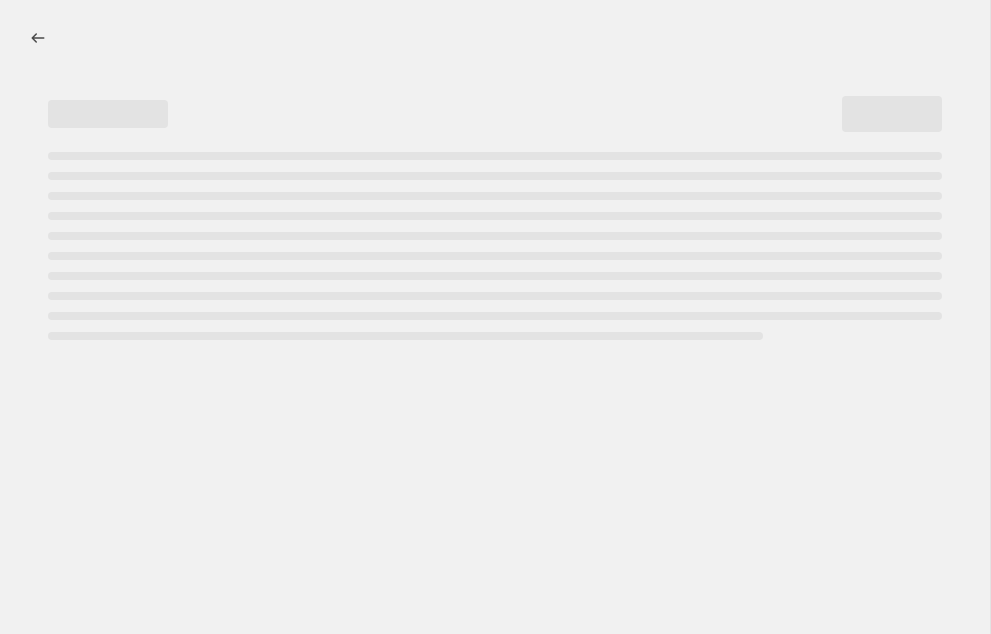 select on "percentage" 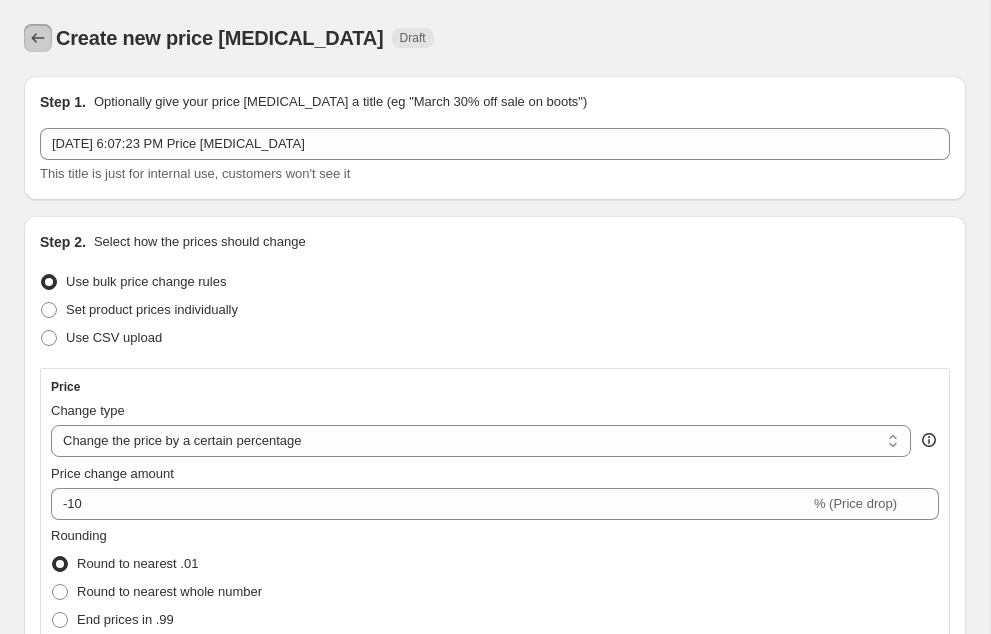 click 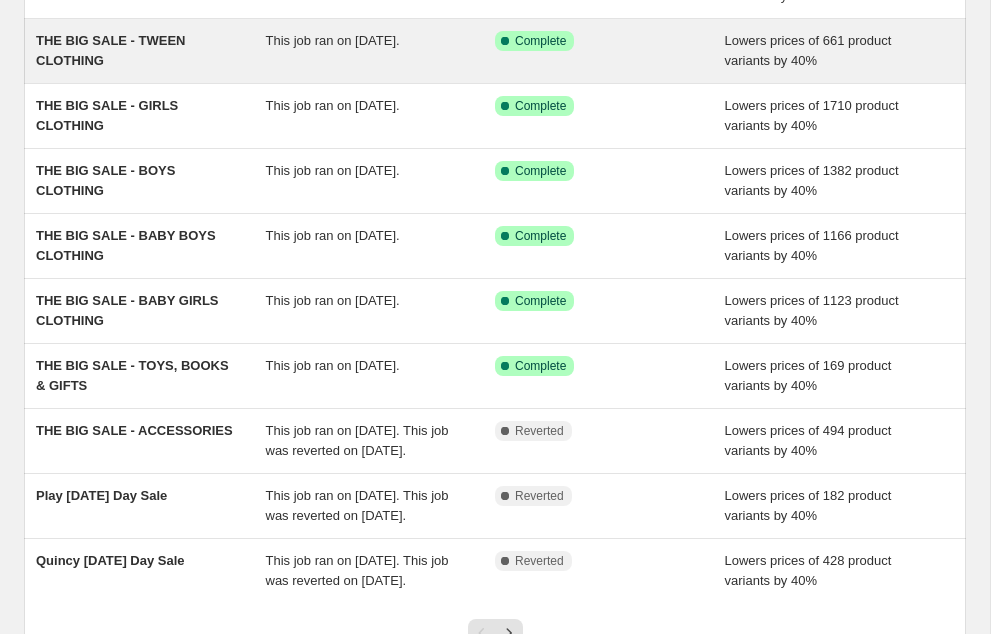 scroll, scrollTop: 240, scrollLeft: 0, axis: vertical 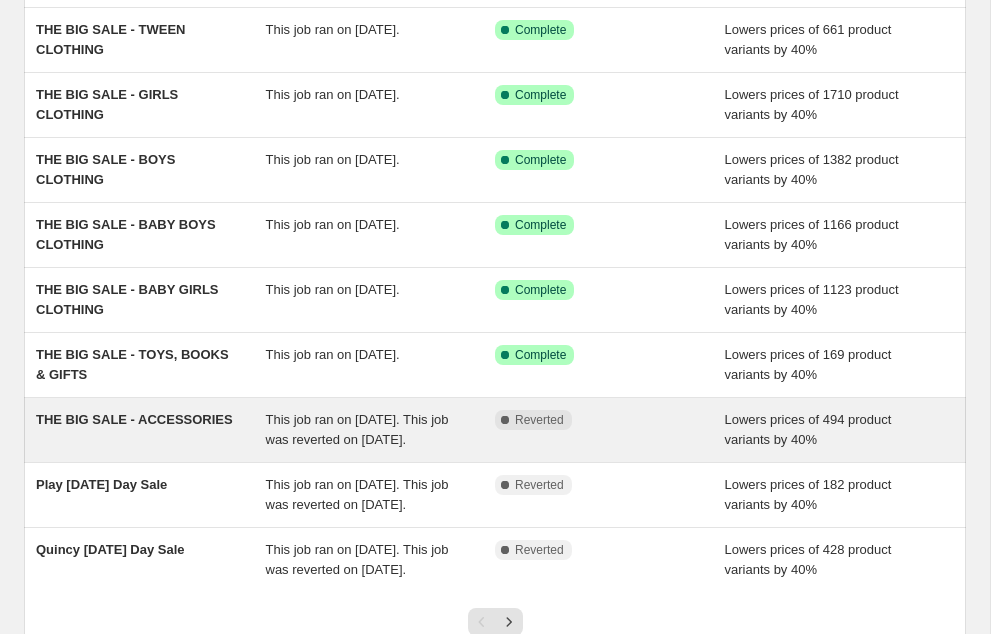 click on "THE BIG SALE - ACCESSORIES" at bounding box center (134, 419) 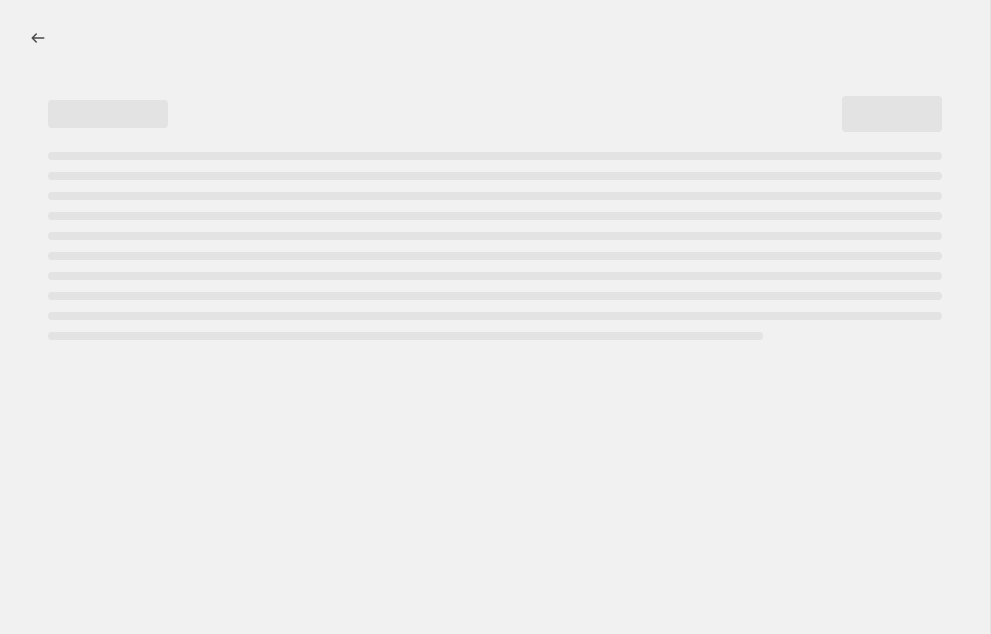 select on "percentage" 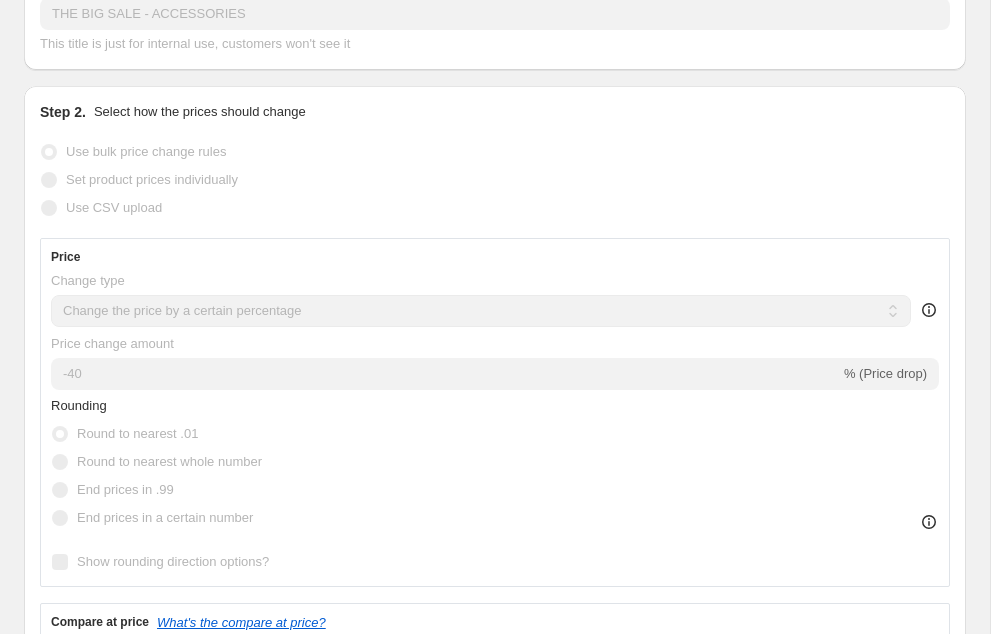 scroll, scrollTop: 0, scrollLeft: 0, axis: both 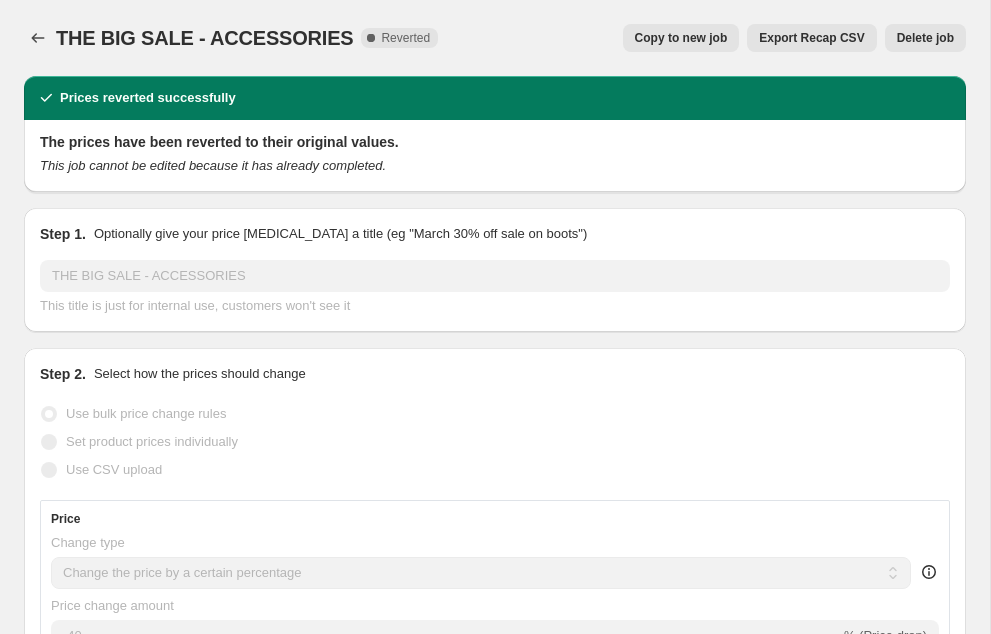 click on "Copy to new job" at bounding box center (681, 38) 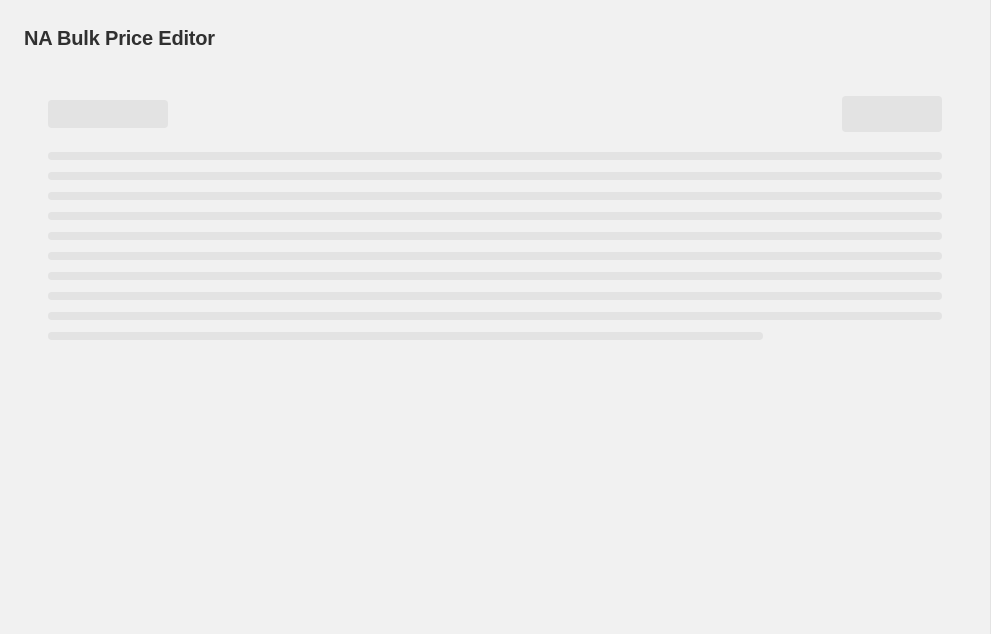 select on "percentage" 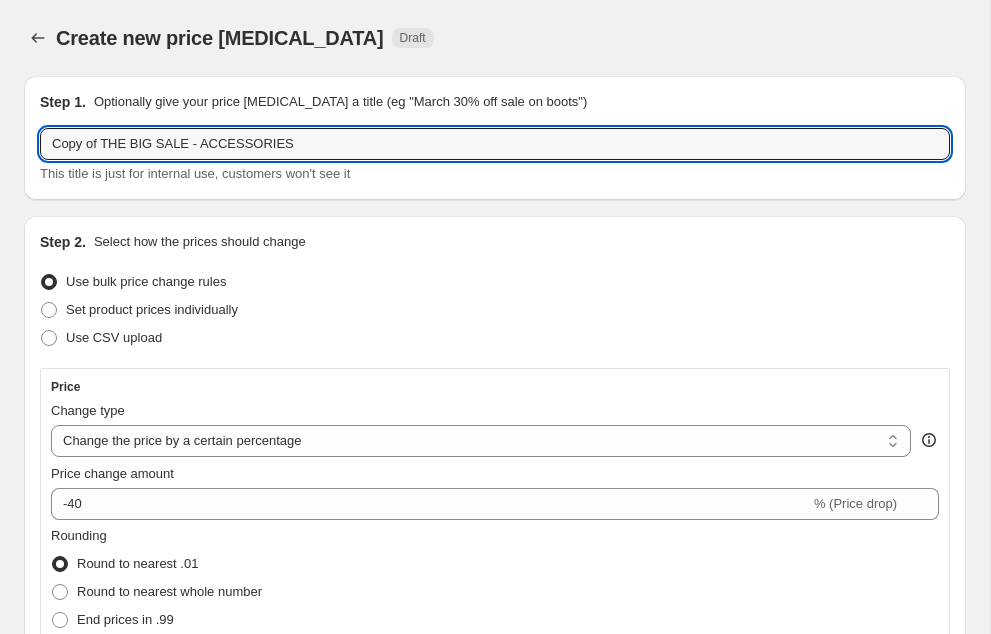 drag, startPoint x: 106, startPoint y: 146, endPoint x: -6, endPoint y: 148, distance: 112.01785 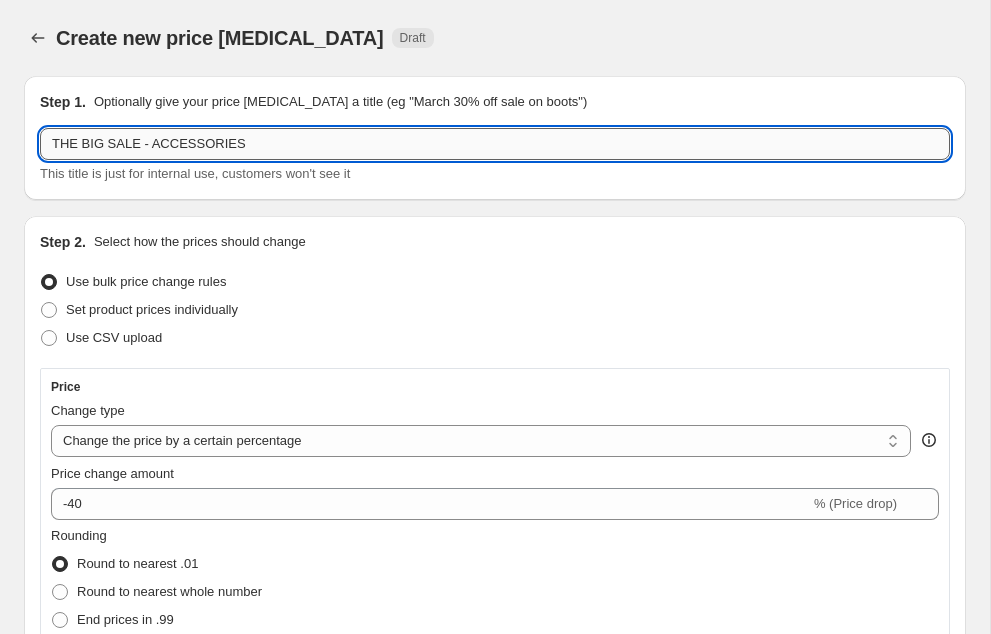click on "THE BIG SALE - ACCESSORIES" at bounding box center [495, 144] 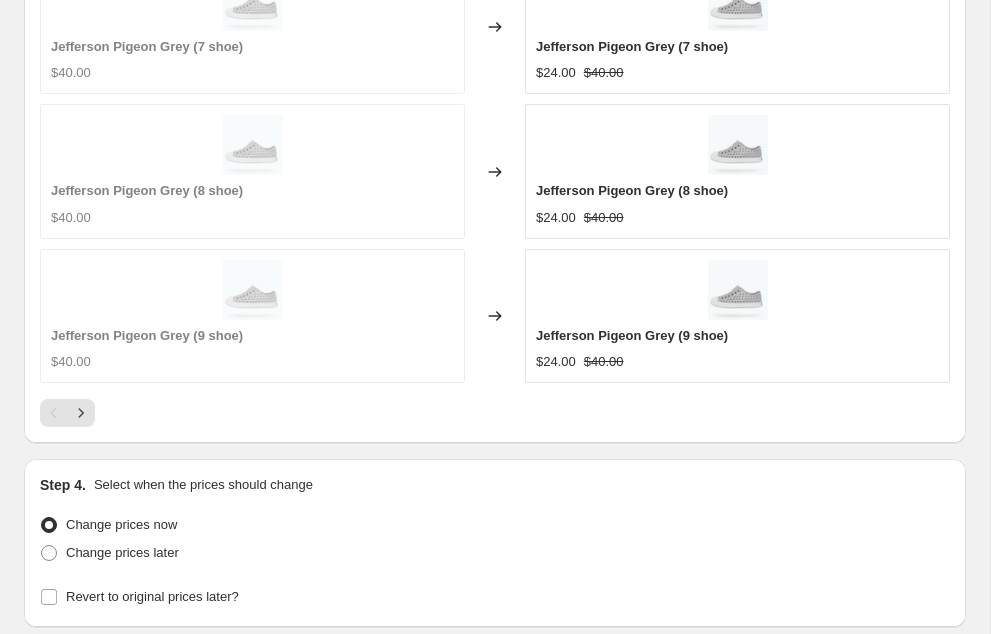 scroll, scrollTop: 2139, scrollLeft: 0, axis: vertical 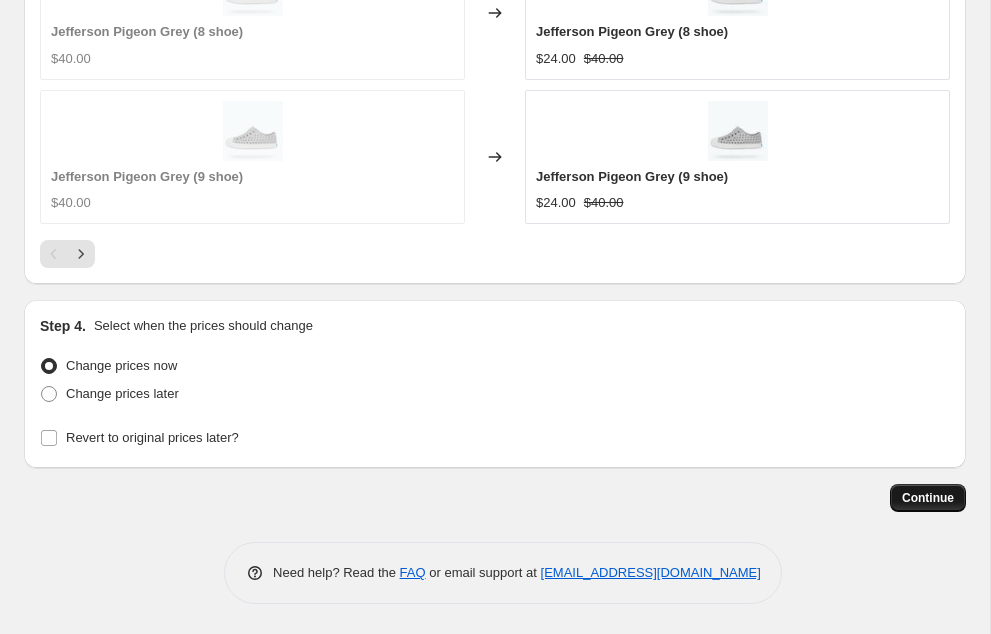 type on "THE BIG SALE - ACCESSORIES II" 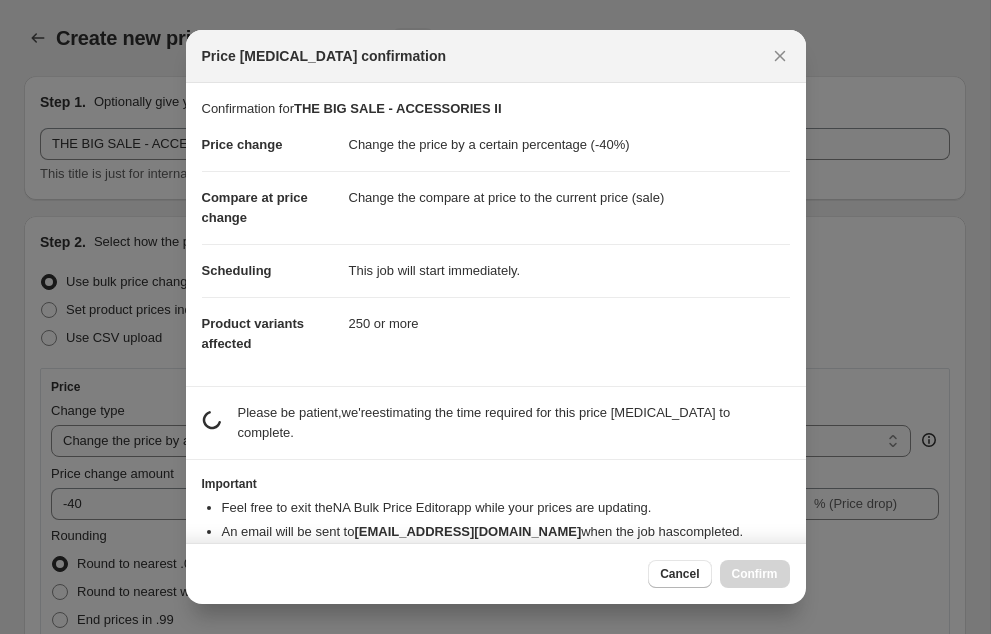 scroll, scrollTop: 2139, scrollLeft: 0, axis: vertical 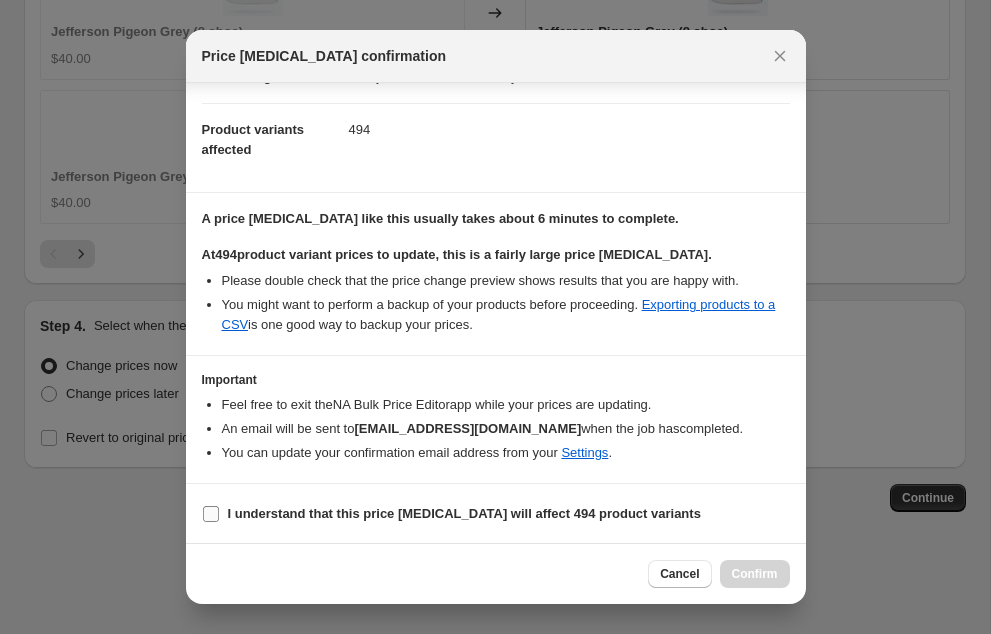 click on "I understand that this price [MEDICAL_DATA] will affect 494 product variants" at bounding box center (211, 514) 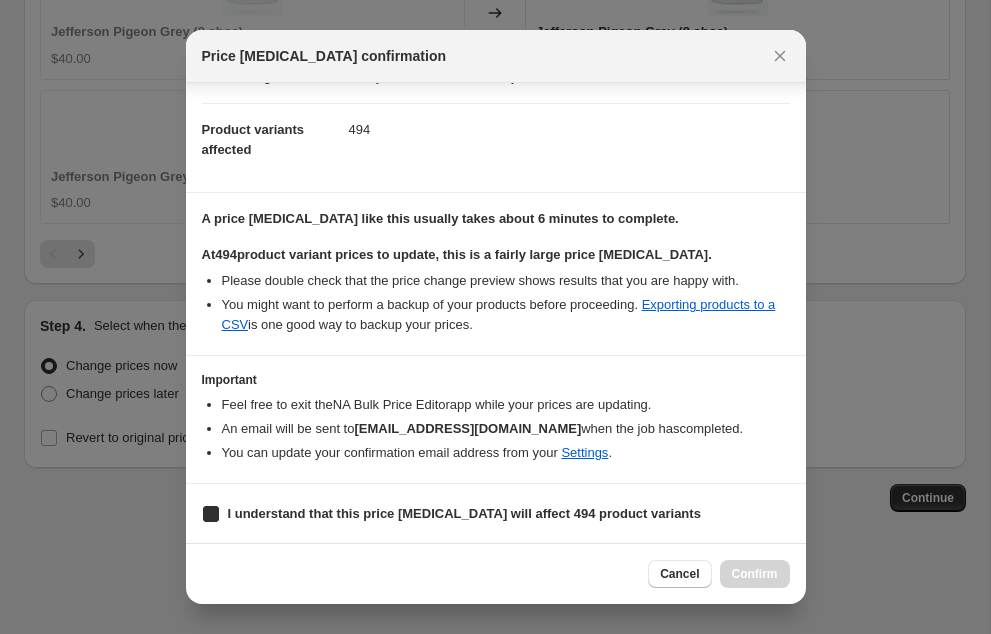 checkbox on "true" 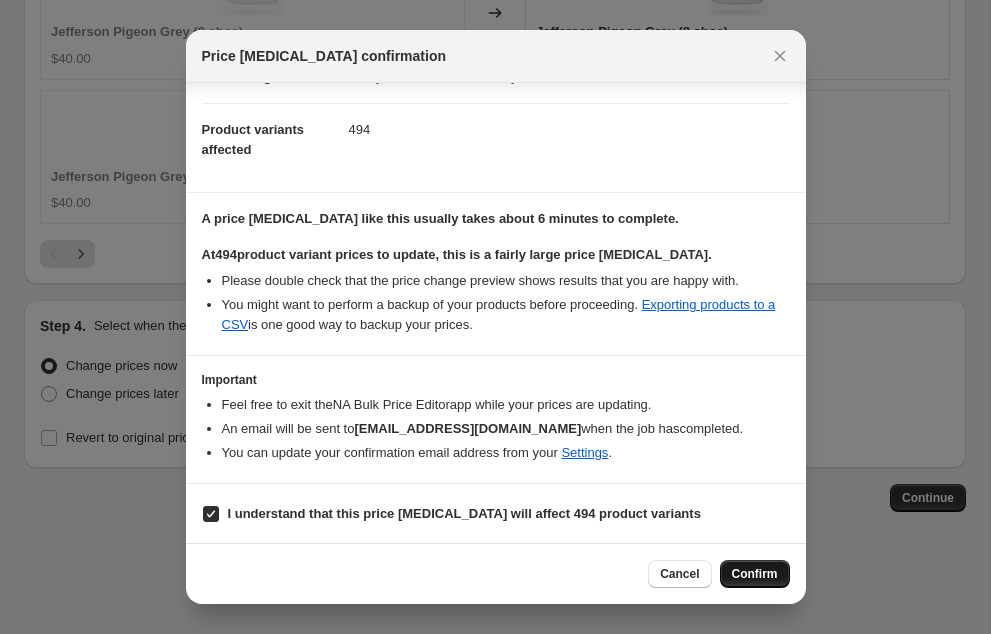 click on "Confirm" at bounding box center [755, 574] 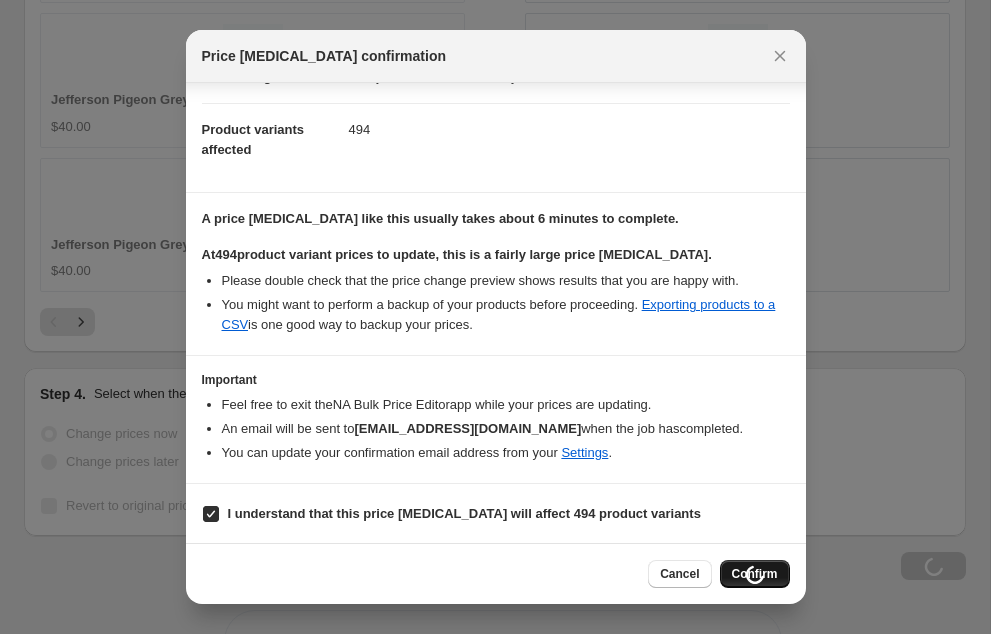 scroll, scrollTop: 2207, scrollLeft: 0, axis: vertical 